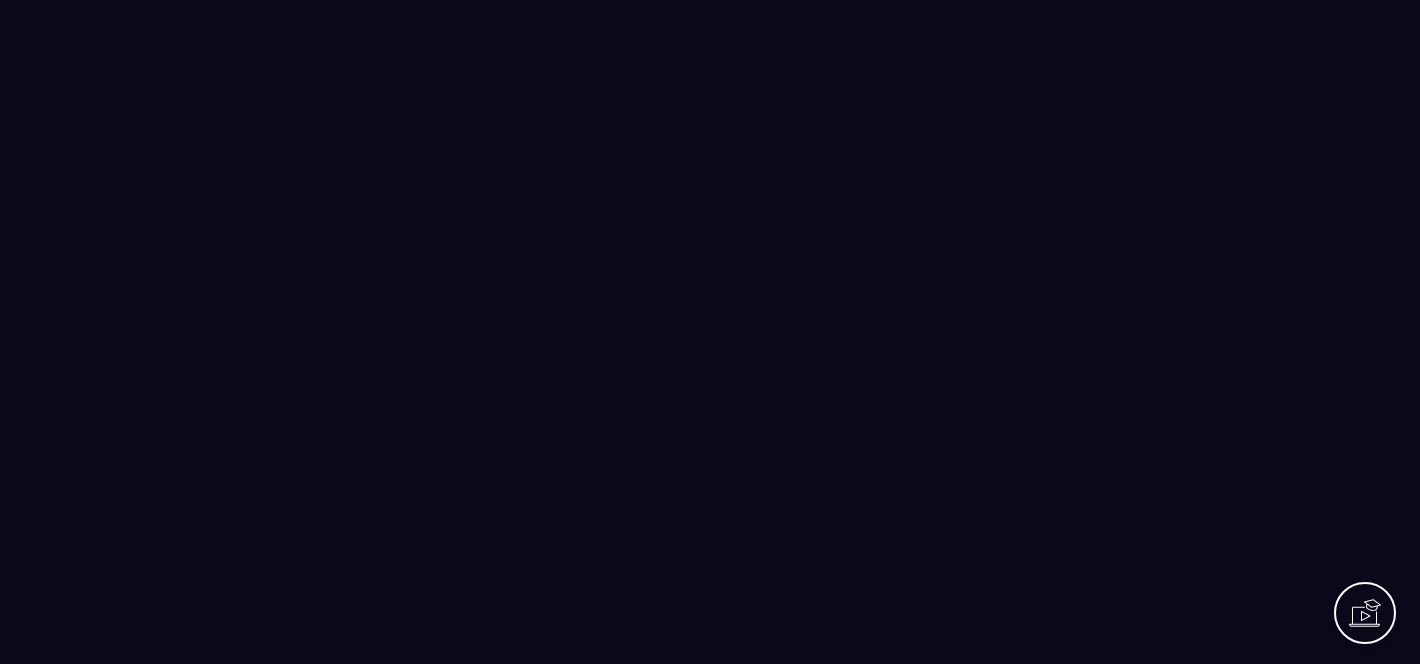 scroll, scrollTop: 0, scrollLeft: 0, axis: both 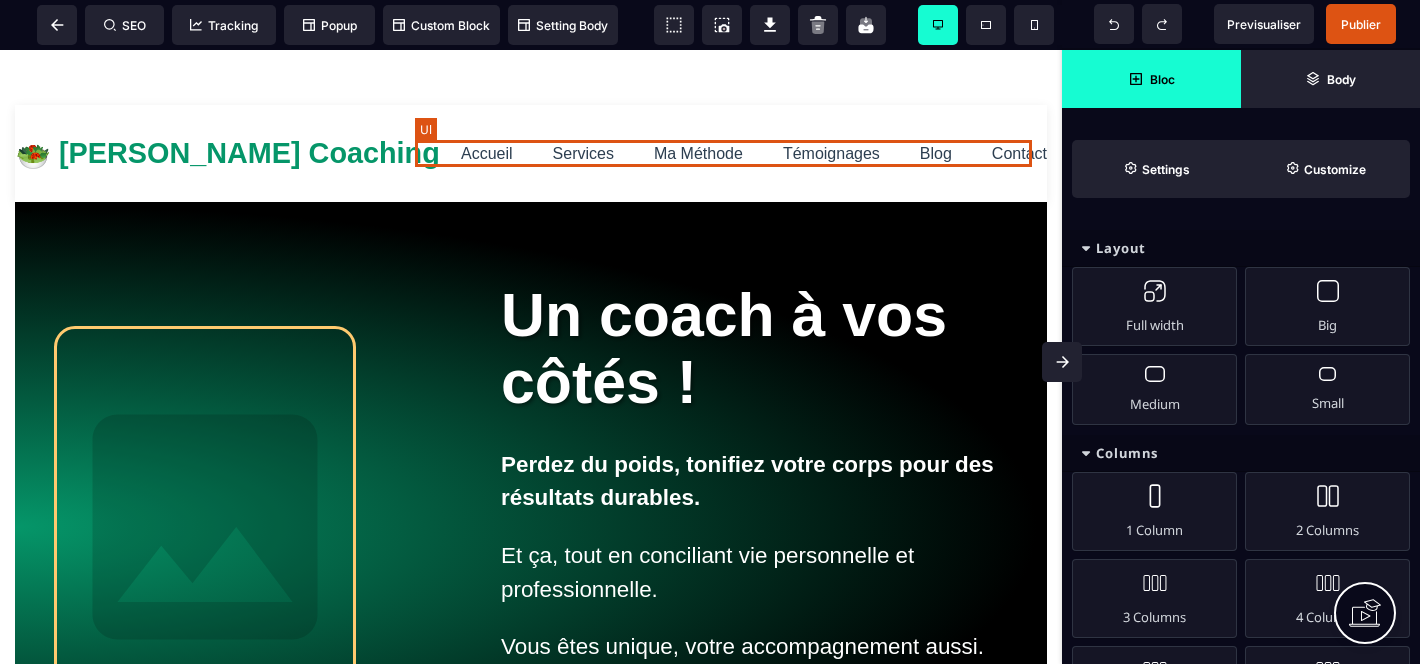 click on "Accueil Services Ma Méthode Témoignages Blog Contact" at bounding box center (754, 153) 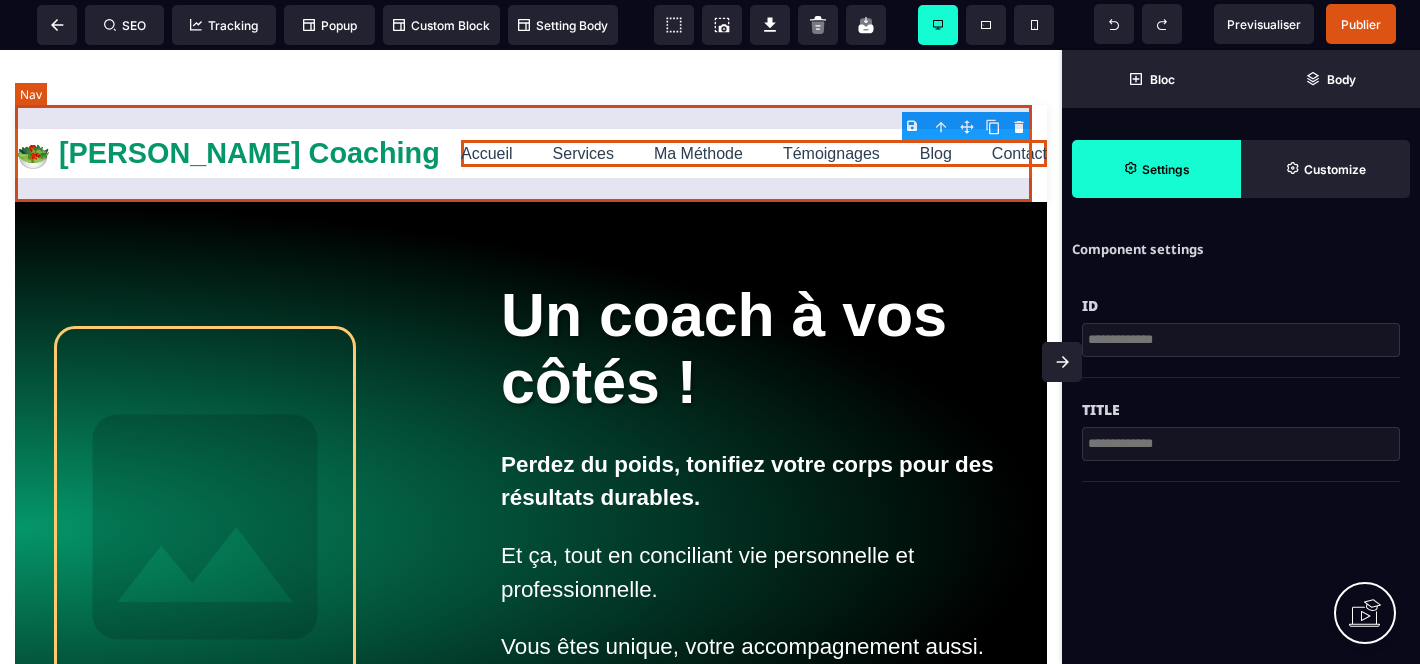 click on "🥗 [PERSON_NAME] Coaching Accueil Services Ma Méthode Témoignages Blog Contact ☰ Accueil Services Ma Méthode Témoignages Blog Contact" at bounding box center [531, 153] 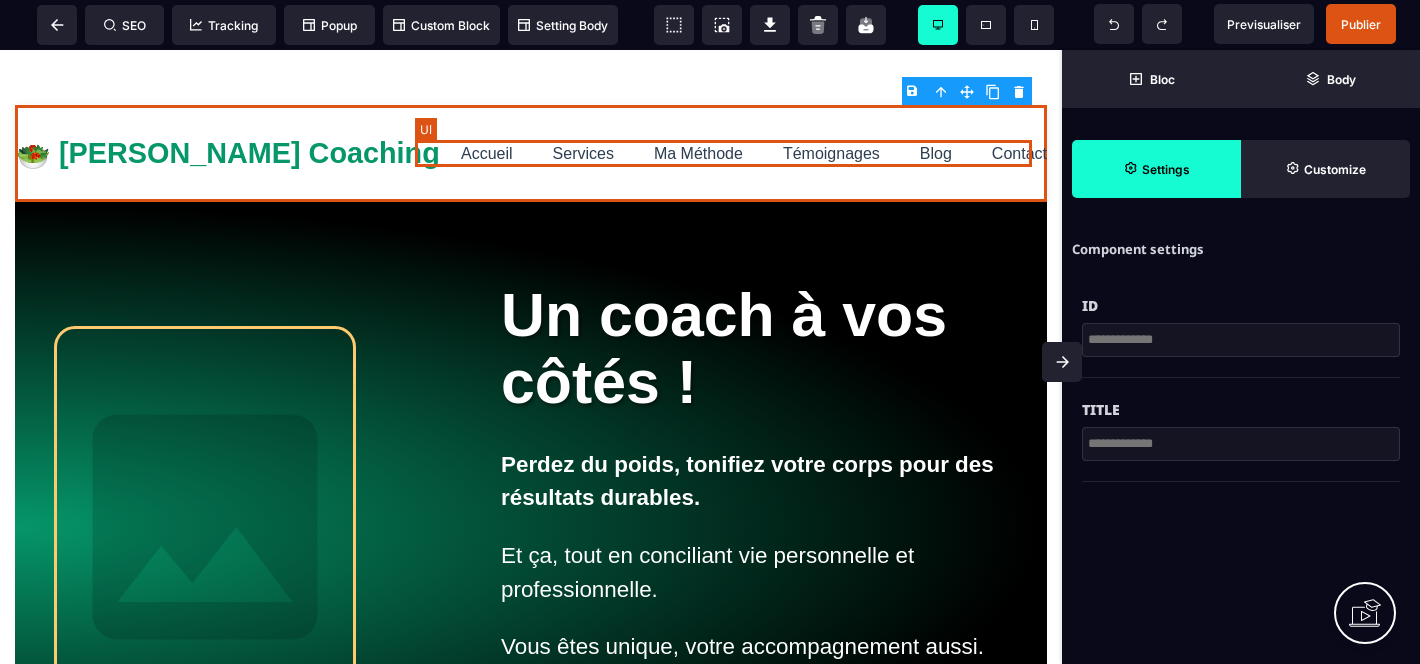 click on "Accueil Services Ma Méthode Témoignages Blog Contact" at bounding box center [754, 153] 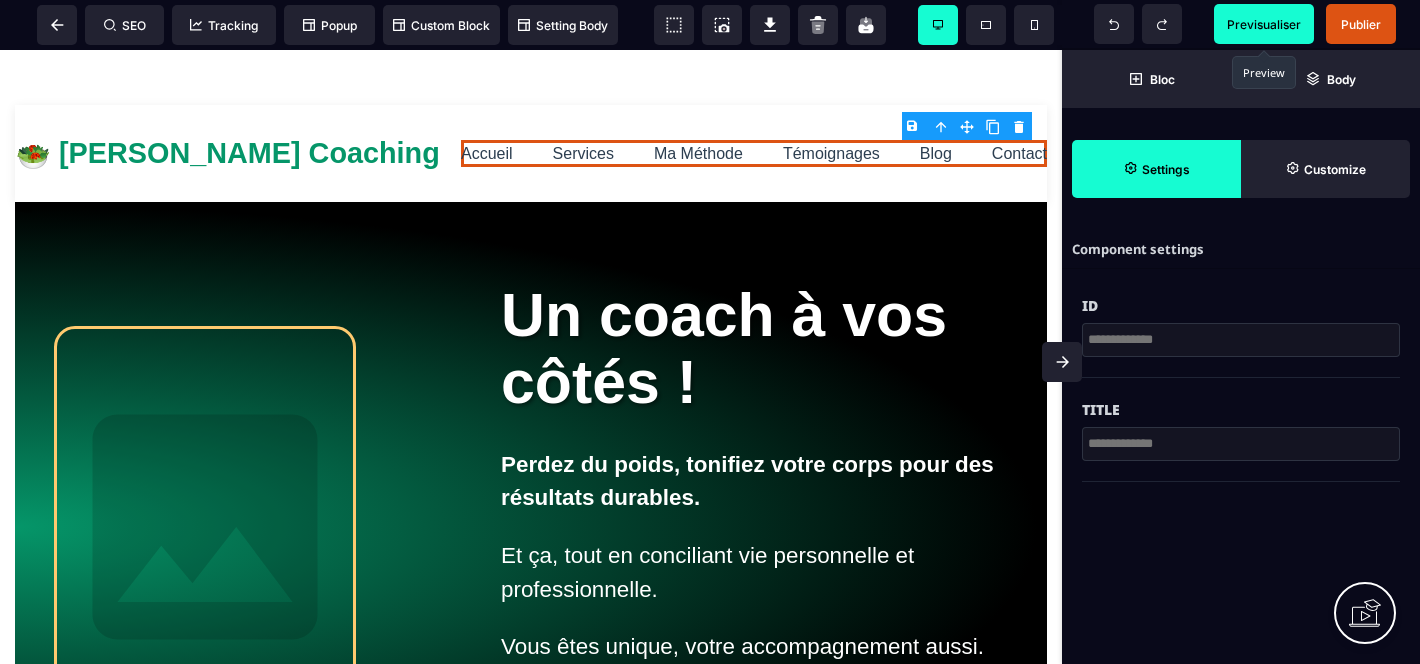 click on "Previsualiser" at bounding box center (1264, 24) 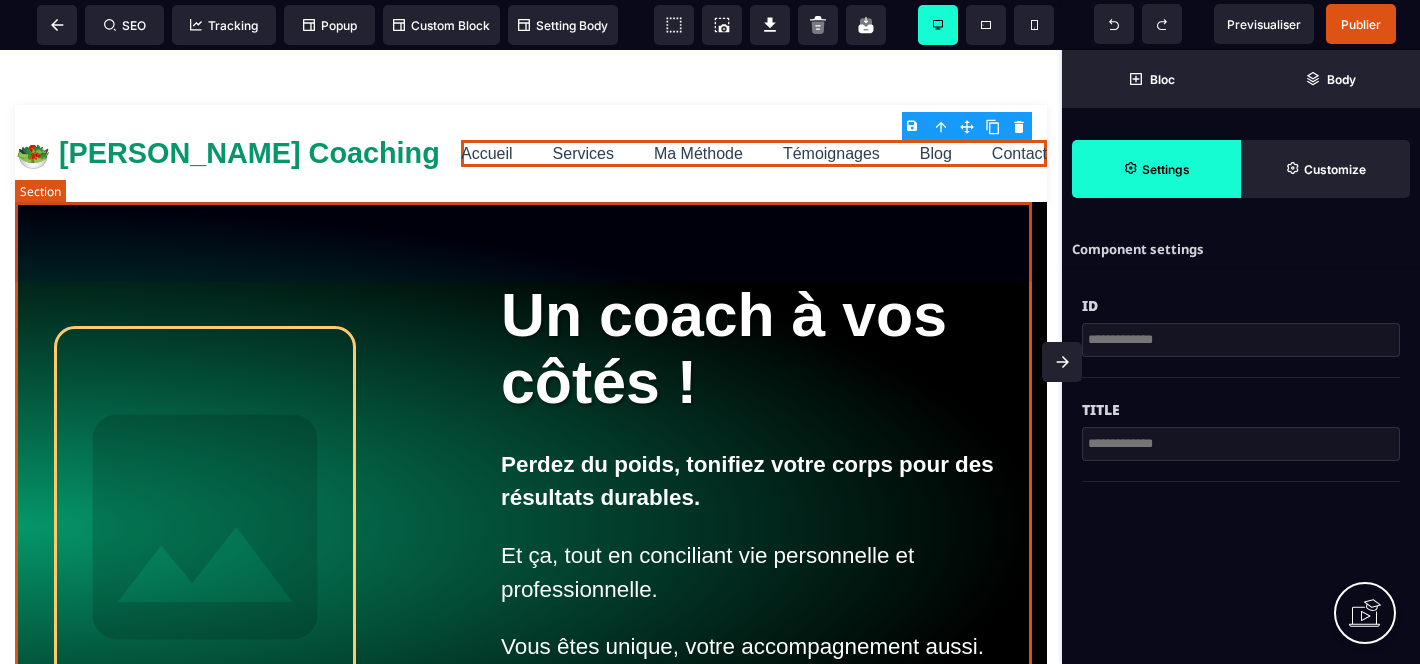 click on "Un coach à vos côtés ! Perdez du poids, tonifiez votre corps pour des résultats durables. Et ça, tout en conciliant vie personnelle et professionnelle. Vous êtes unique, votre accompagnement aussi. Bilan forme OFFERT" at bounding box center [531, 527] 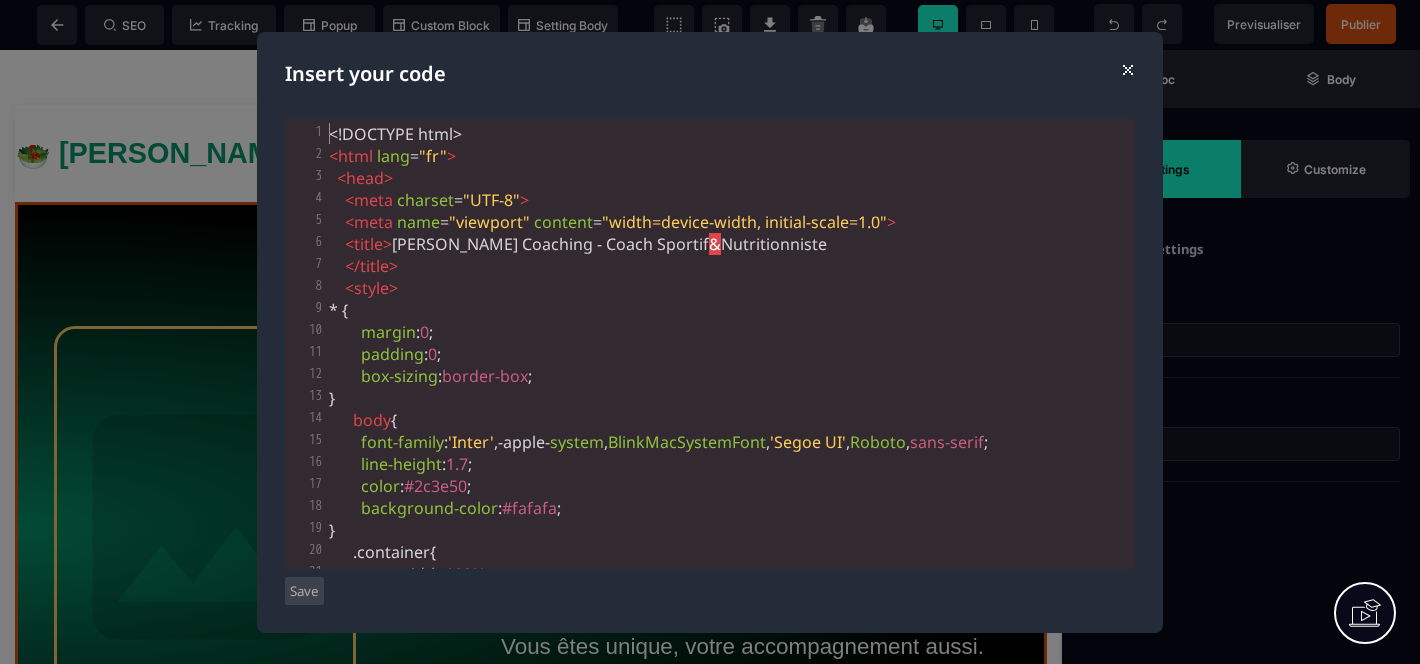 click on "< style >" at bounding box center (730, 288) 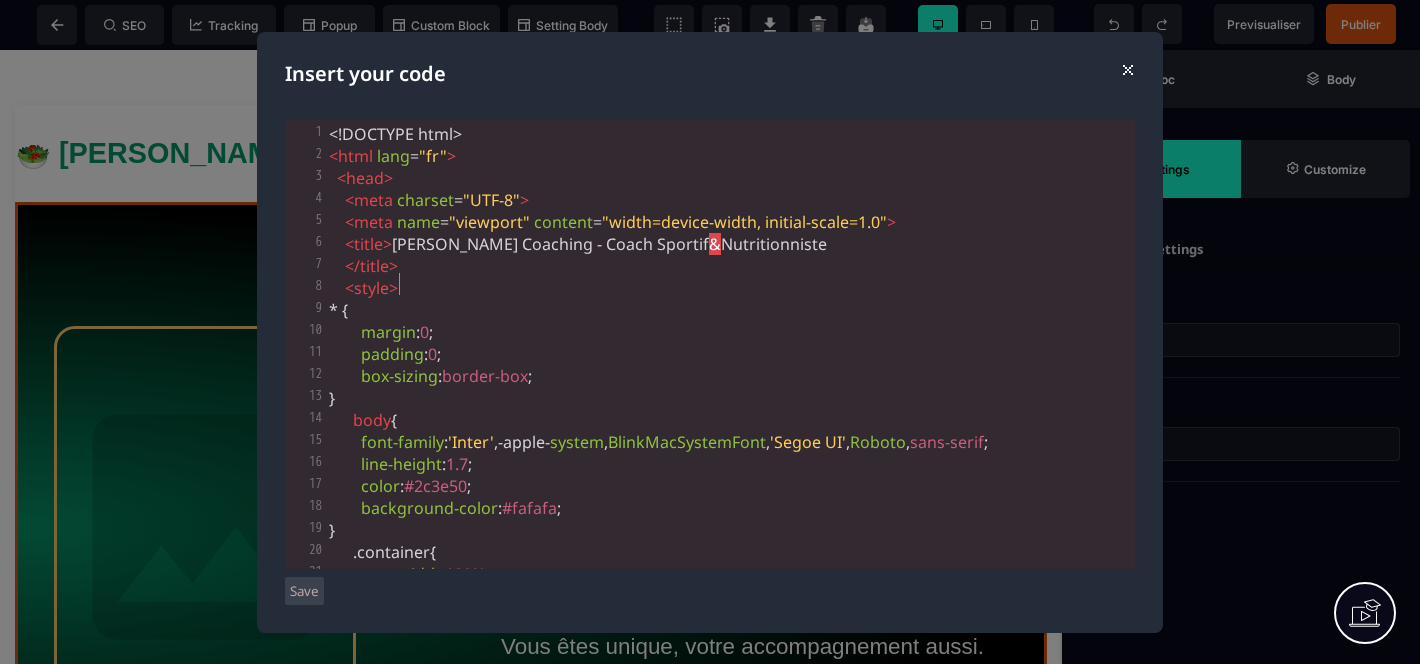 type on "**********" 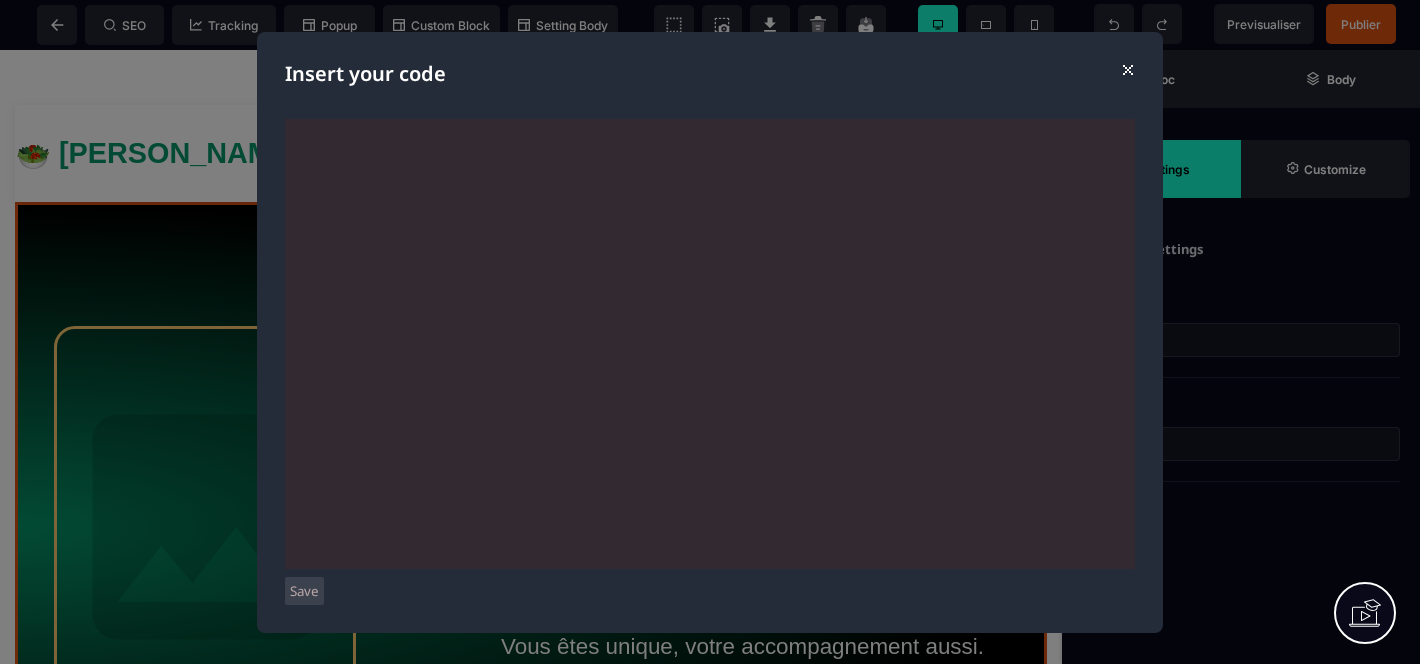 scroll, scrollTop: 18388, scrollLeft: 0, axis: vertical 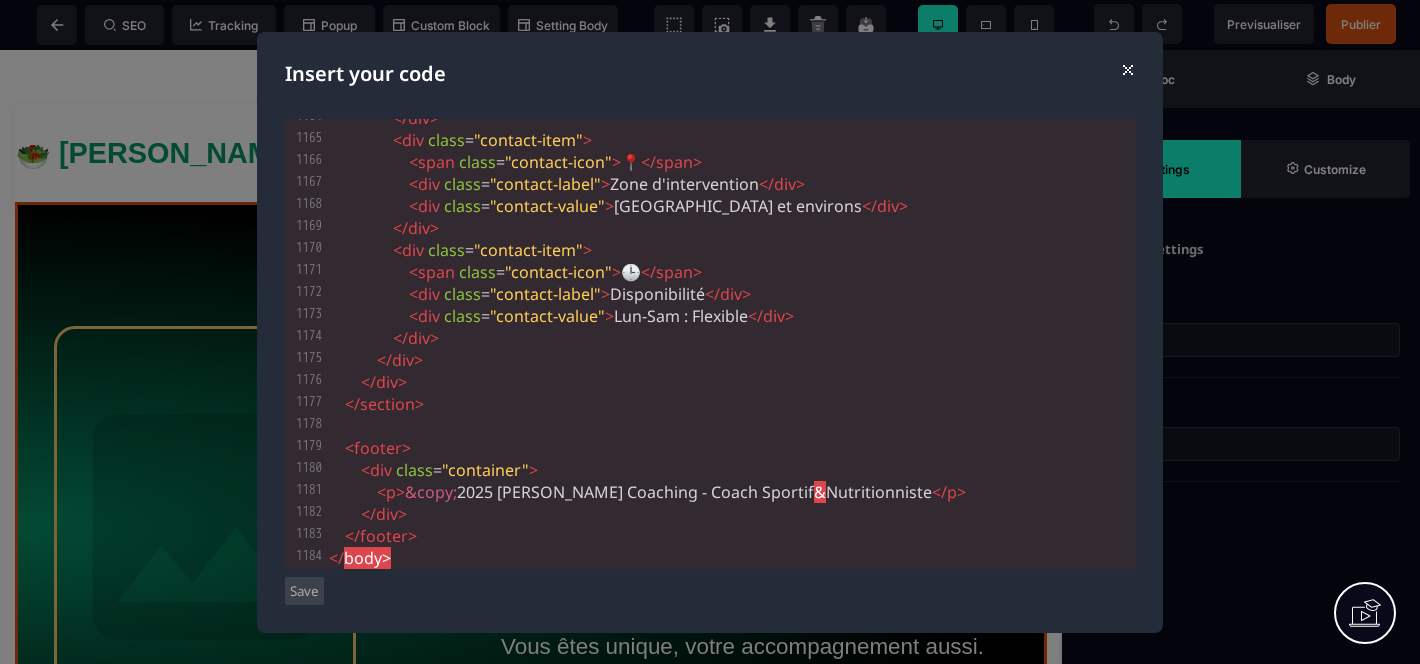 click on "Save" at bounding box center [304, 591] 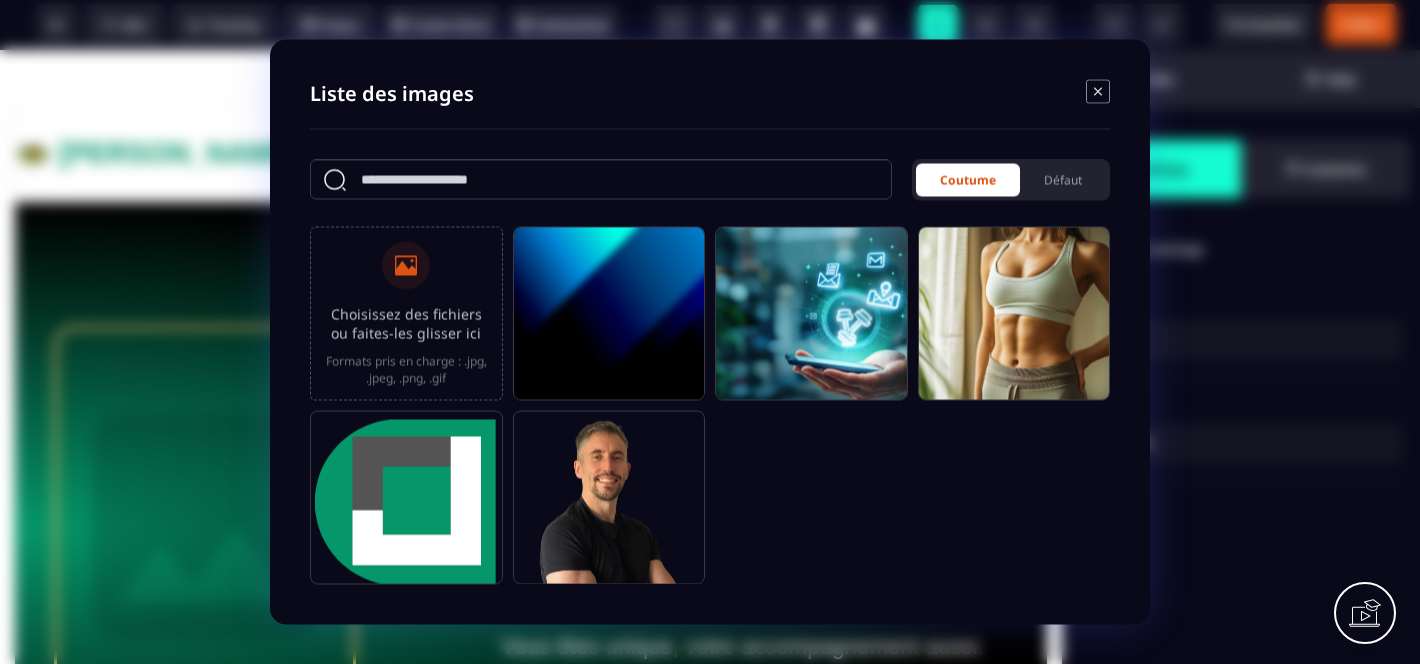 click 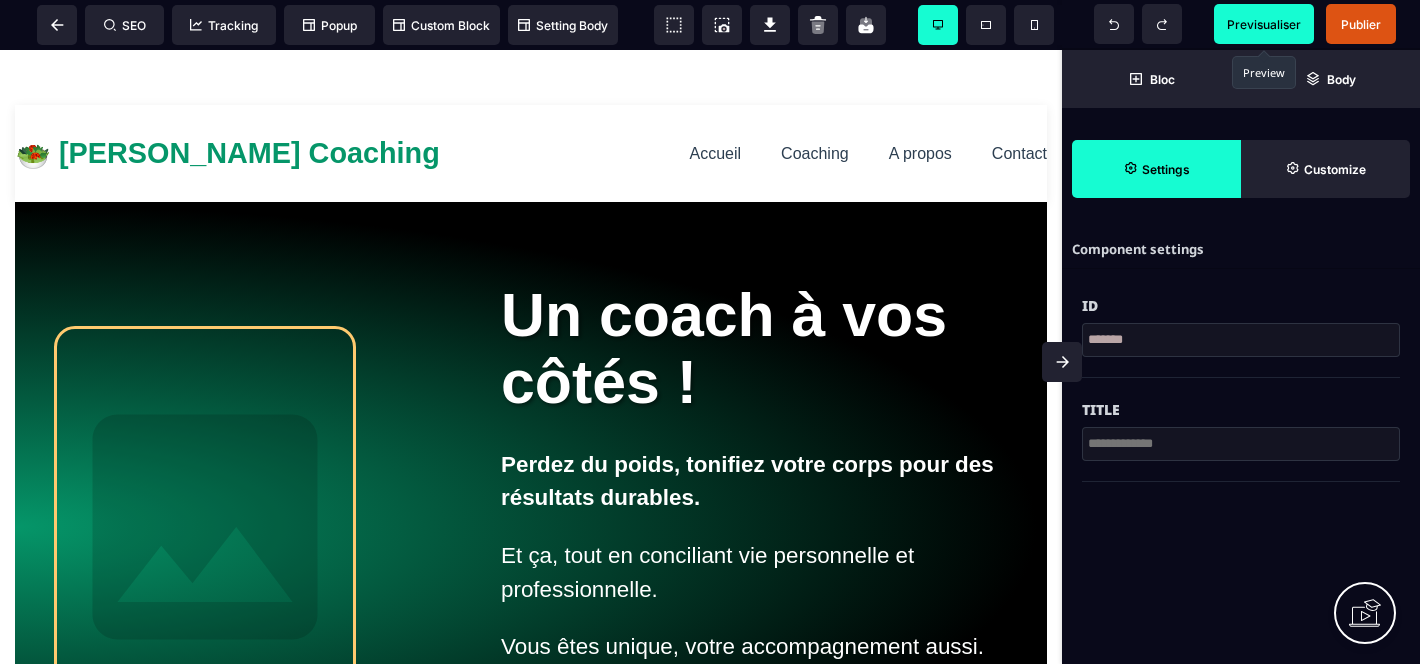 click on "Previsualiser" at bounding box center [1264, 24] 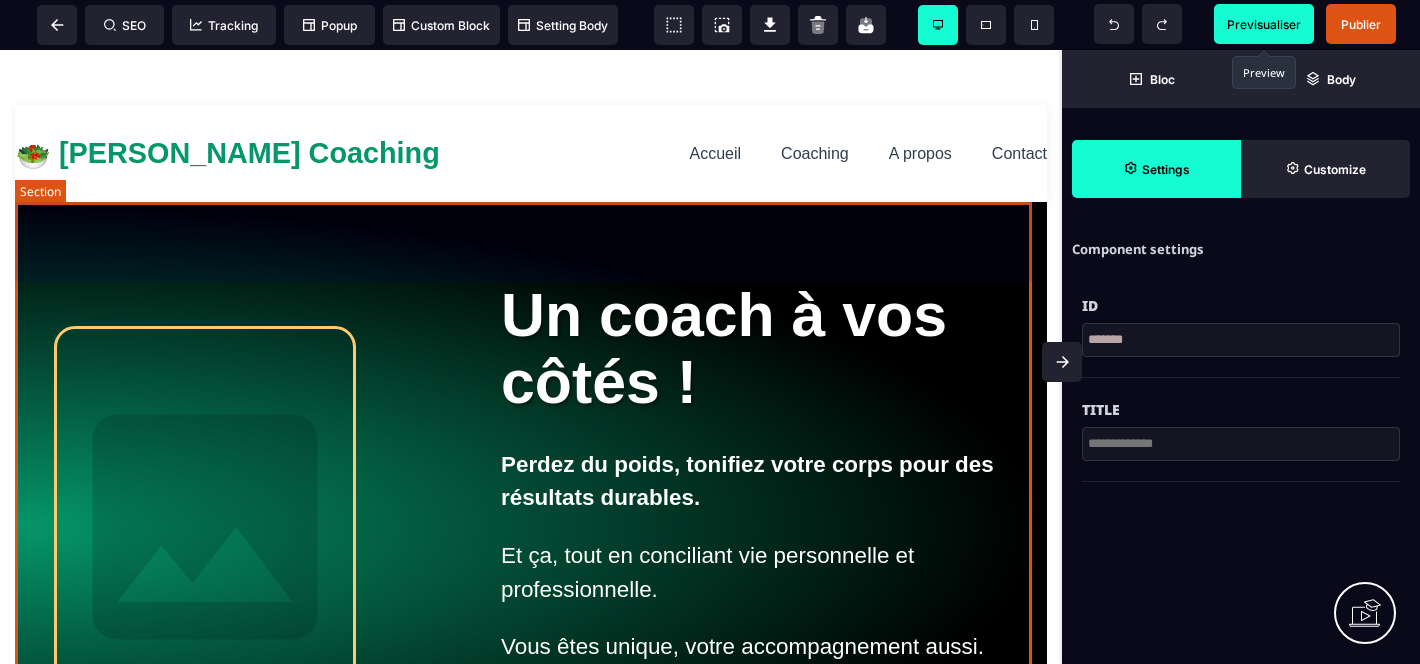 click on "Un coach à vos côtés ! Perdez du poids, tonifiez votre corps pour des résultats durables. Et ça, tout en conciliant vie personnelle et professionnelle. Vous êtes unique, votre accompagnement aussi. Bilan forme OFFERT" at bounding box center [531, 527] 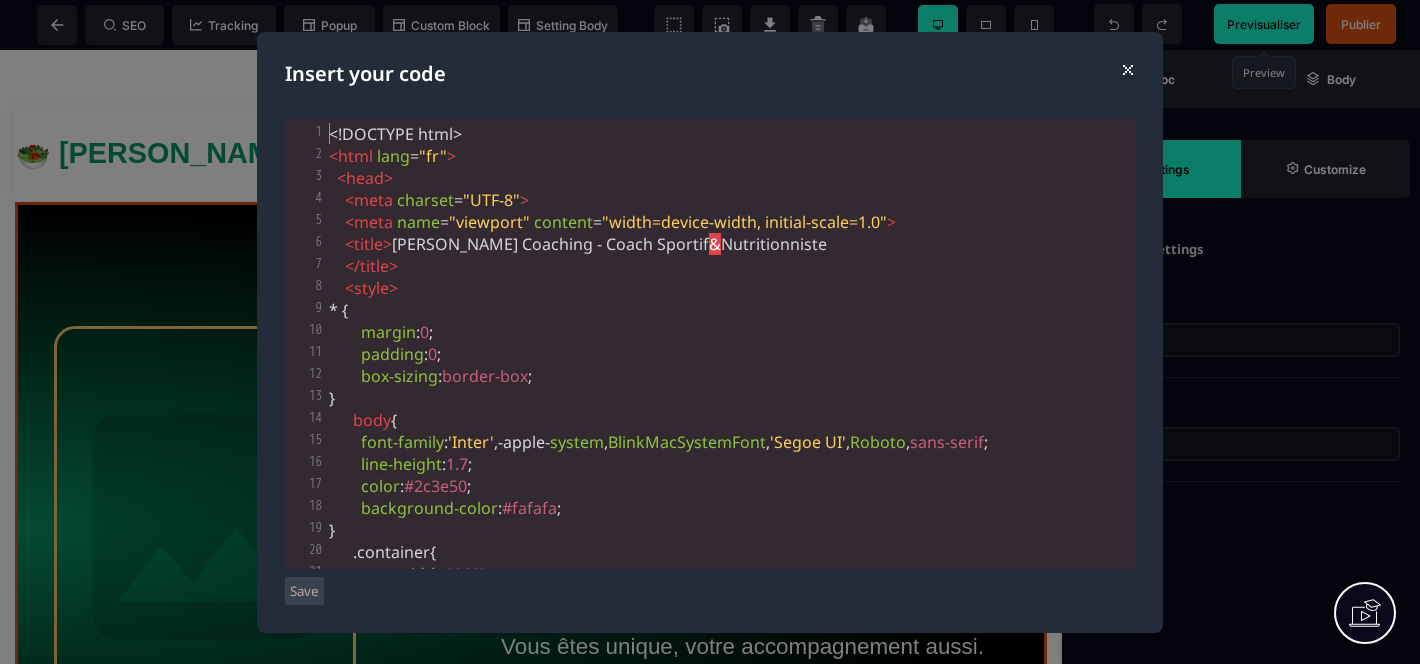 click on "< style >" at bounding box center (730, 288) 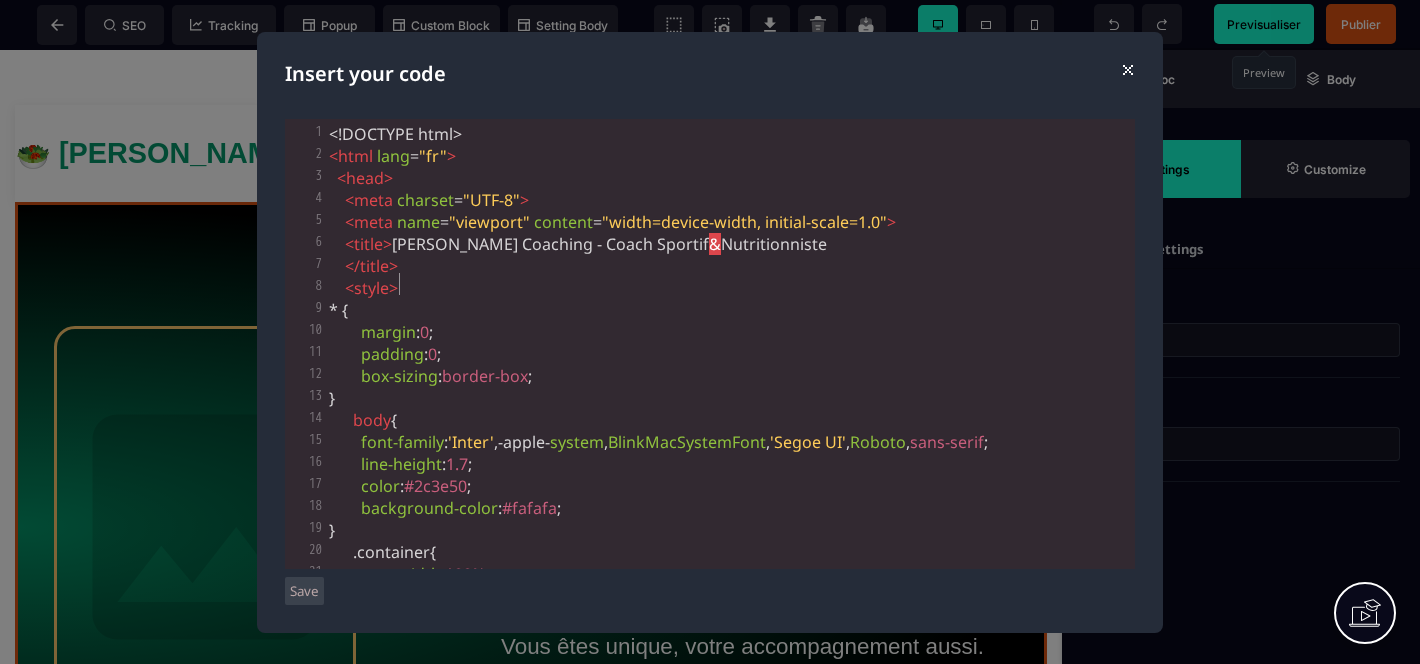 type on "**********" 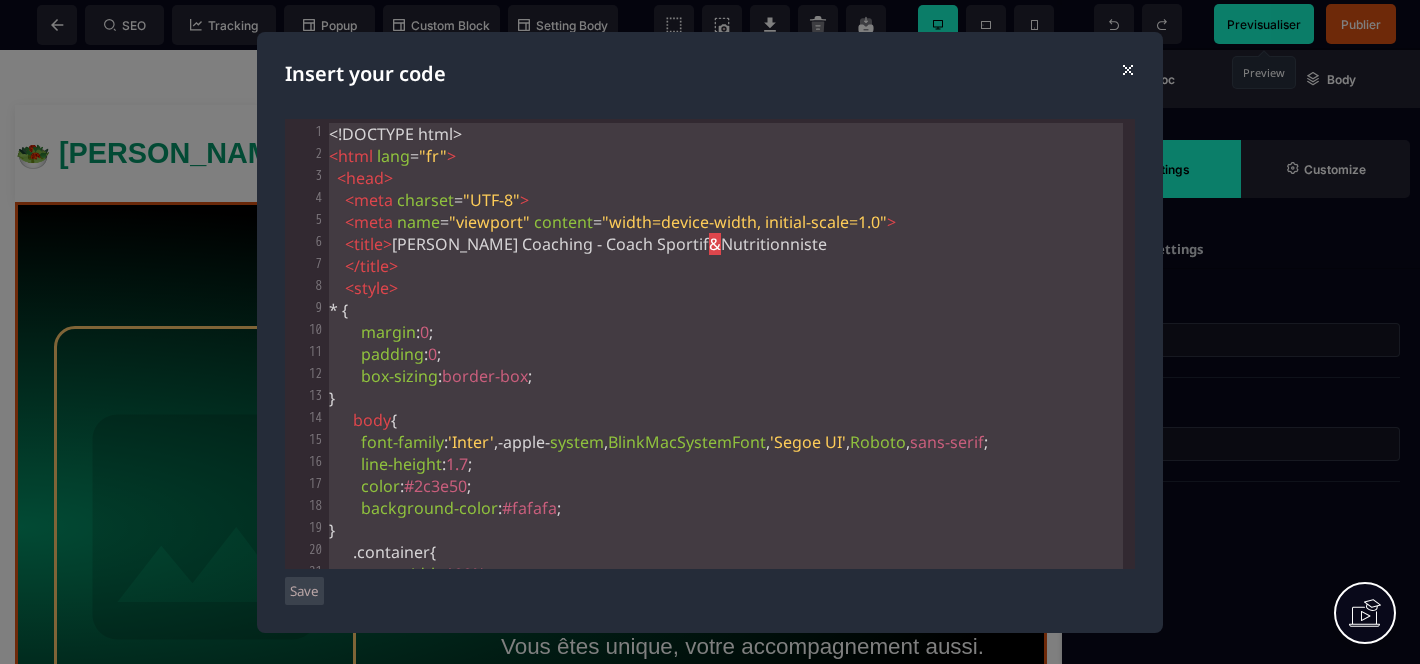 scroll, scrollTop: 18583, scrollLeft: 0, axis: vertical 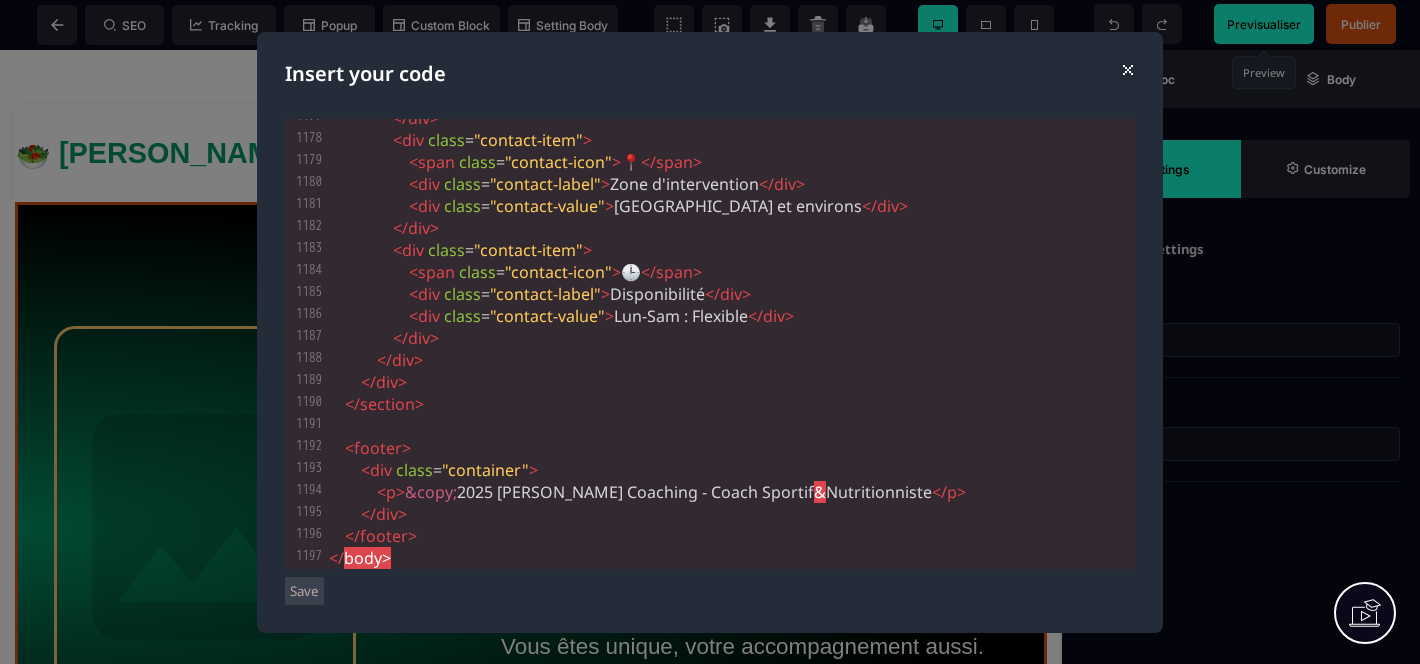 click on "Save" at bounding box center (304, 591) 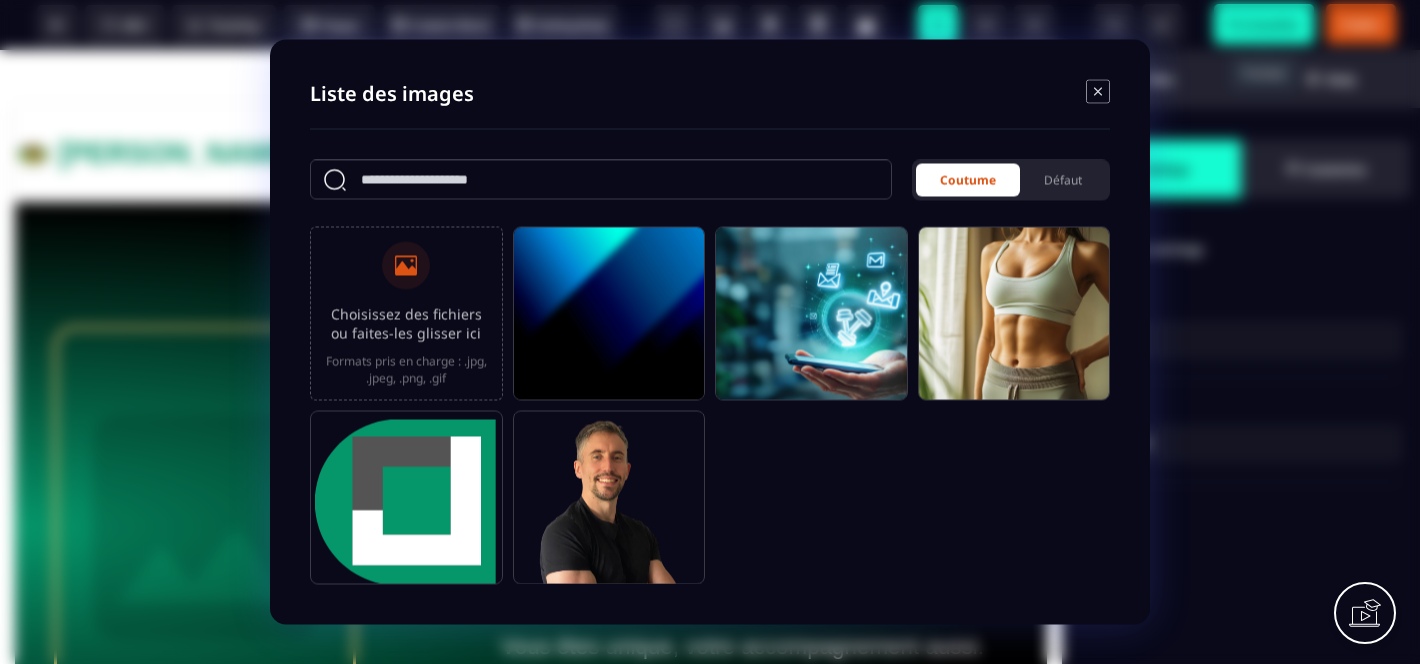 click 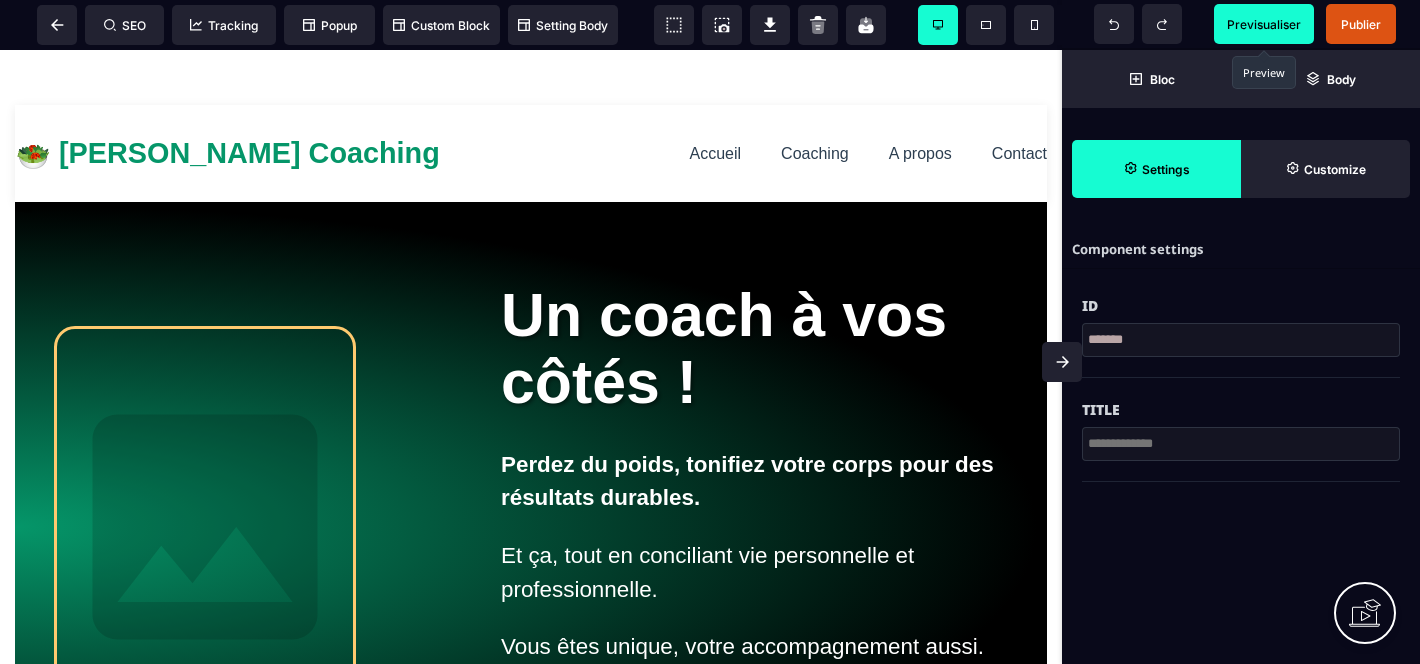 click on "Previsualiser" at bounding box center [1264, 24] 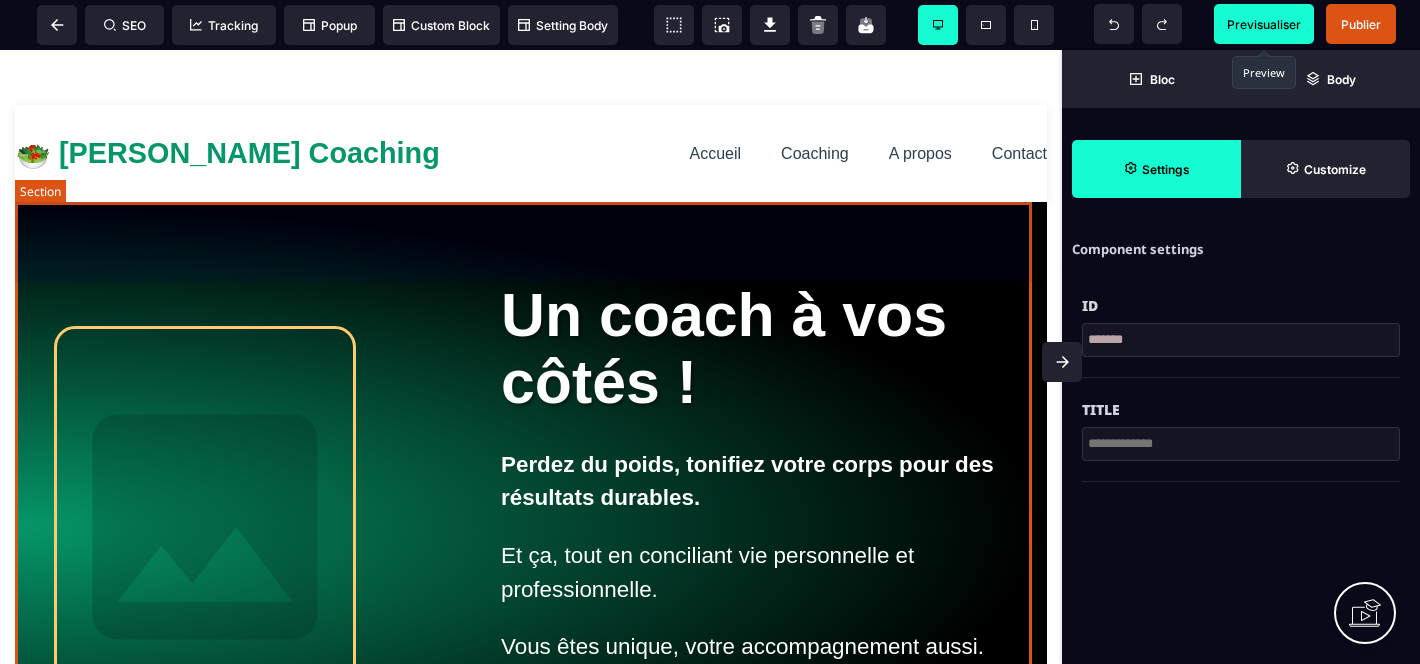 click on "Un coach à vos côtés ! Perdez du poids, tonifiez votre corps pour des résultats durables. Et ça, tout en conciliant vie personnelle et professionnelle. Vous êtes unique, votre accompagnement aussi. Bilan forme OFFERT" at bounding box center [531, 527] 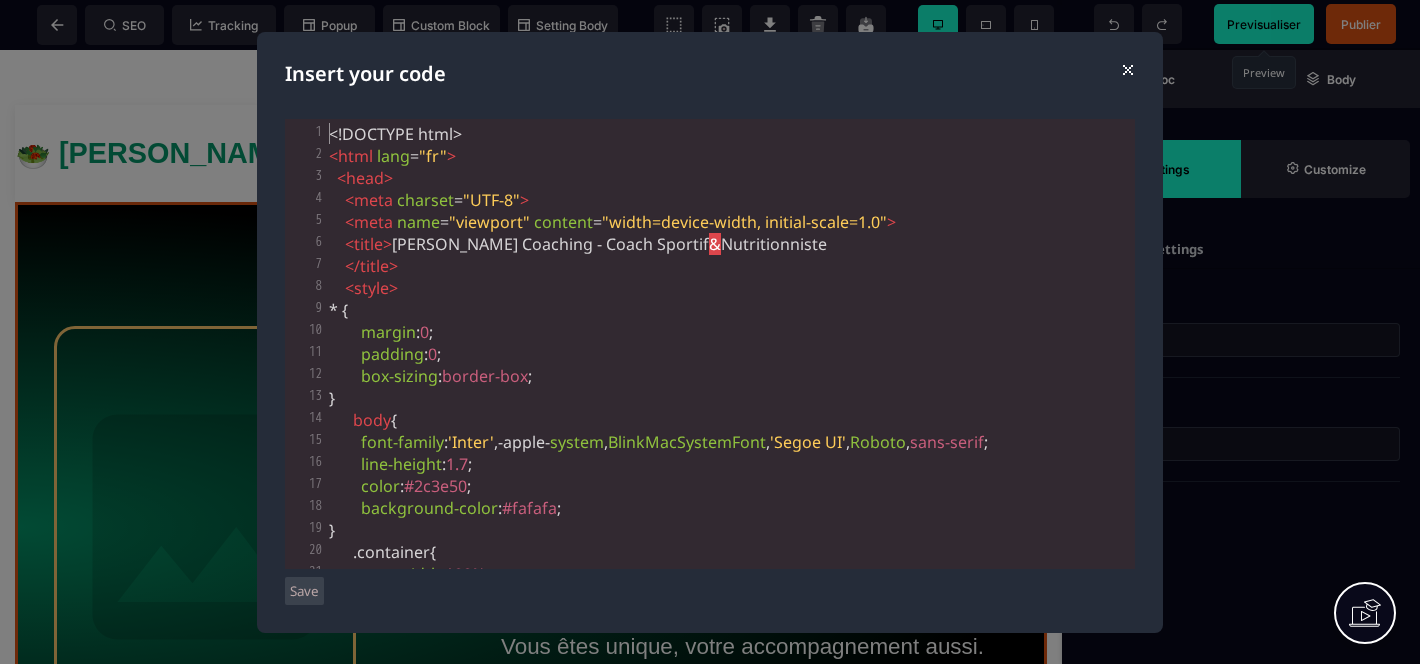 click on "* {" at bounding box center [730, 310] 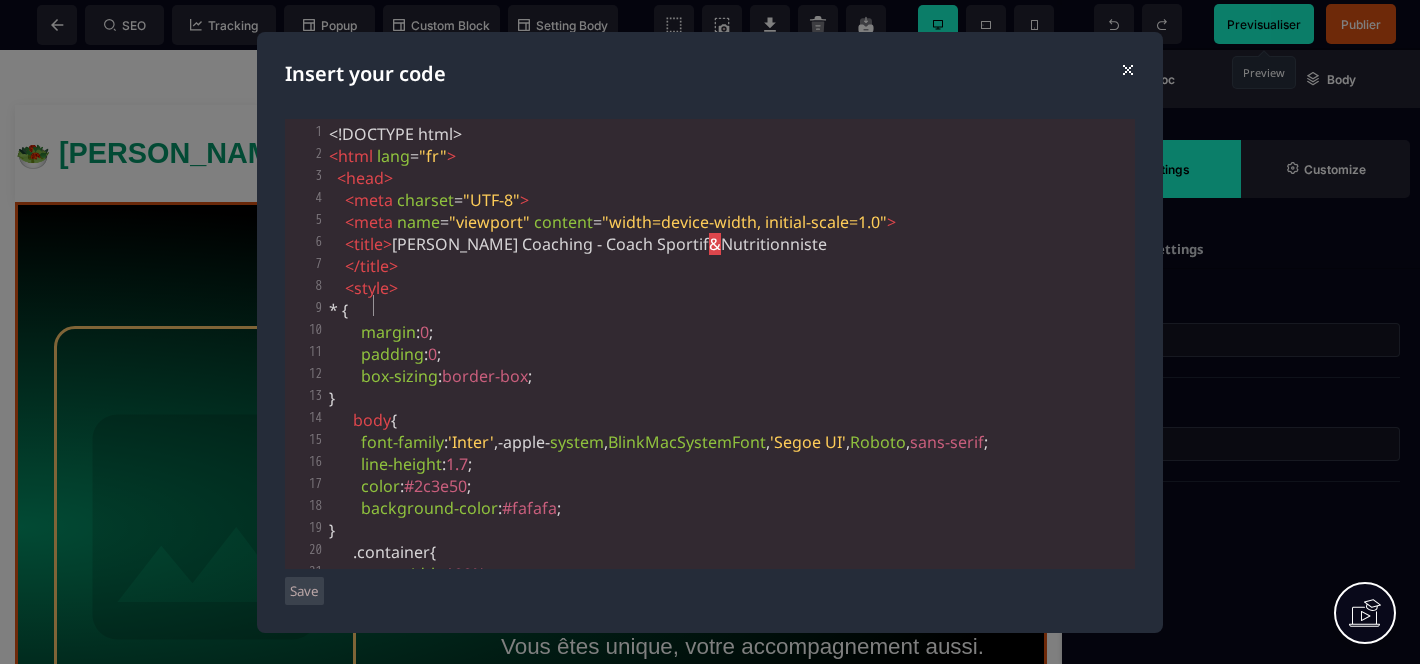 type on "**********" 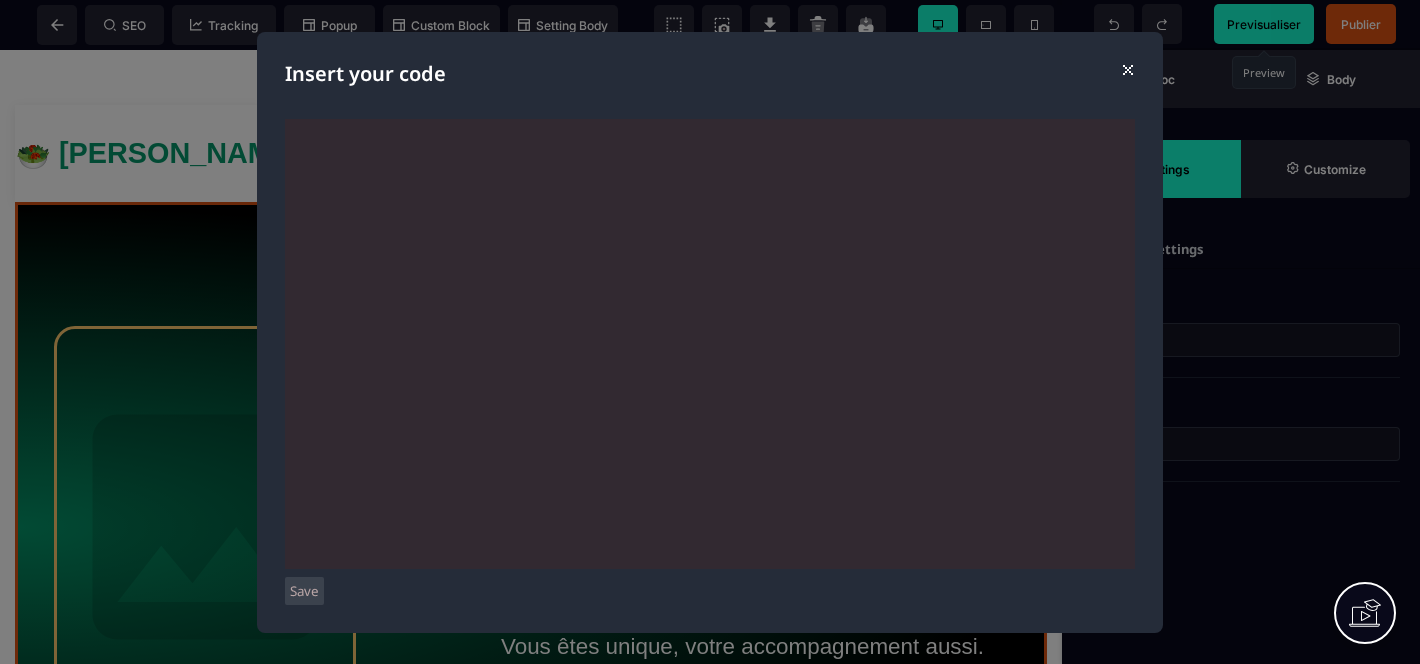 scroll, scrollTop: 18583, scrollLeft: 0, axis: vertical 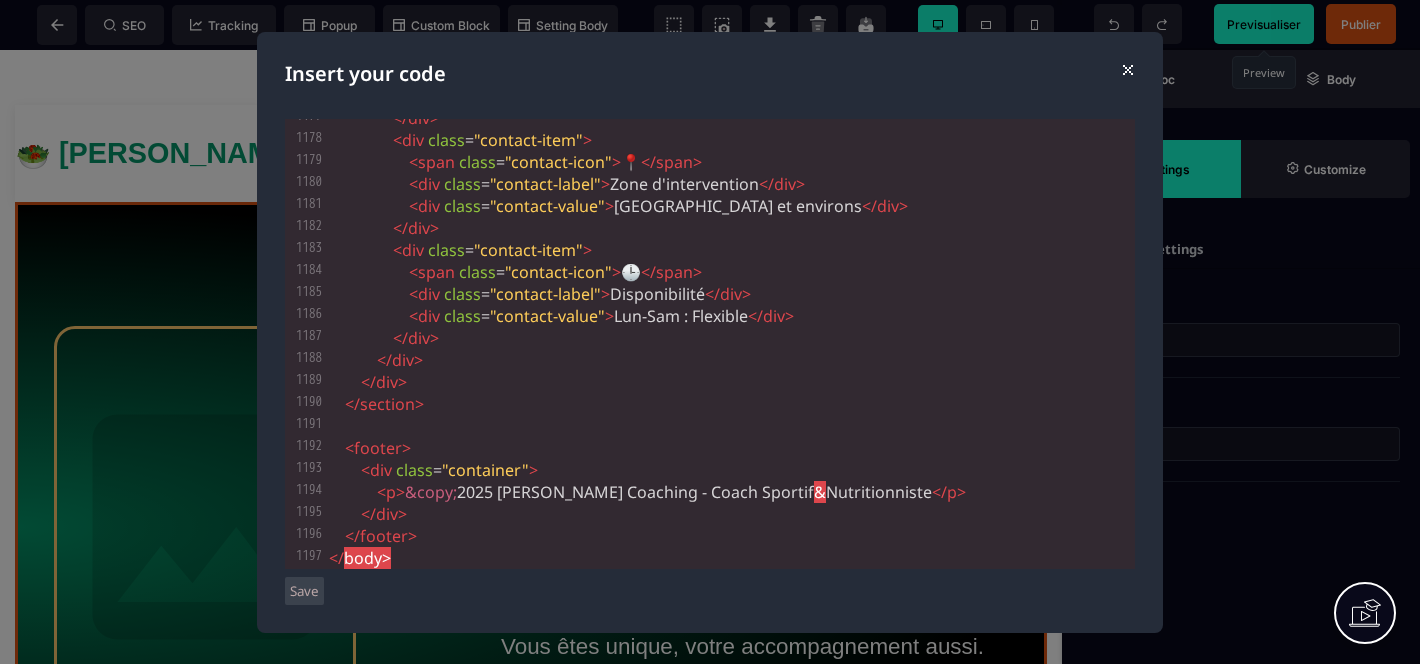 click on "Save" at bounding box center [304, 591] 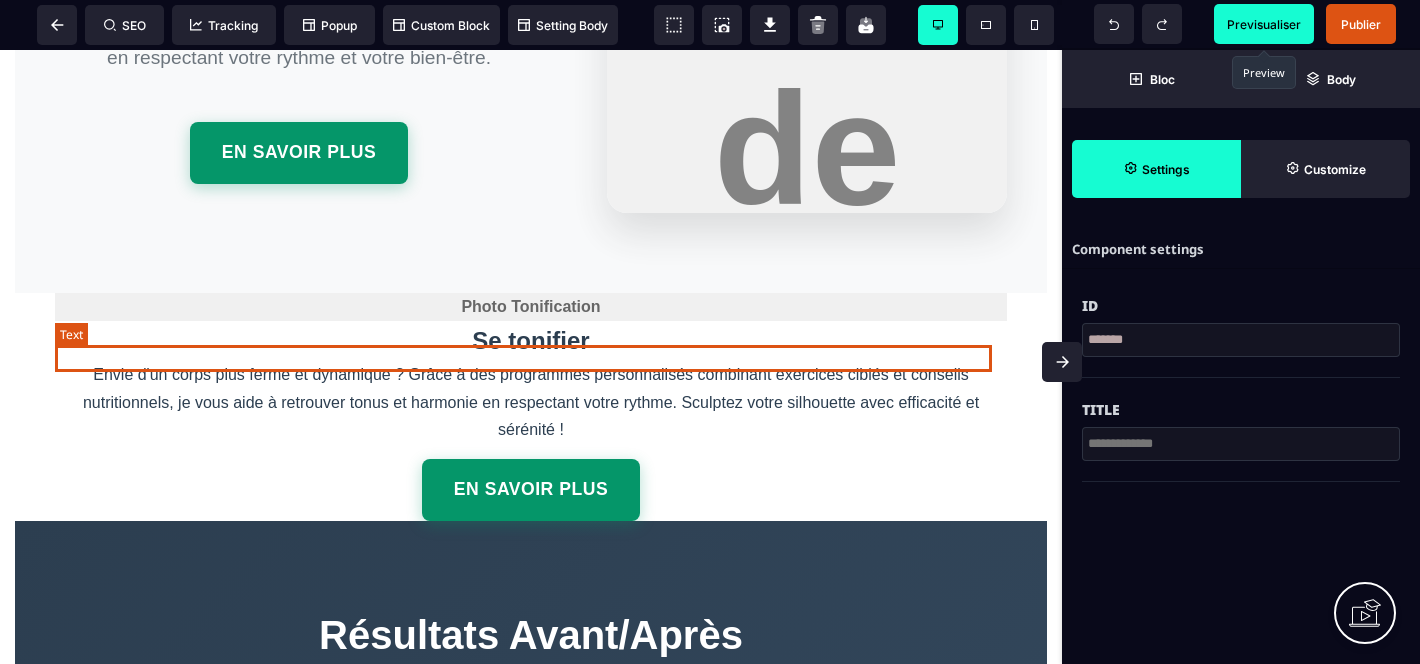 scroll, scrollTop: 2032, scrollLeft: 0, axis: vertical 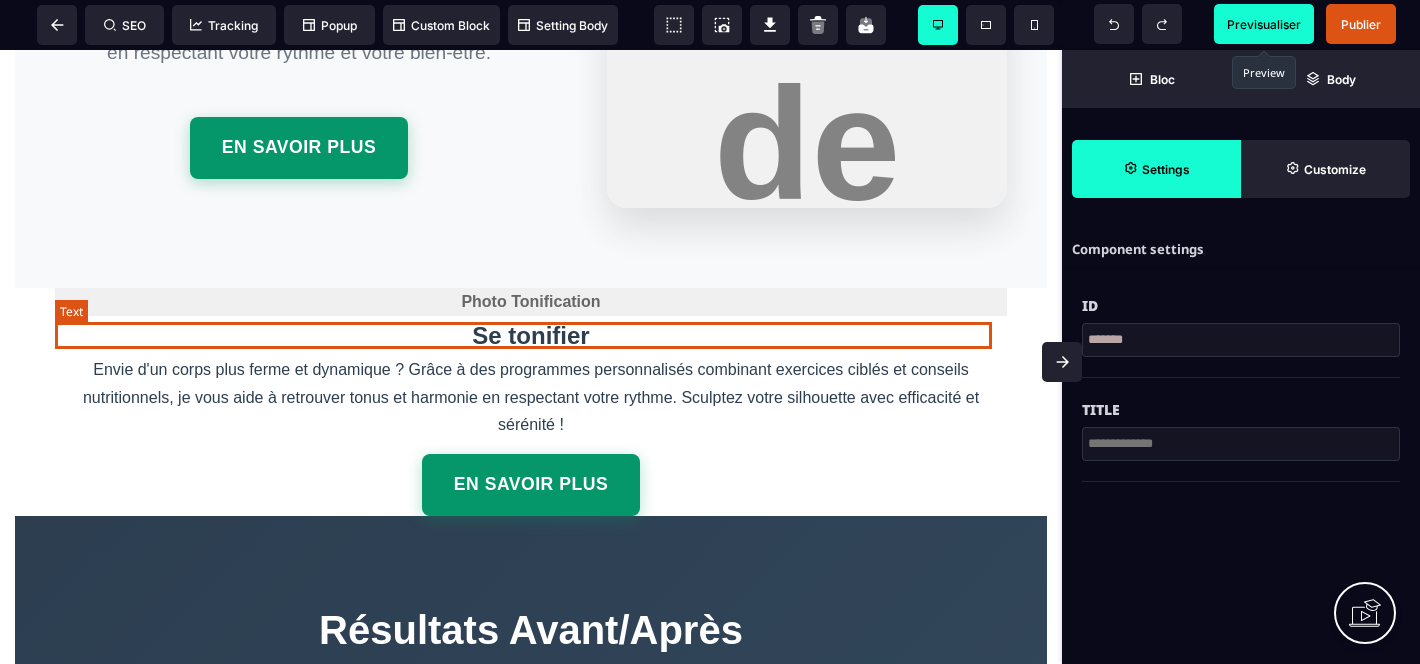 click on "Photo Tonification" at bounding box center [531, 301] 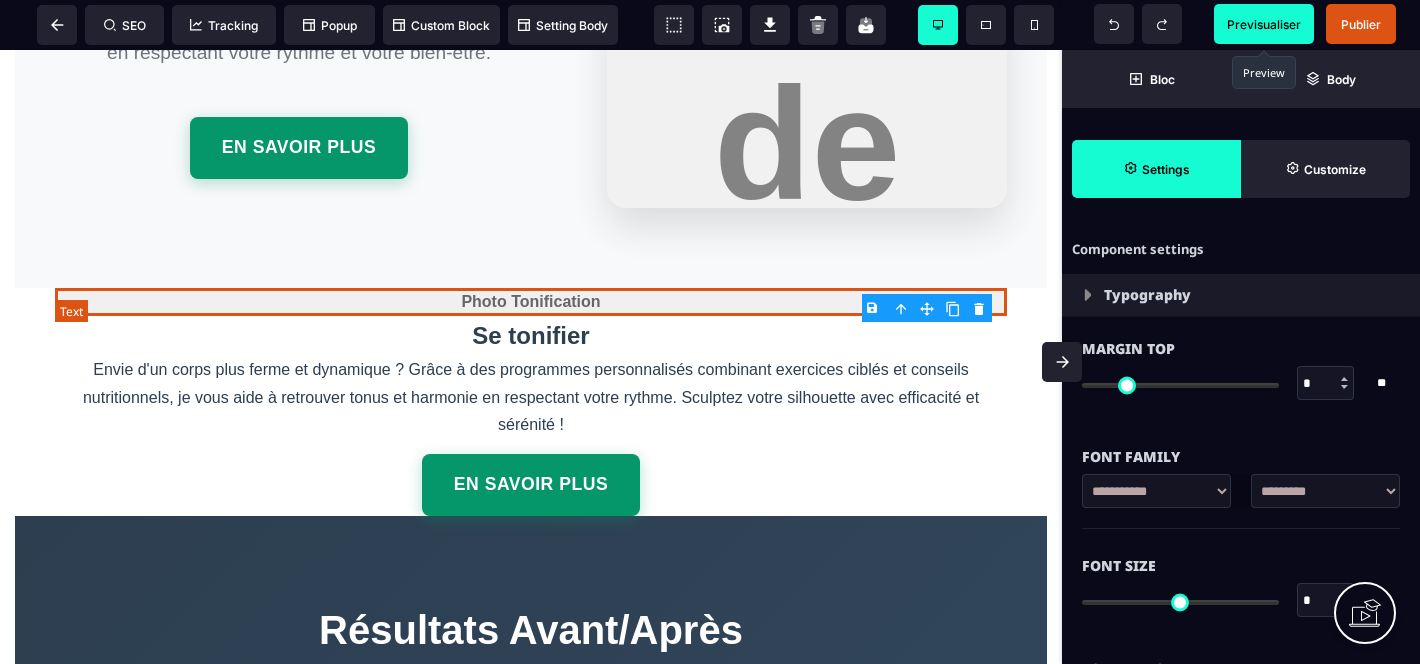 type on "*" 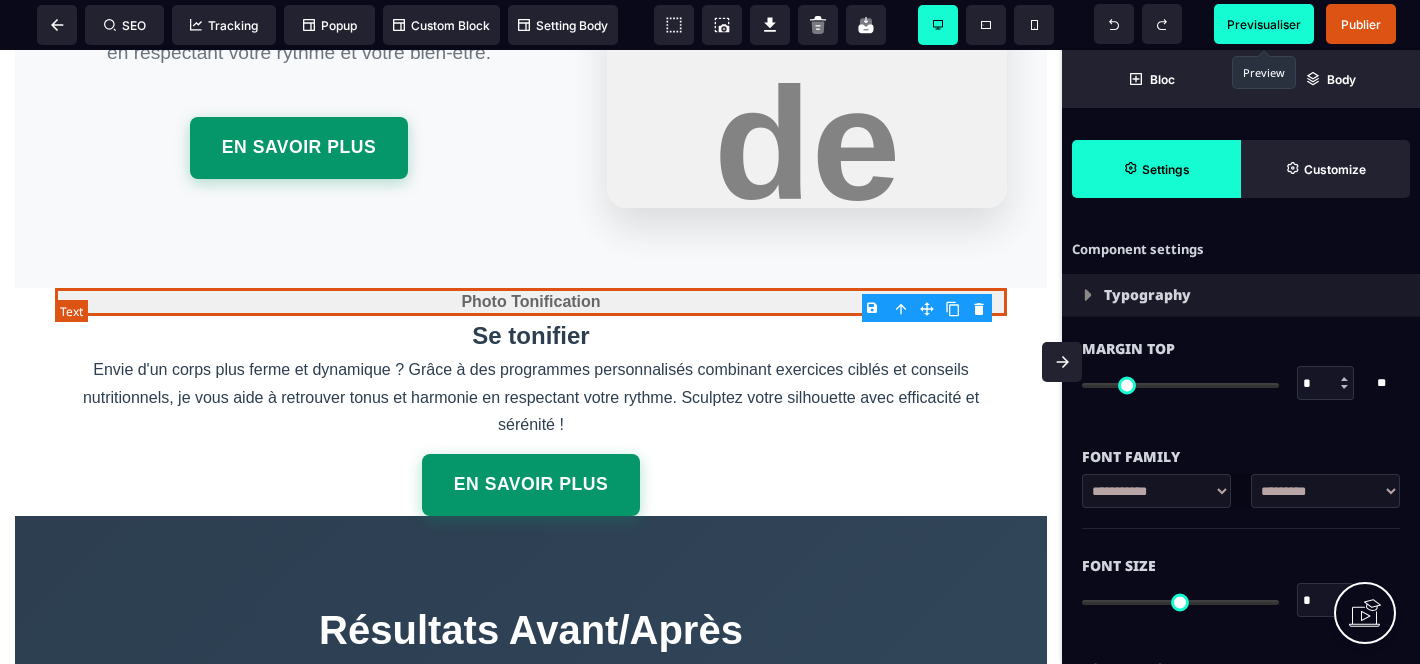 type on "**" 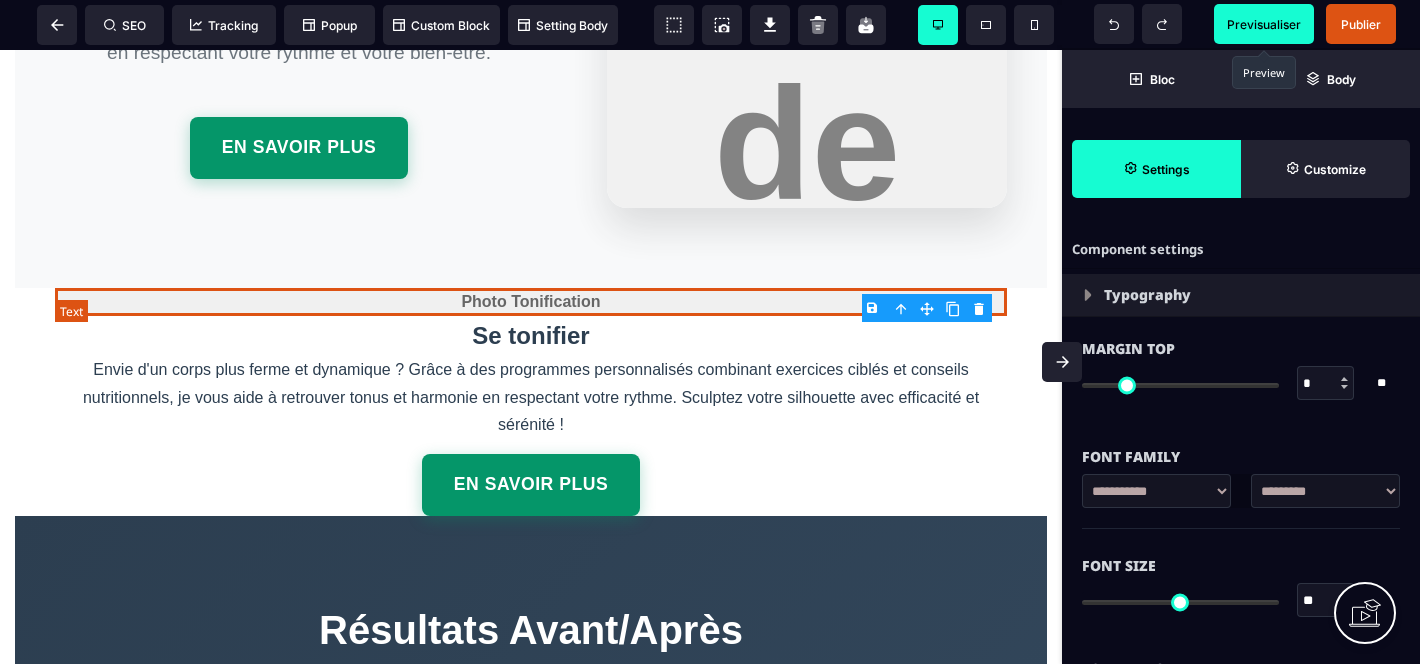 type on "*" 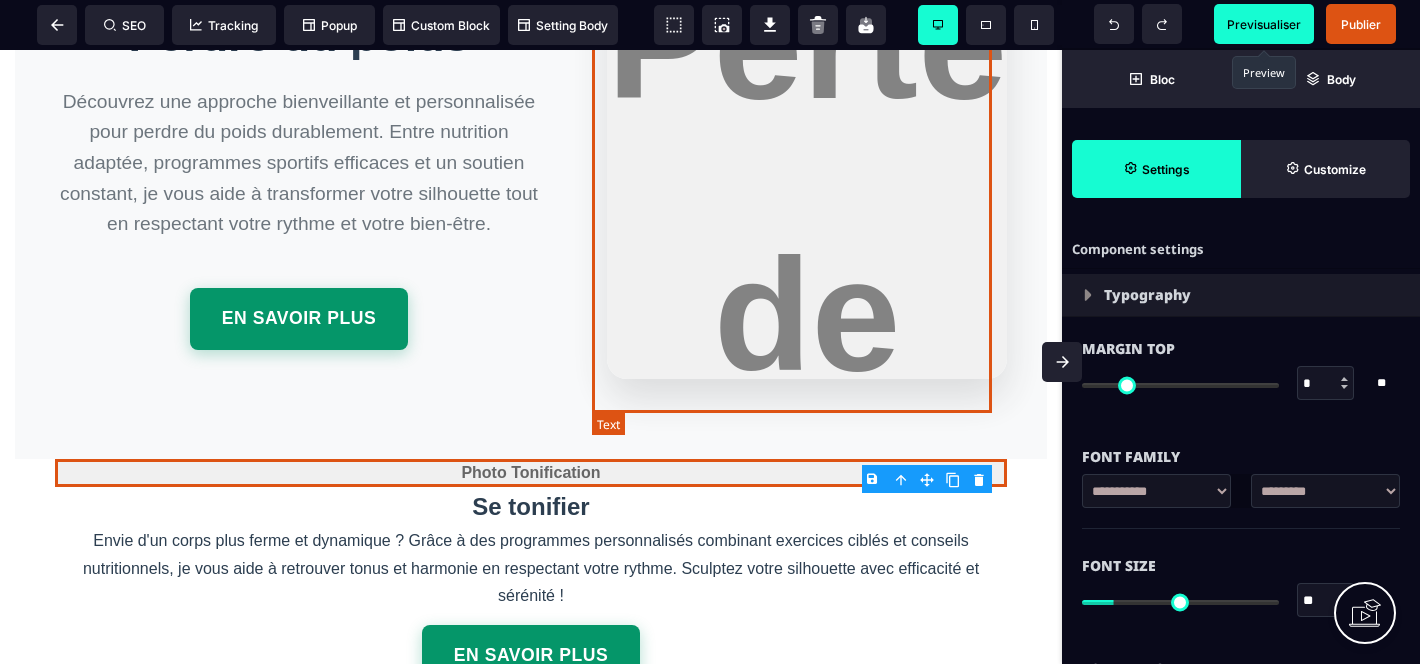 click on "Photo Perte de Poids" at bounding box center (807, 179) 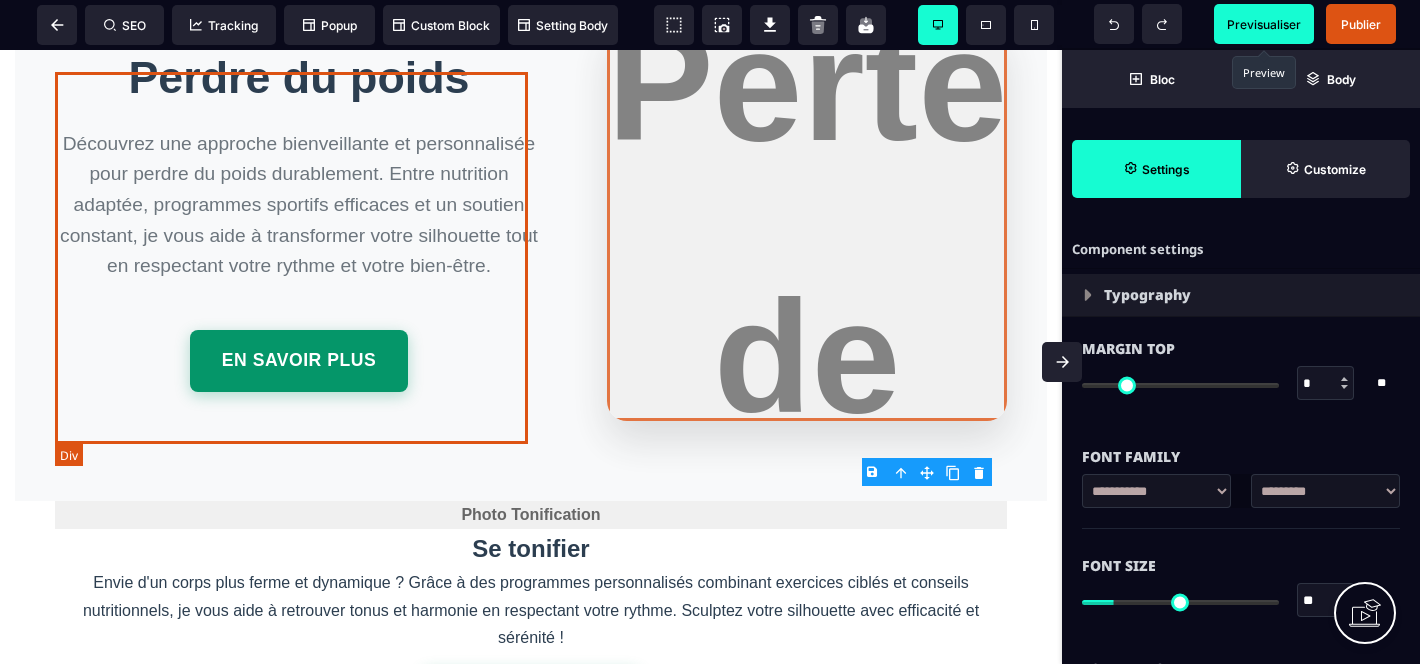 scroll, scrollTop: 1816, scrollLeft: 0, axis: vertical 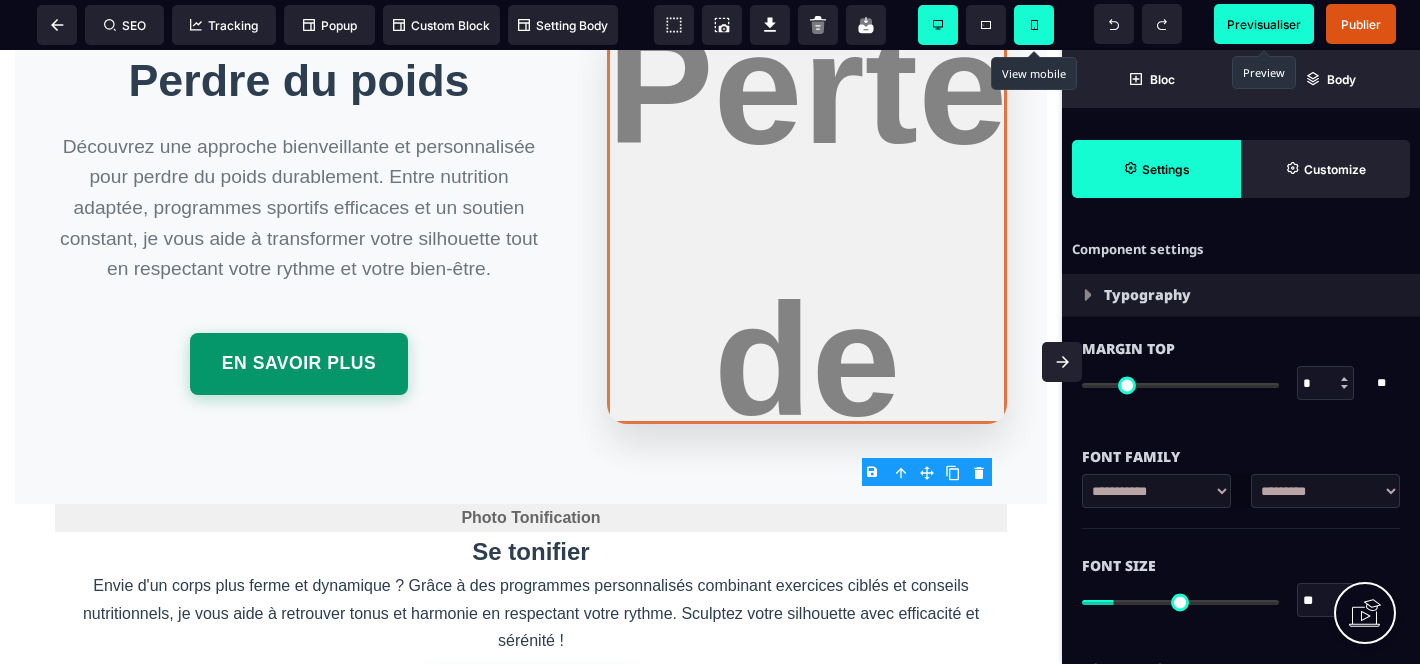 click at bounding box center [1034, 25] 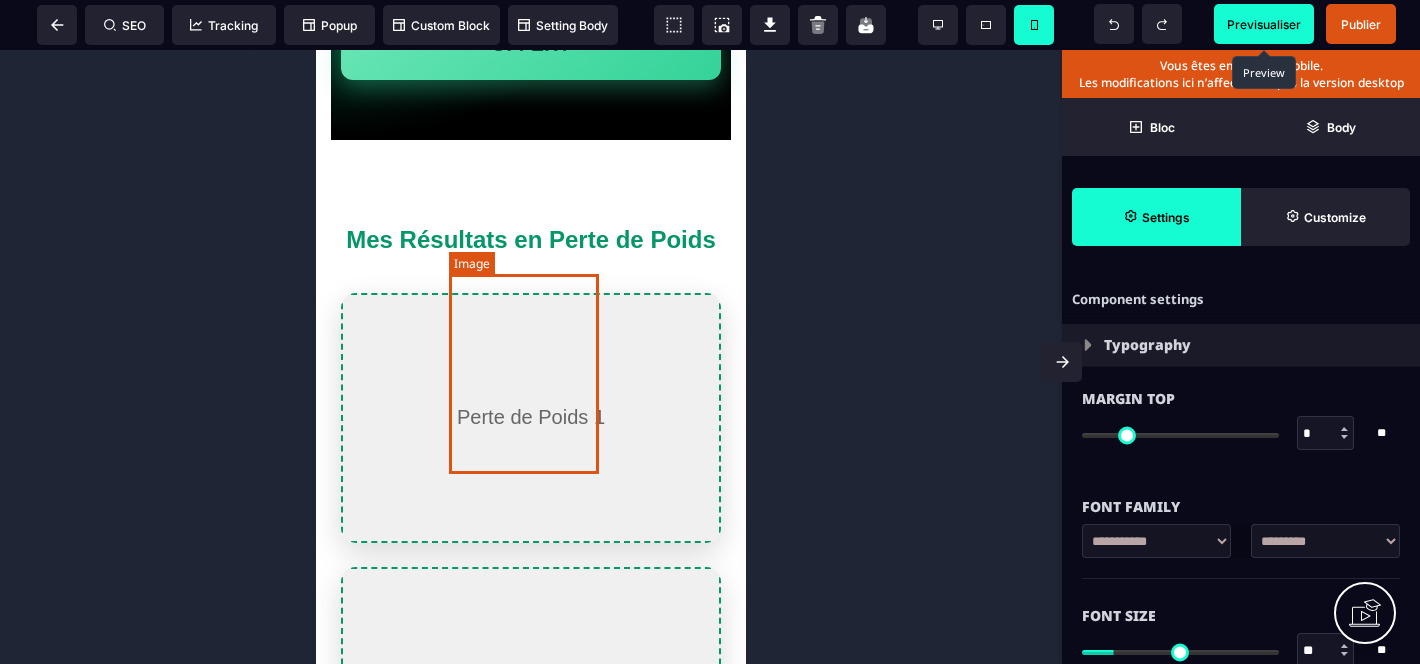 scroll, scrollTop: 0, scrollLeft: 0, axis: both 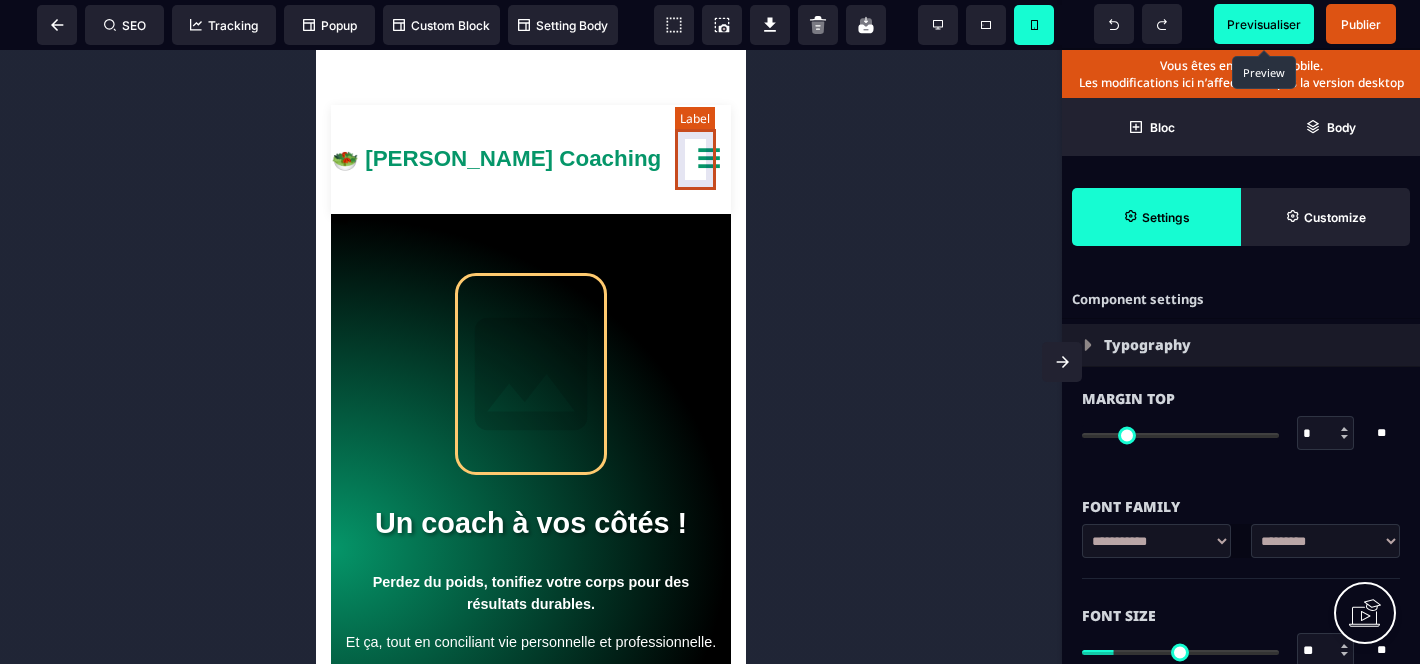 click on "☰" at bounding box center (709, 159) 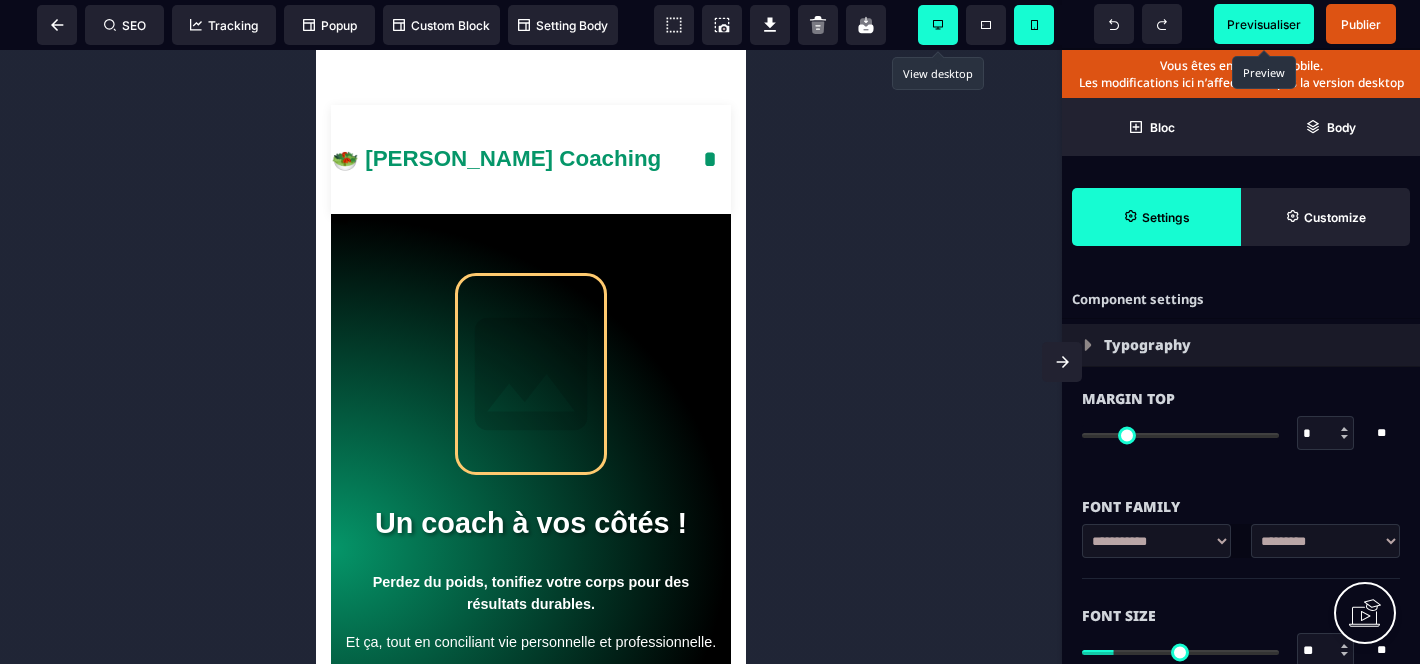 click at bounding box center (938, 25) 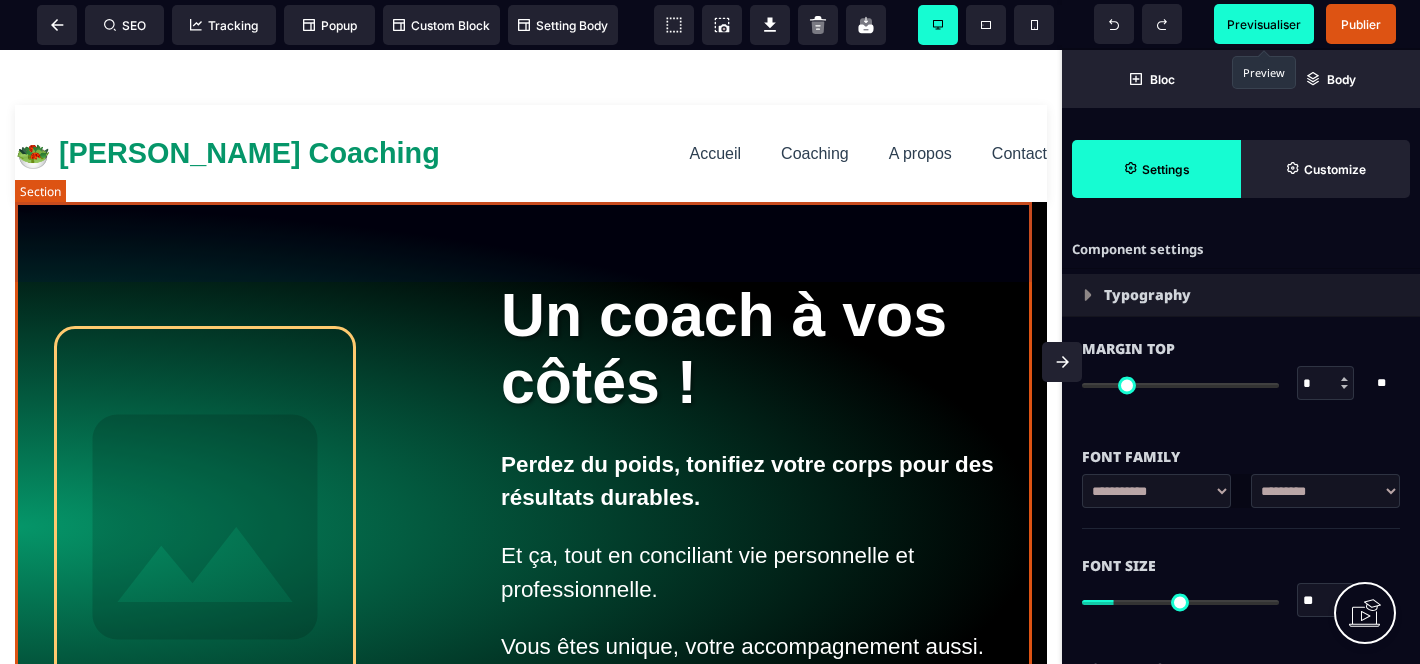 click on "Un coach à vos côtés ! Perdez du poids, tonifiez votre corps pour des résultats durables. Et ça, tout en conciliant vie personnelle et professionnelle. Vous êtes unique, votre accompagnement aussi. Bilan forme OFFERT" at bounding box center [531, 527] 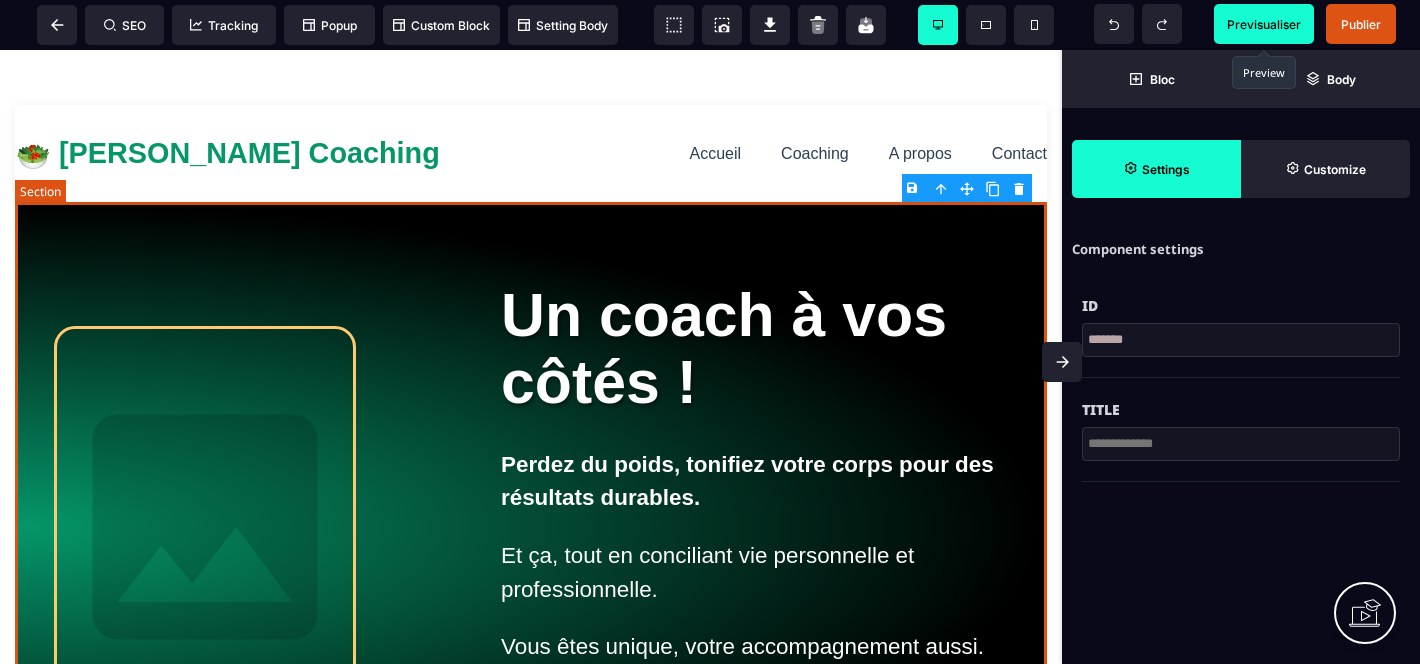 click on "Un coach à vos côtés ! Perdez du poids, tonifiez votre corps pour des résultats durables. Et ça, tout en conciliant vie personnelle et professionnelle. Vous êtes unique, votre accompagnement aussi. Bilan forme OFFERT" at bounding box center [531, 527] 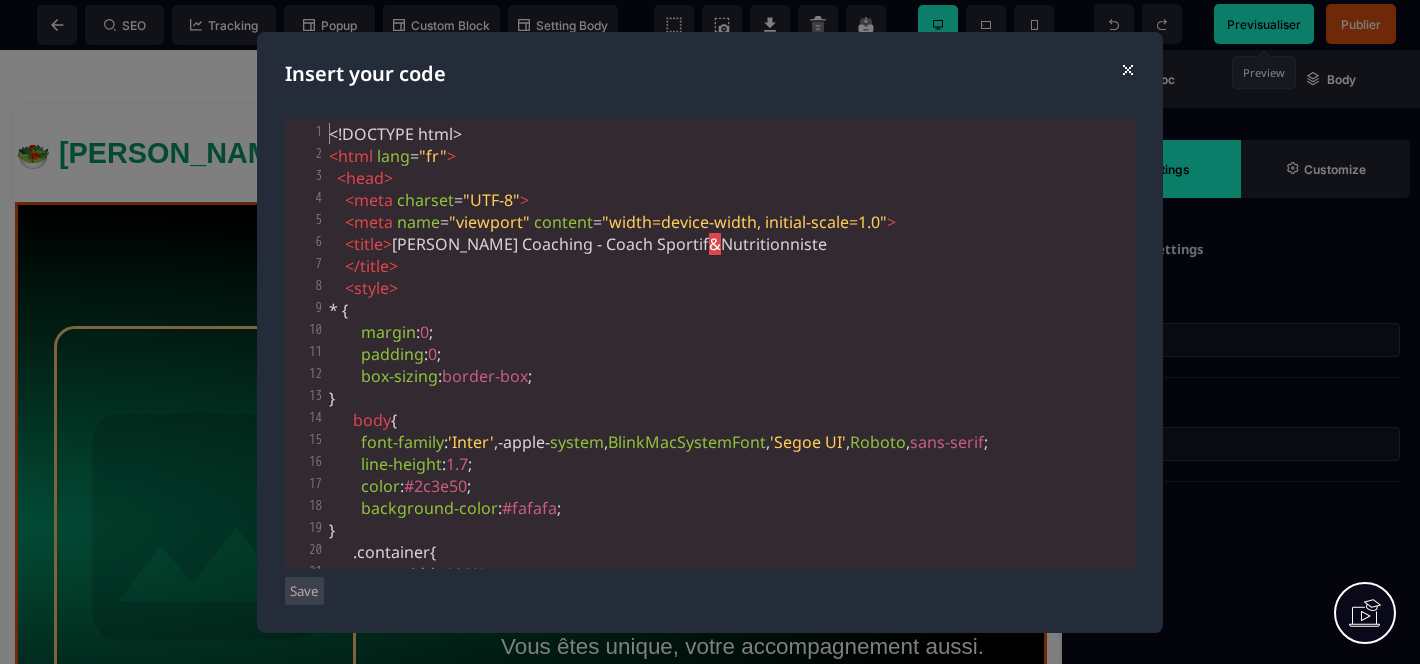 click on "</ title >" at bounding box center [730, 266] 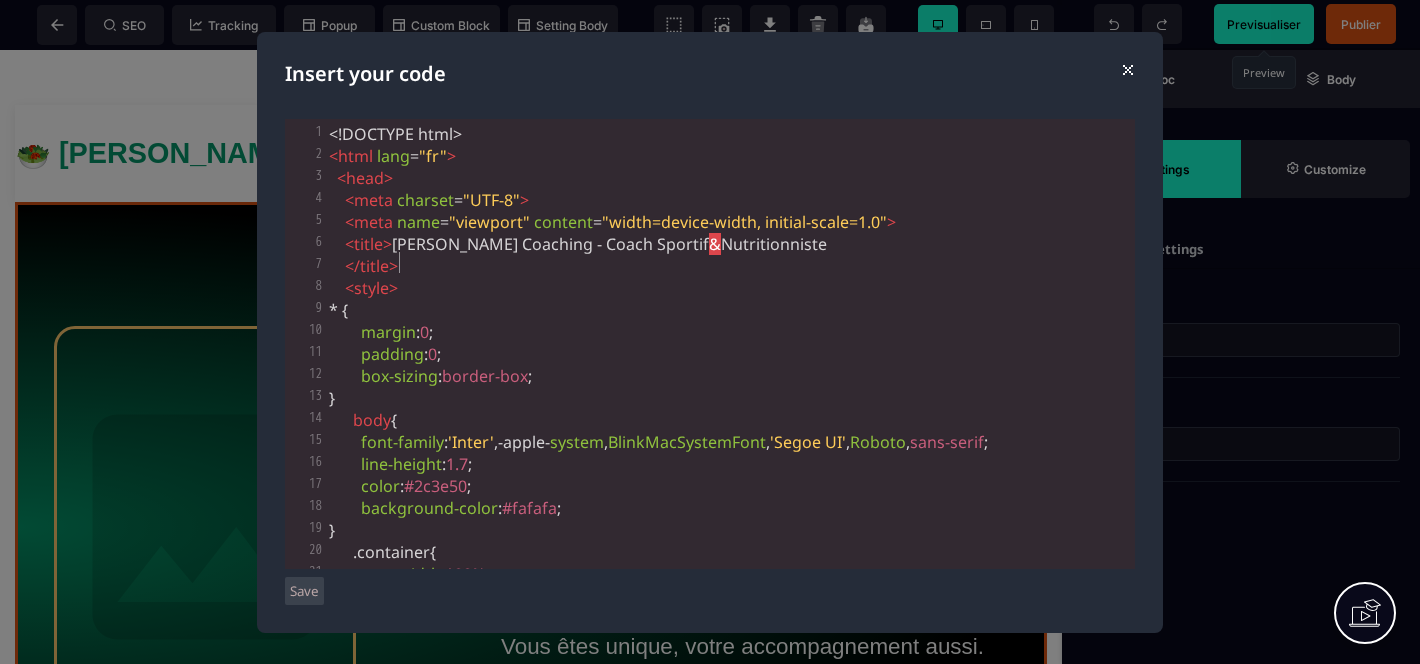 type on "**********" 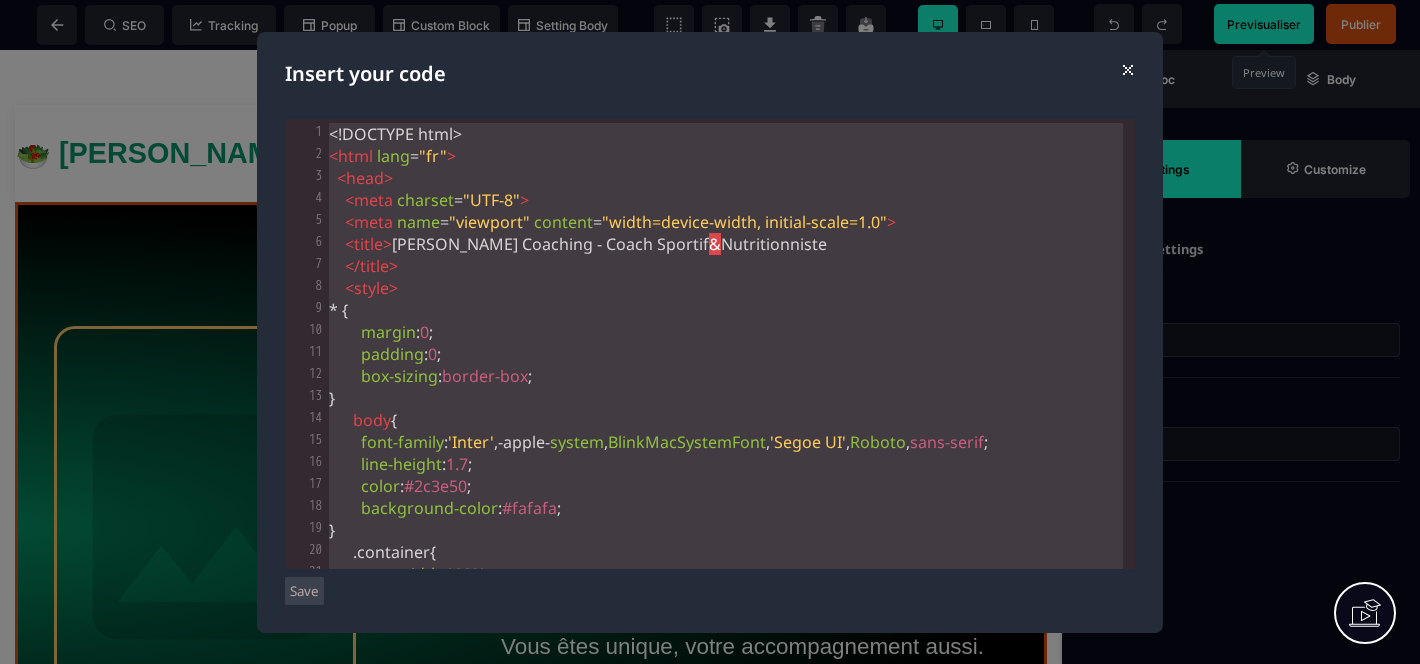 scroll, scrollTop: 18583, scrollLeft: 0, axis: vertical 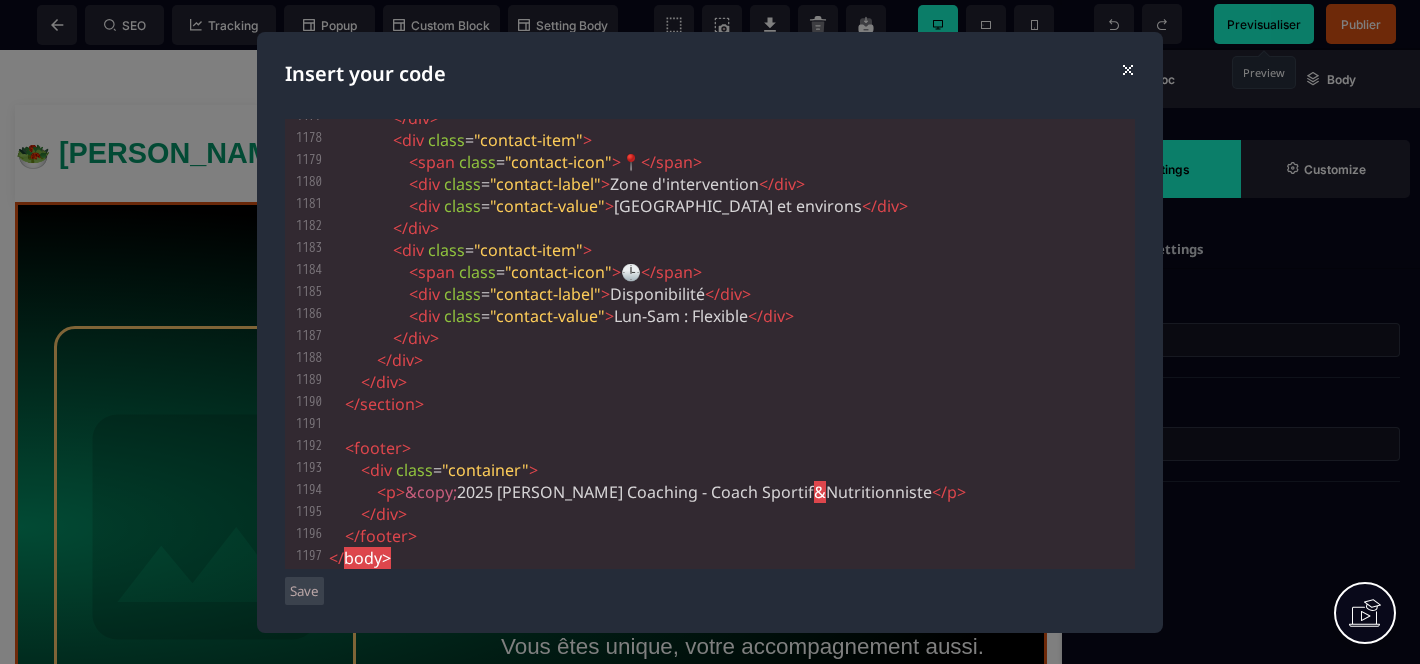 click on "Save" at bounding box center [304, 591] 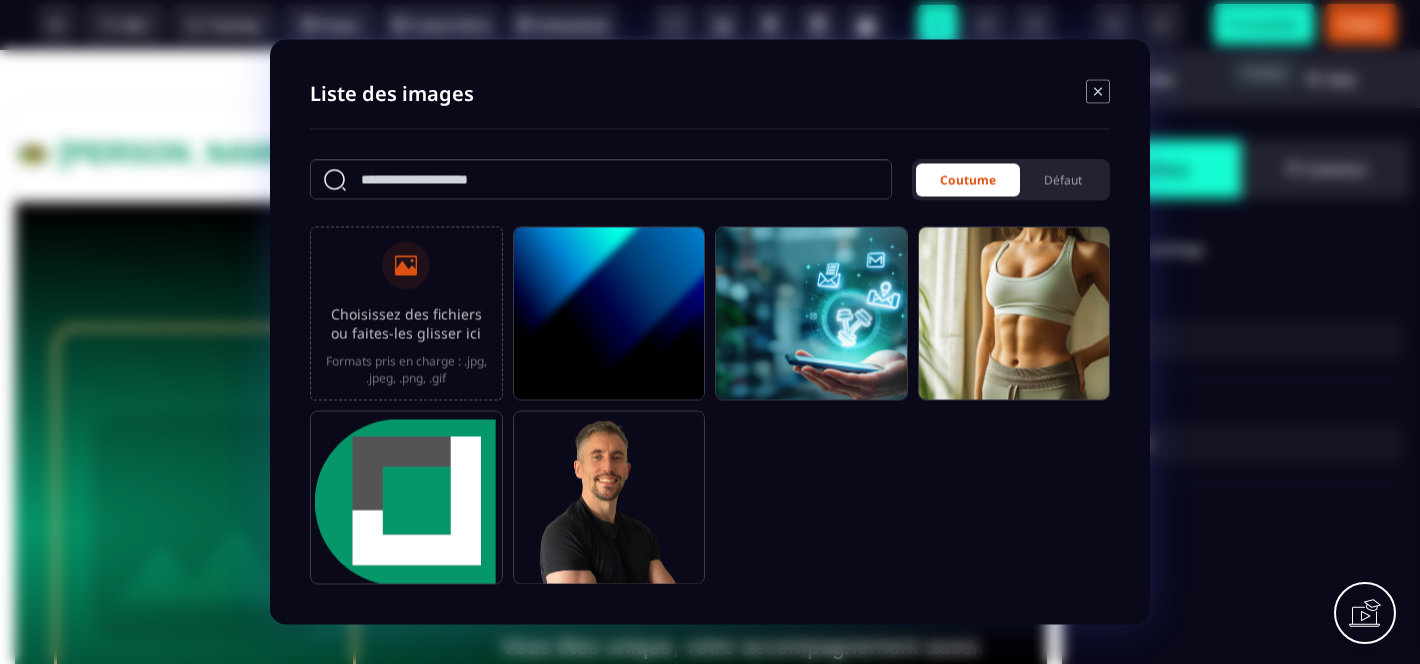 click 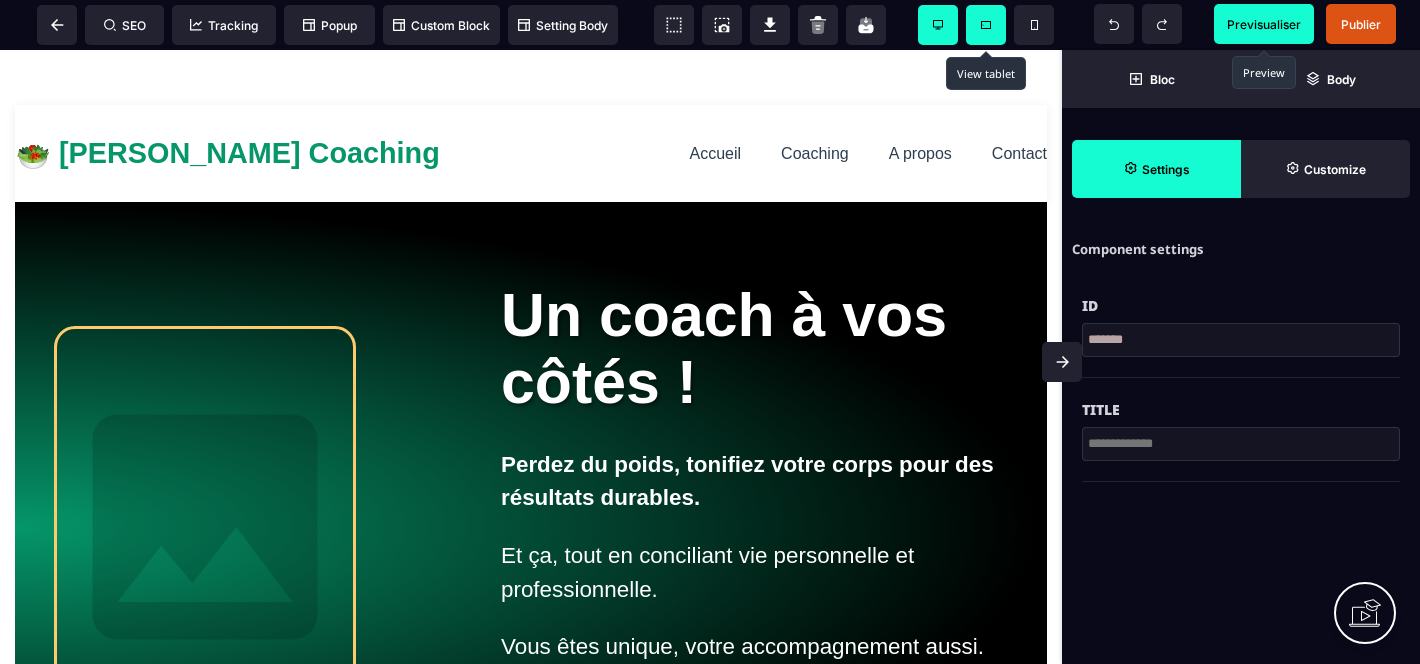 click at bounding box center (986, 25) 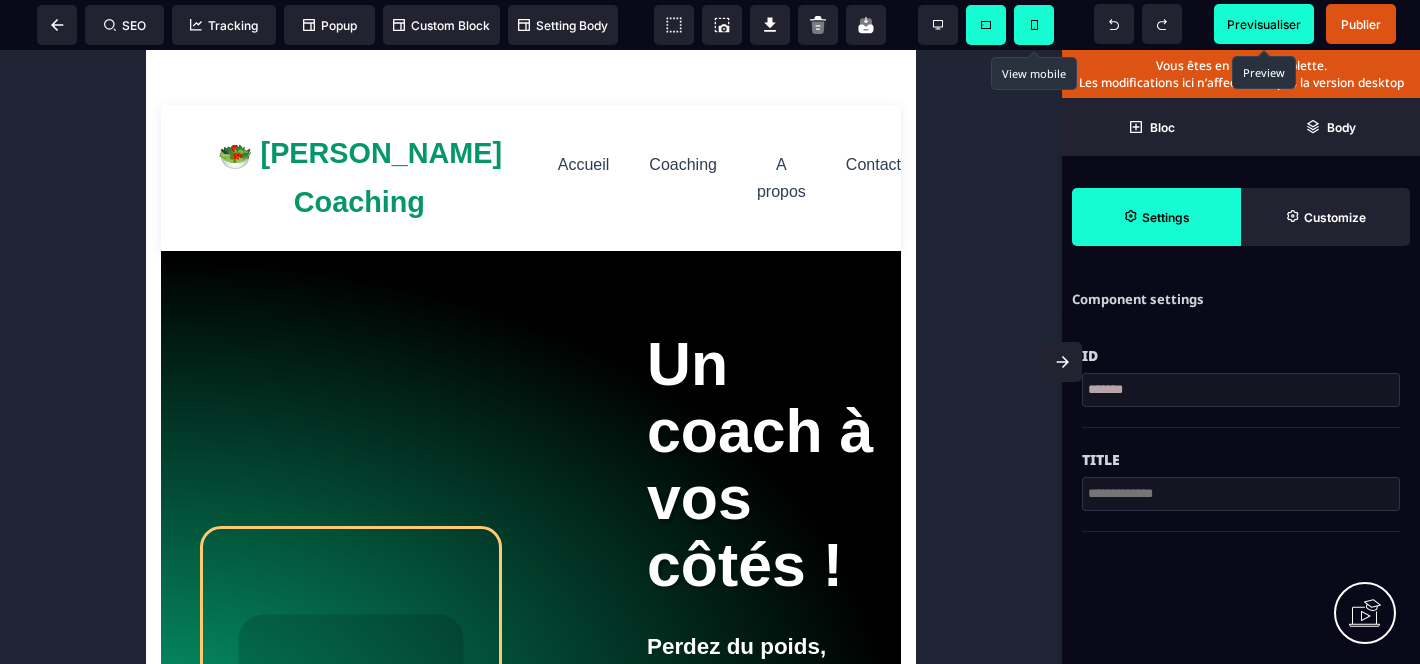 click at bounding box center [1034, 25] 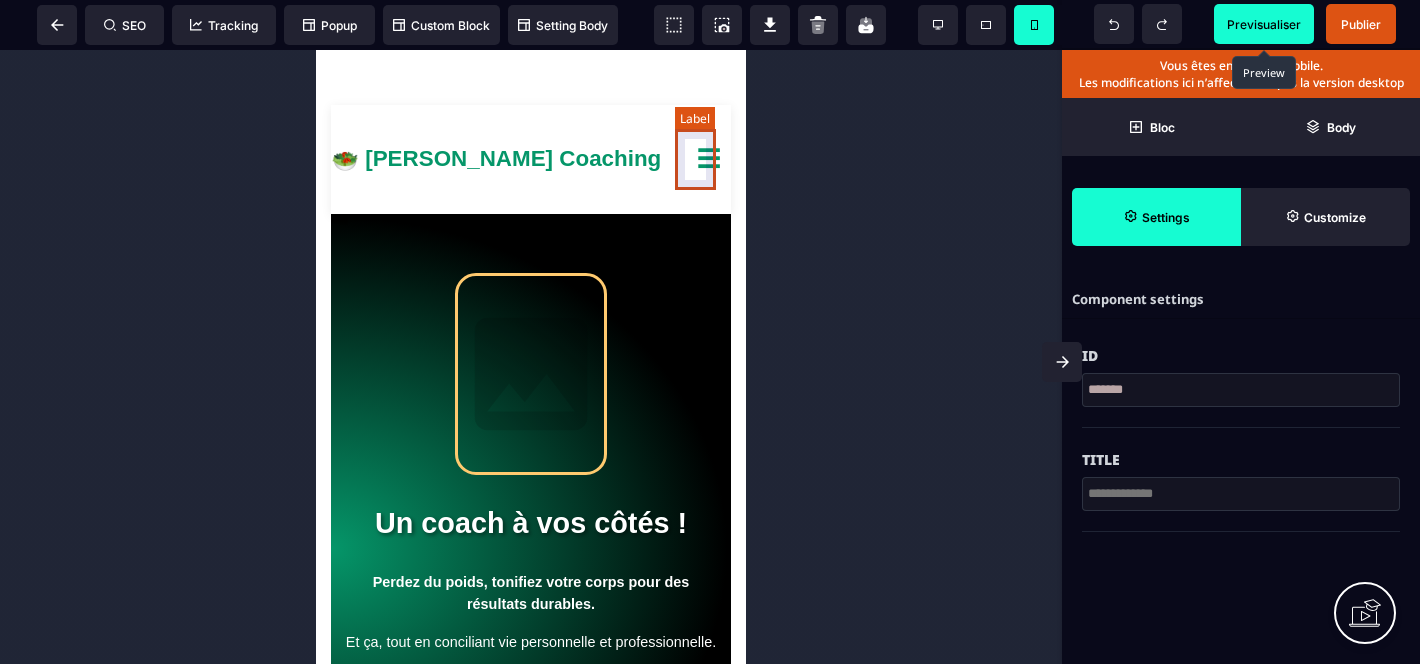 click on "☰" at bounding box center [709, 159] 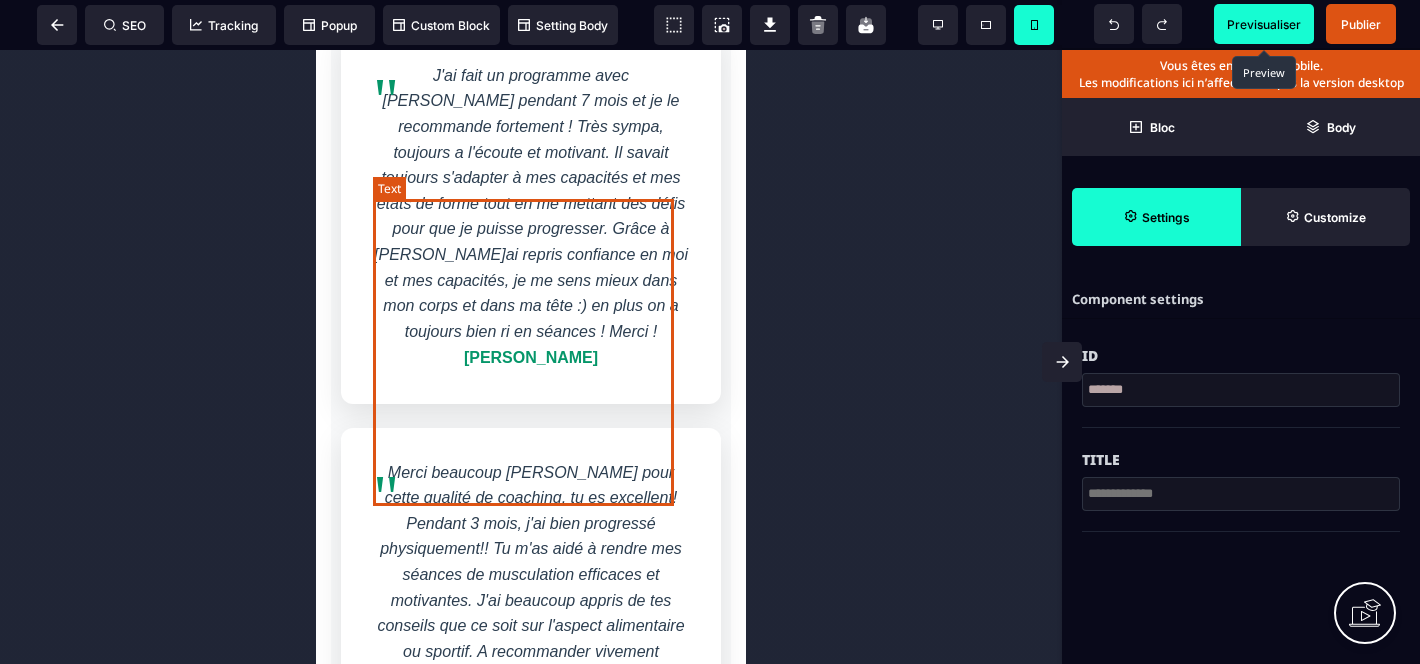 scroll, scrollTop: 8396, scrollLeft: 0, axis: vertical 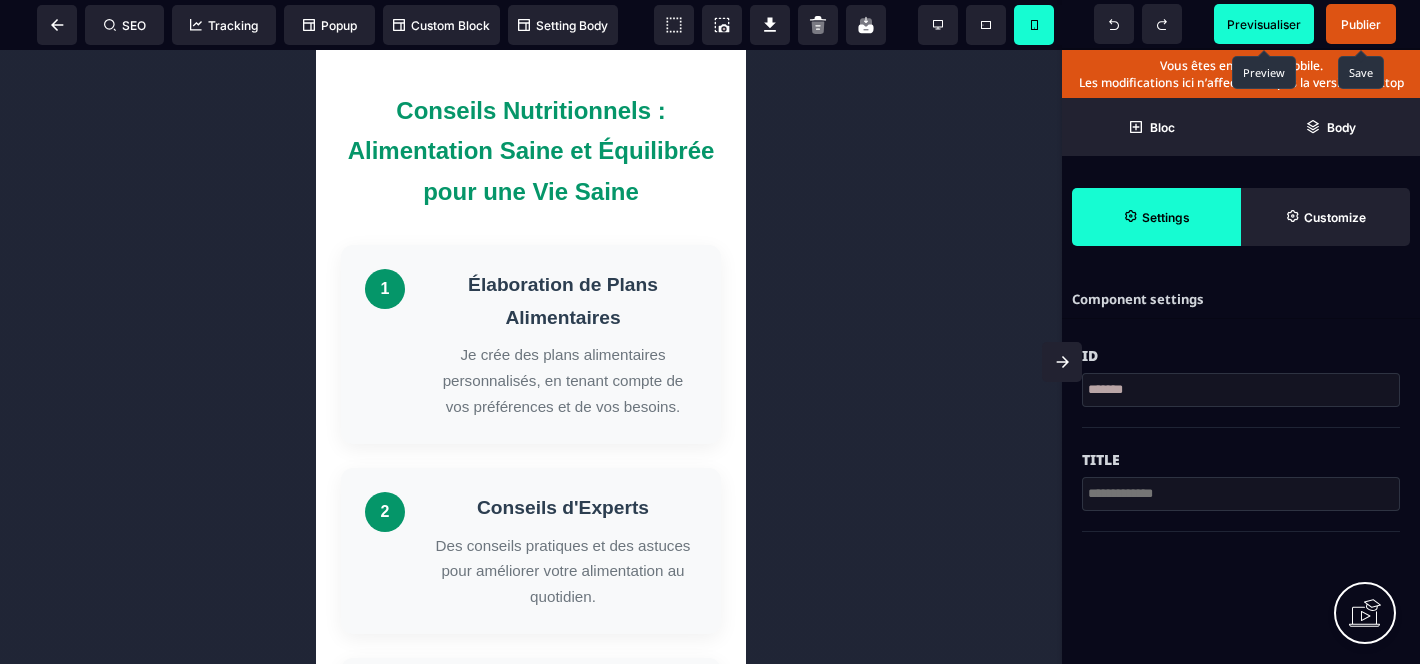 click on "Publier" at bounding box center [1361, 24] 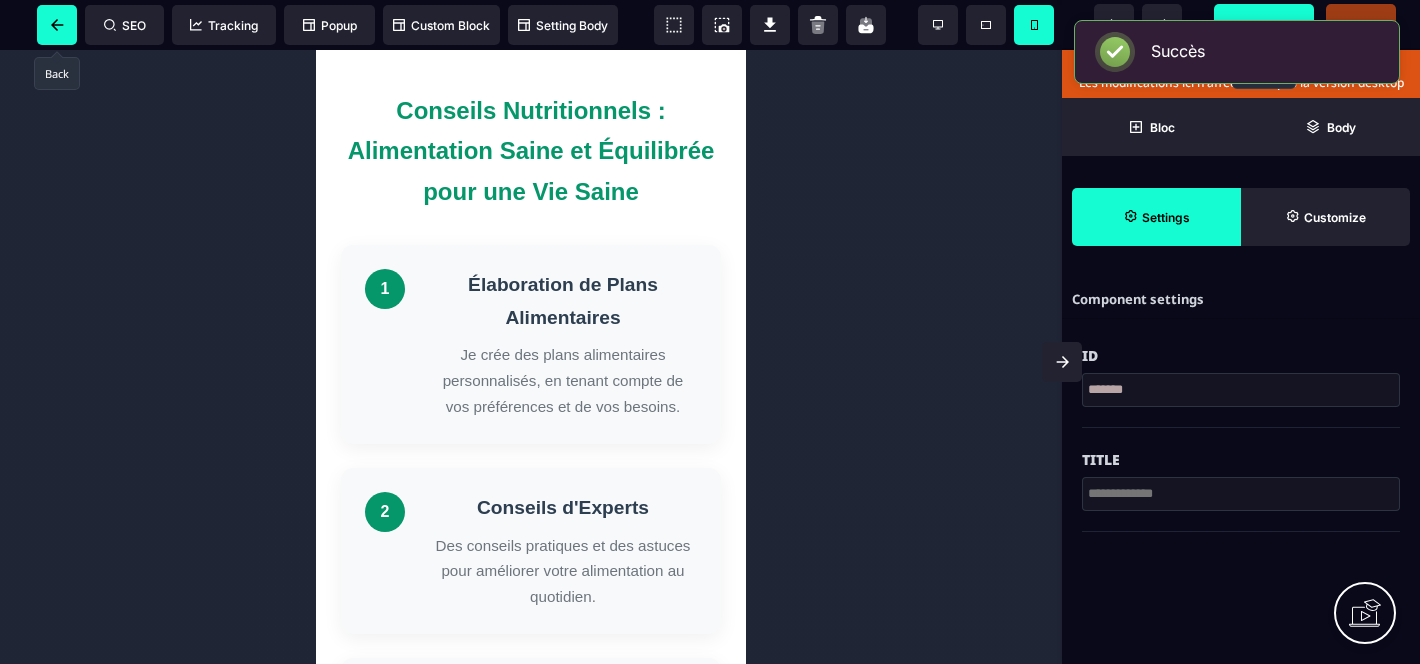 click at bounding box center [57, 25] 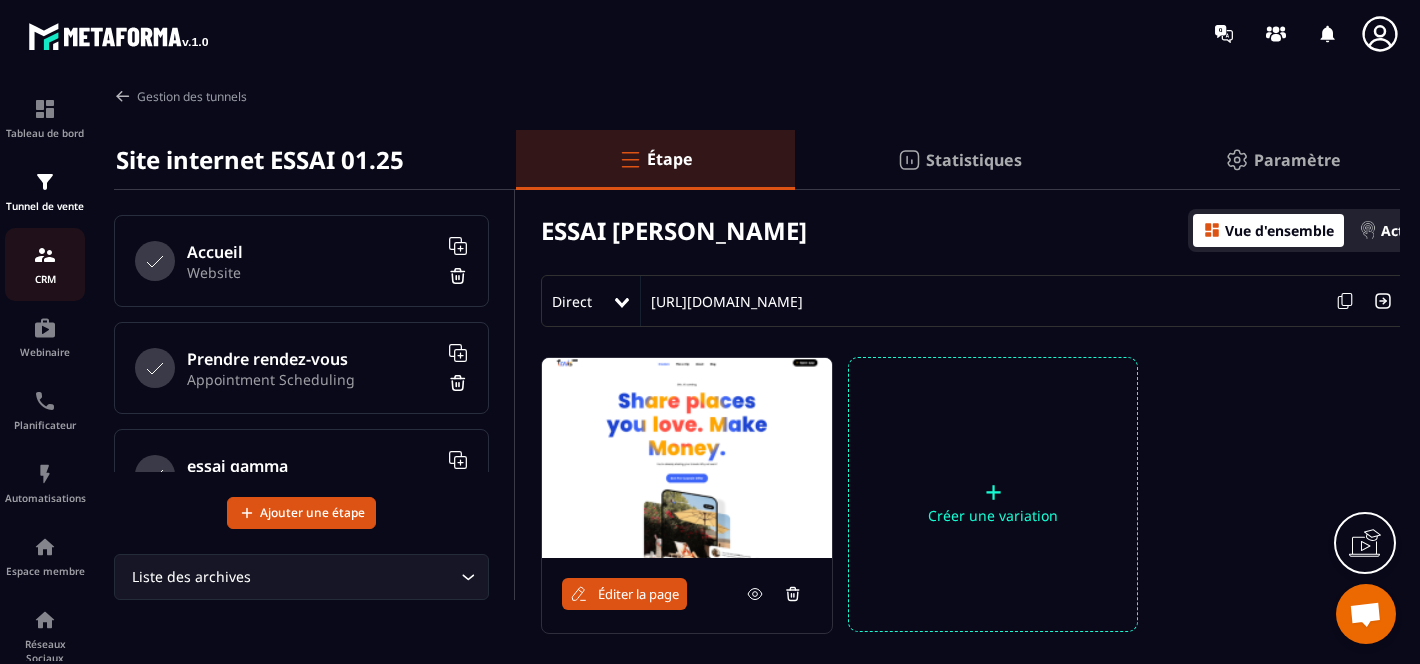 click on "CRM" at bounding box center (45, 264) 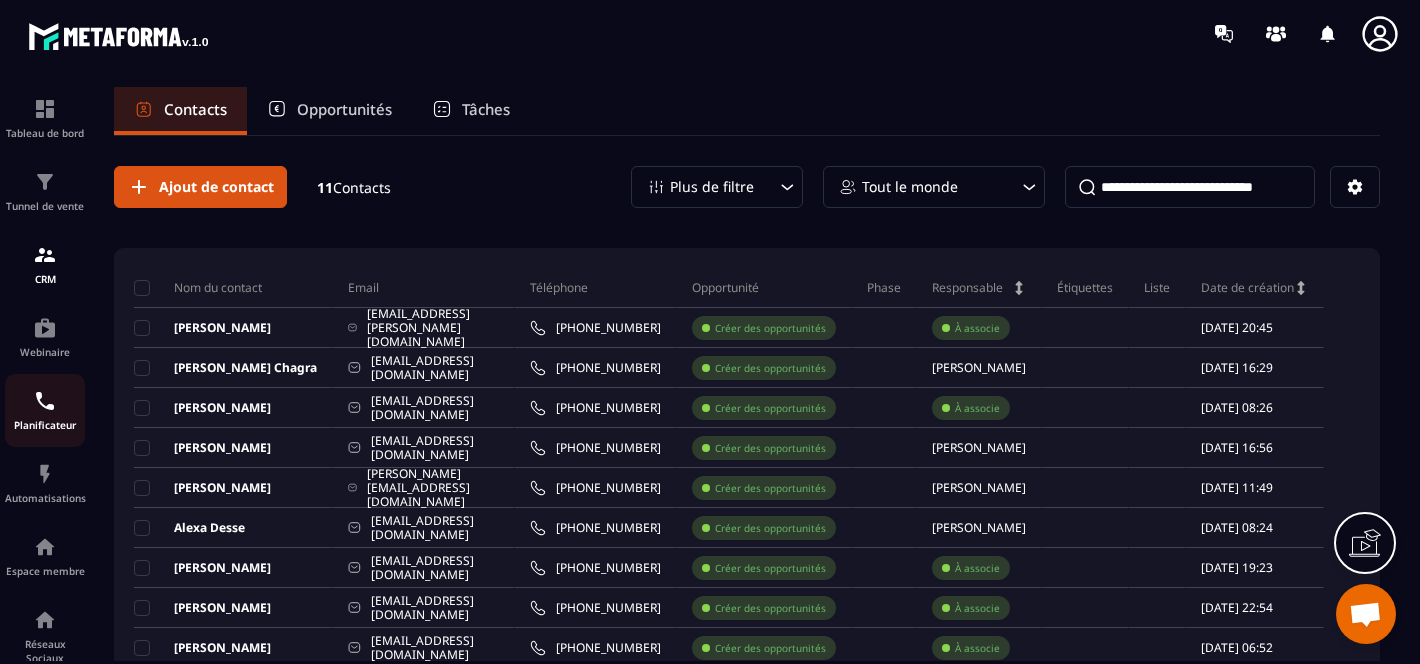 click on "Planificateur" at bounding box center (45, 425) 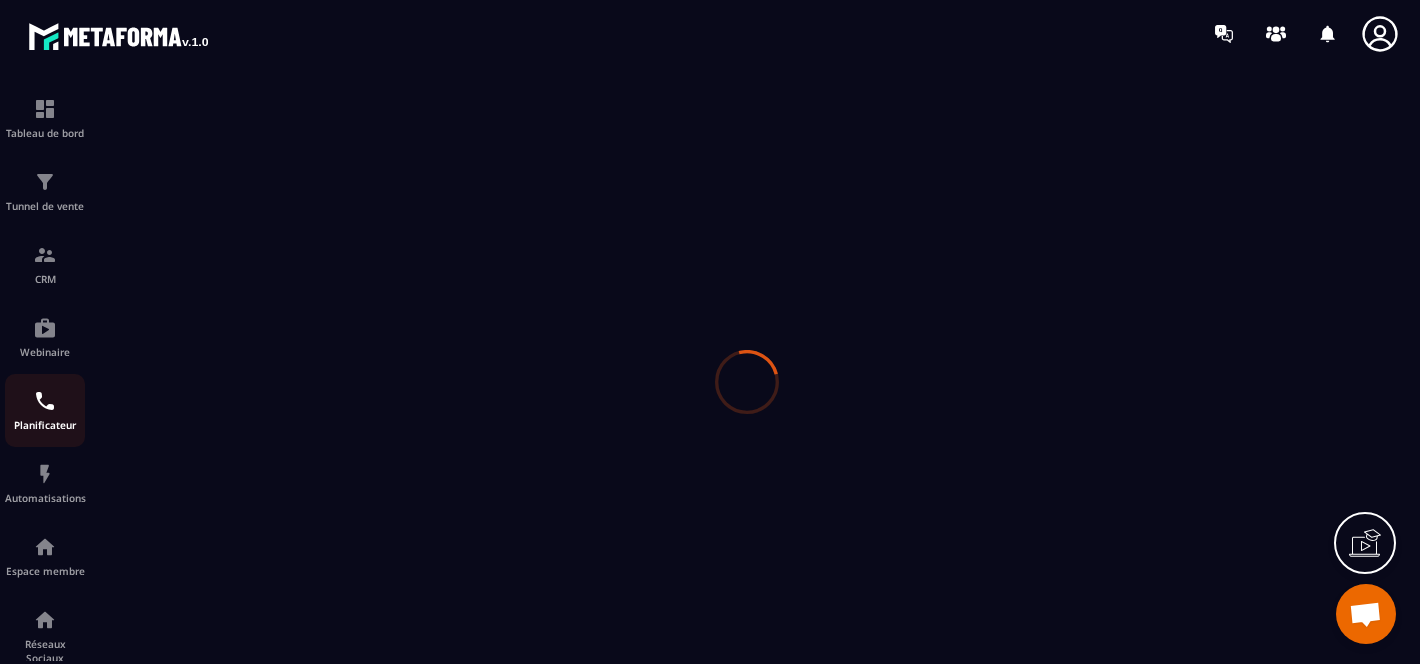 scroll, scrollTop: 0, scrollLeft: 0, axis: both 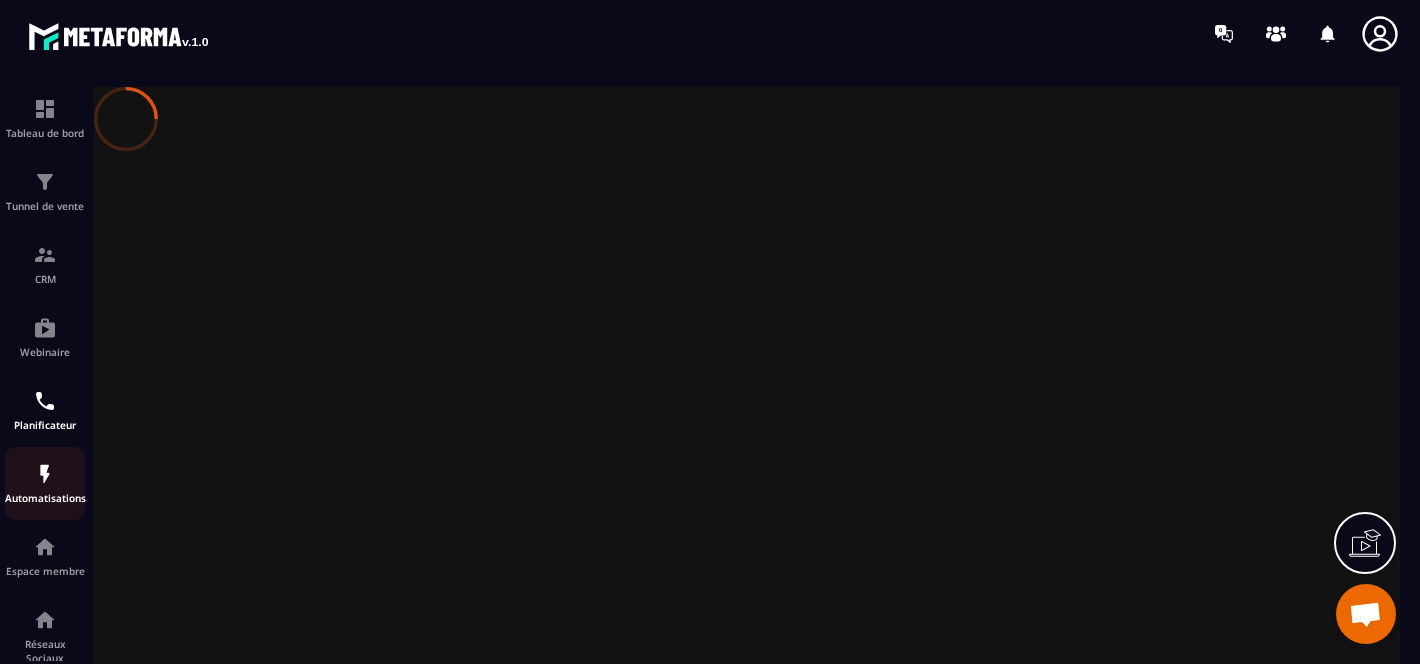 click on "Automatisations" at bounding box center [45, 483] 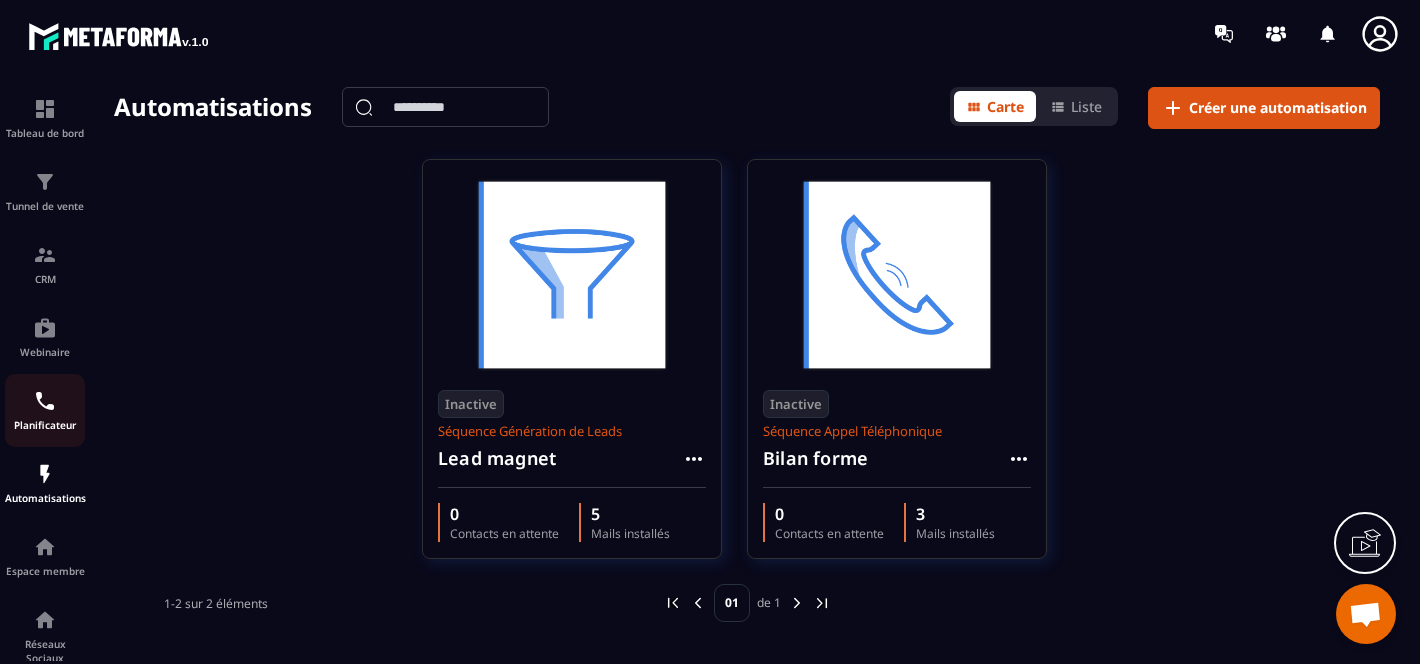 click on "Planificateur" at bounding box center (45, 410) 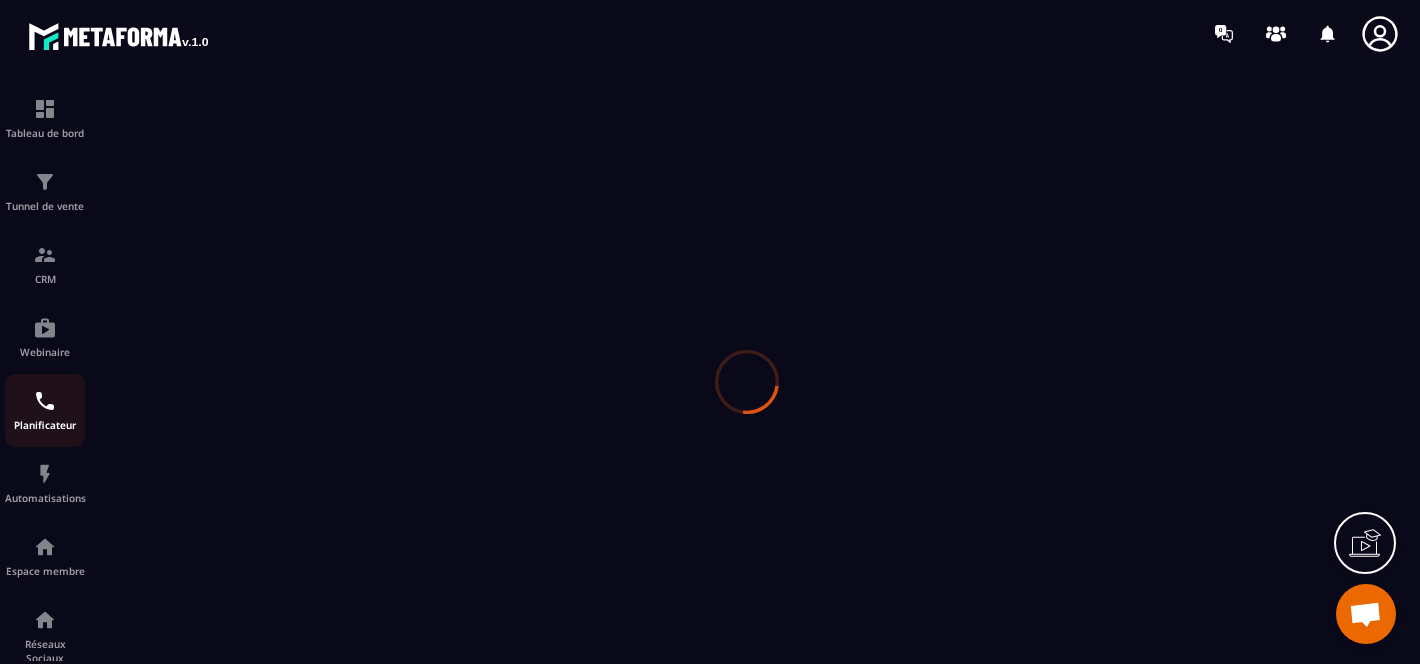 scroll, scrollTop: 0, scrollLeft: 0, axis: both 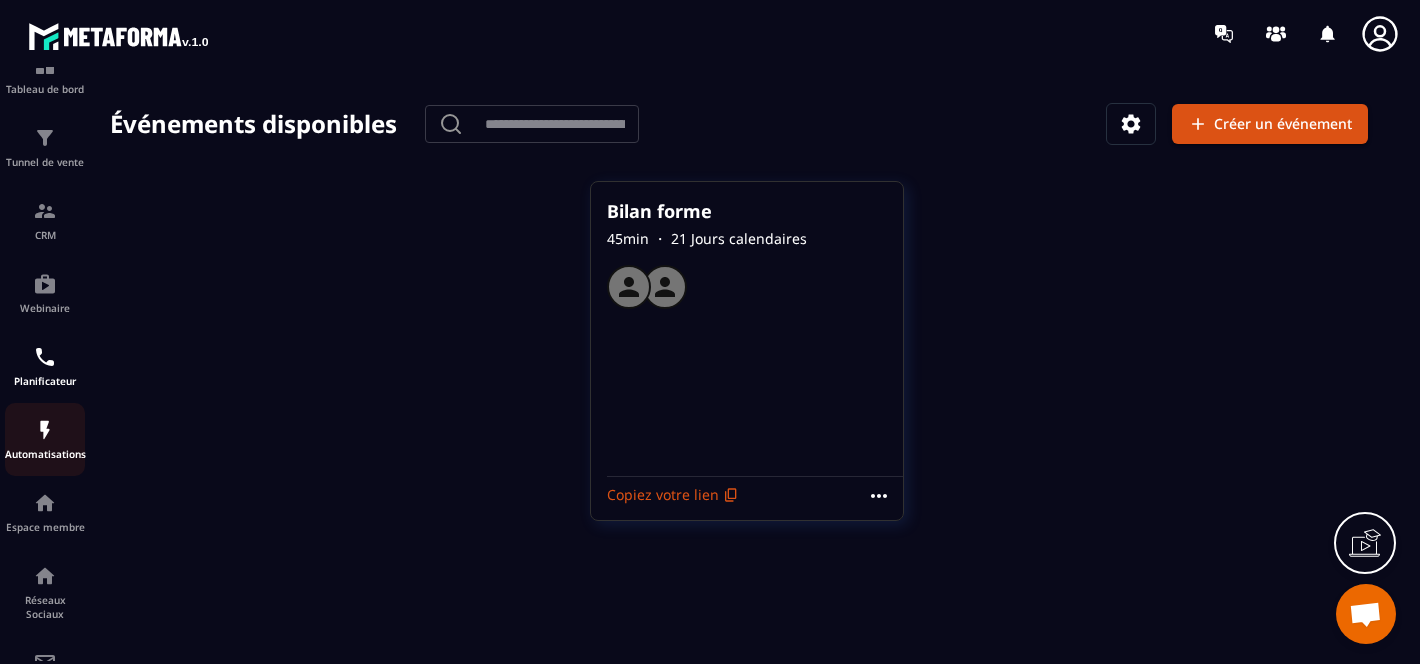 click at bounding box center (45, 430) 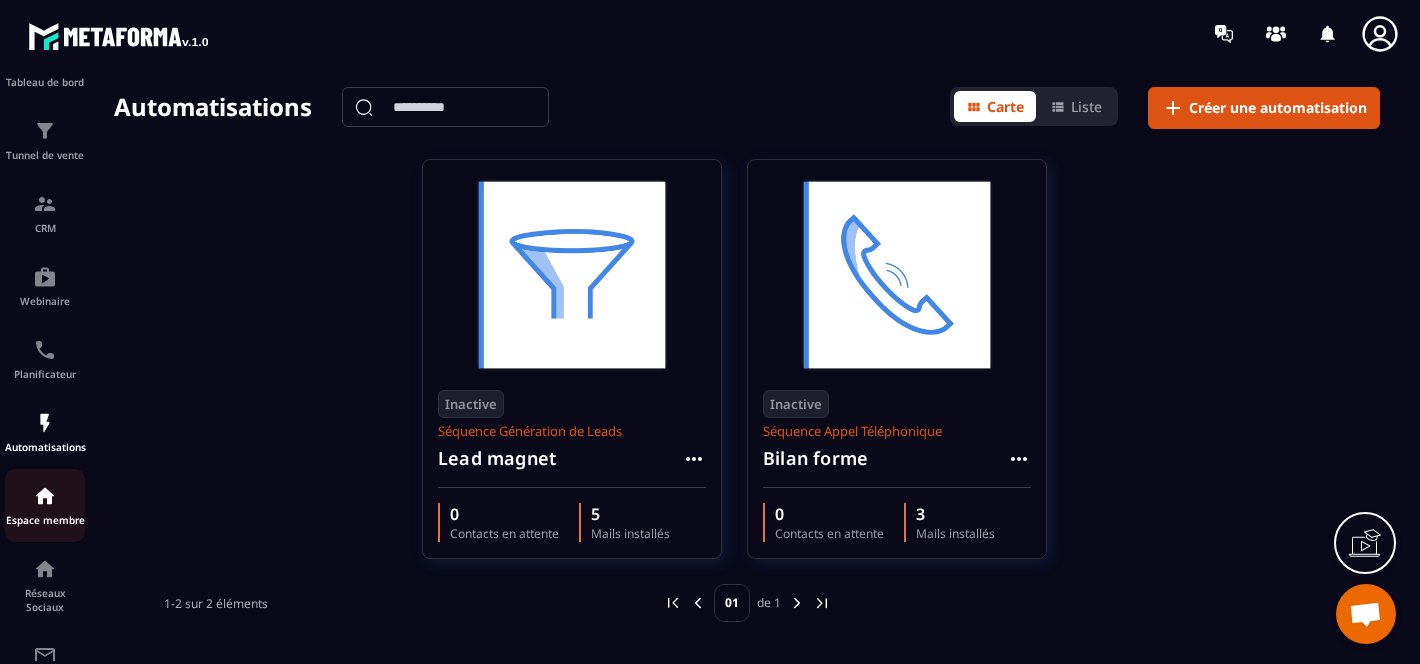 scroll, scrollTop: 166, scrollLeft: 0, axis: vertical 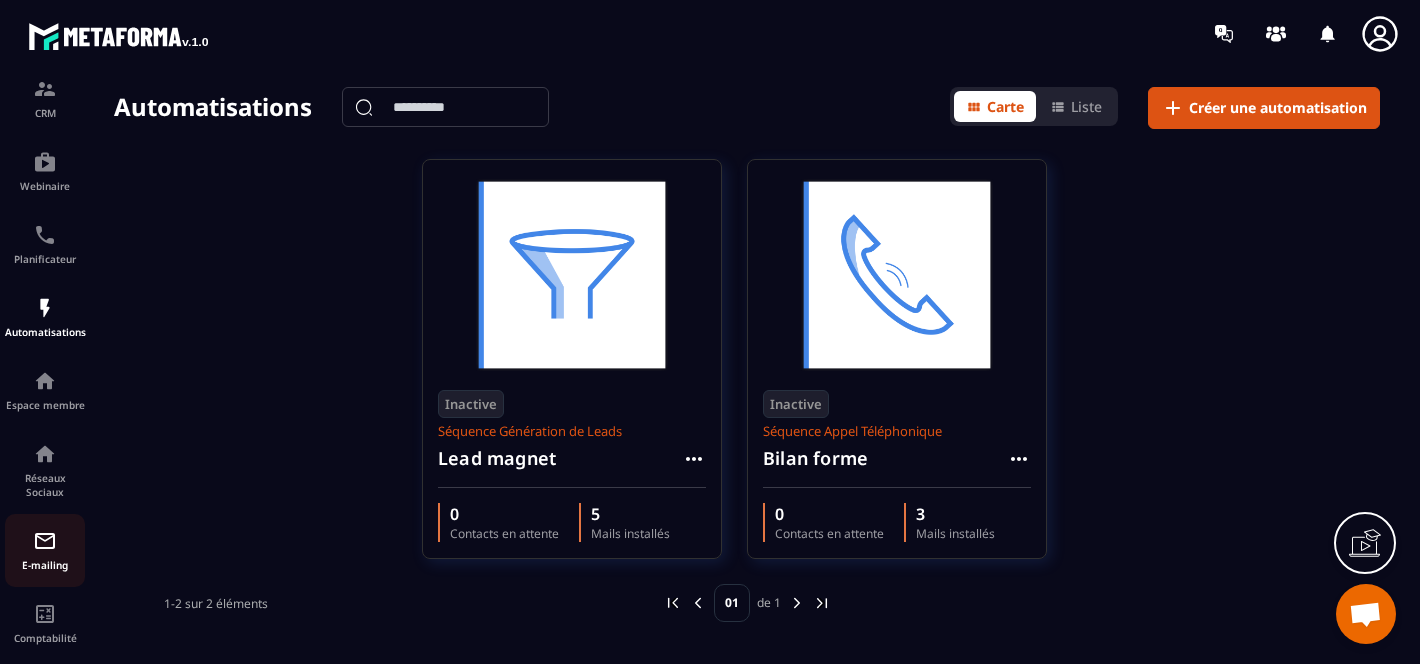 click at bounding box center (45, 541) 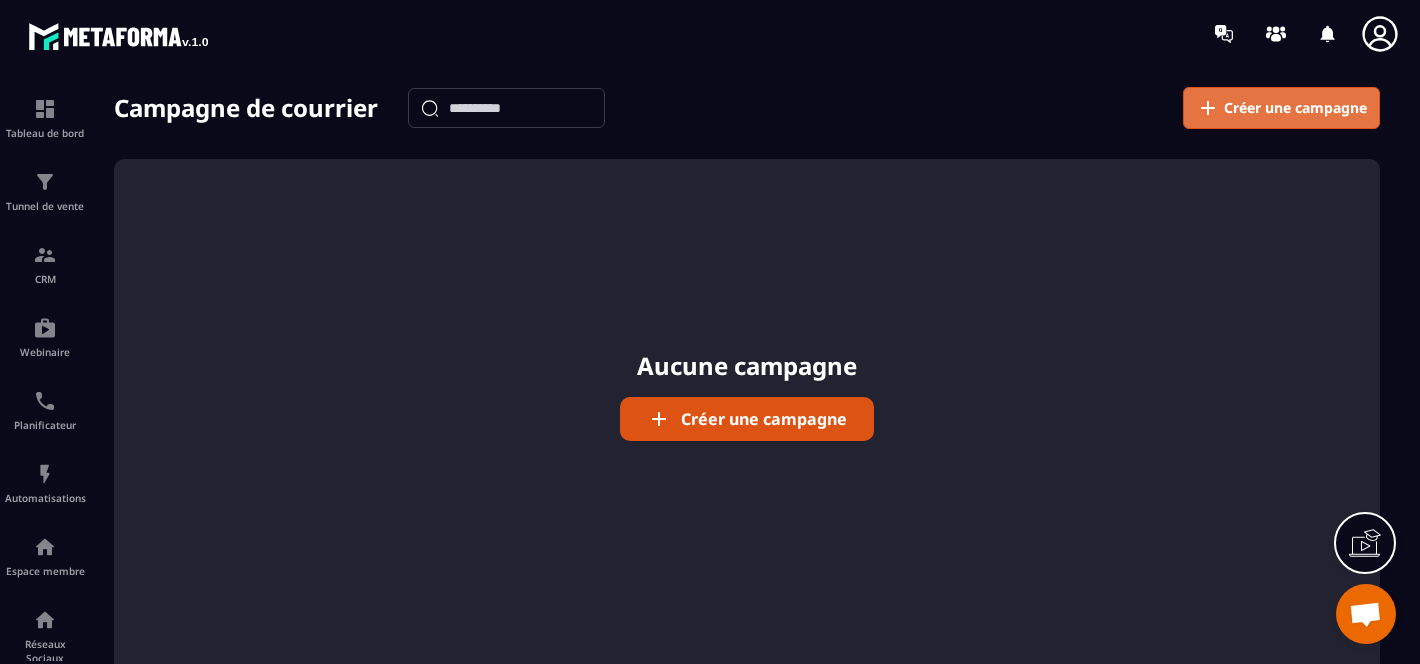 click on "Créer une campagne" at bounding box center (1295, 108) 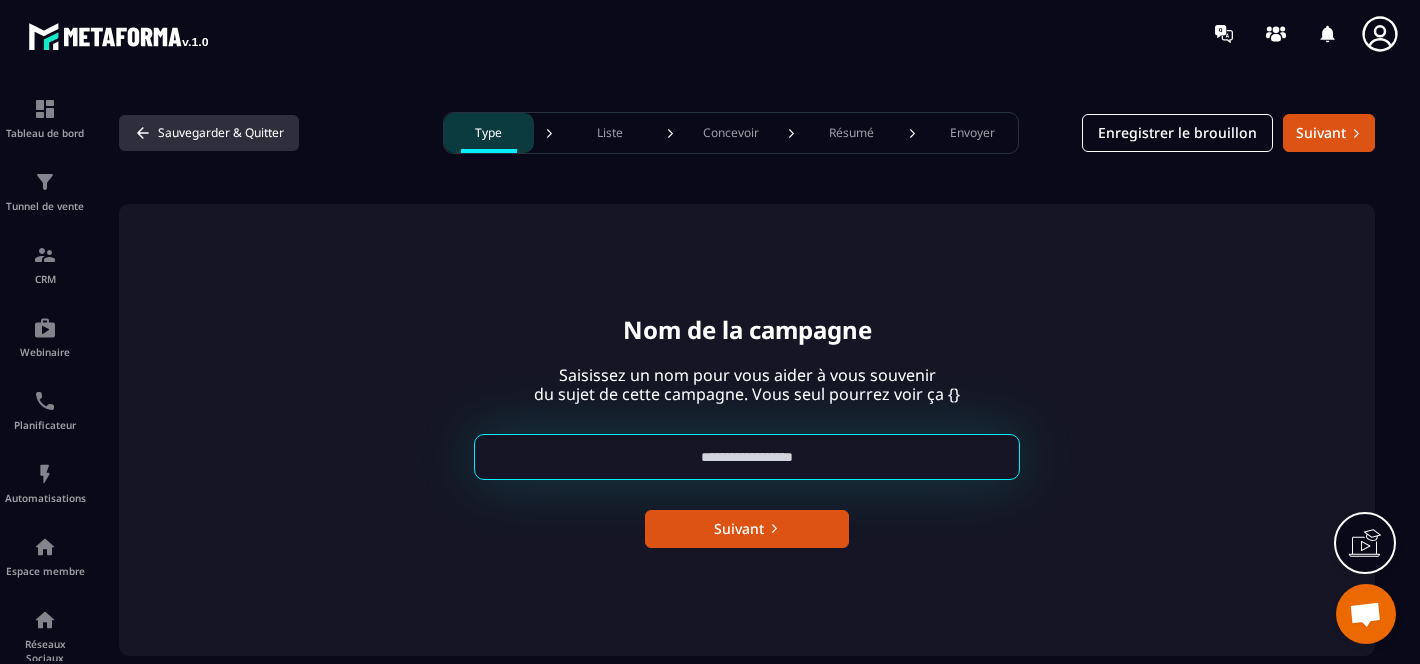 click on "Sauvegarder & Quitter" at bounding box center (209, 133) 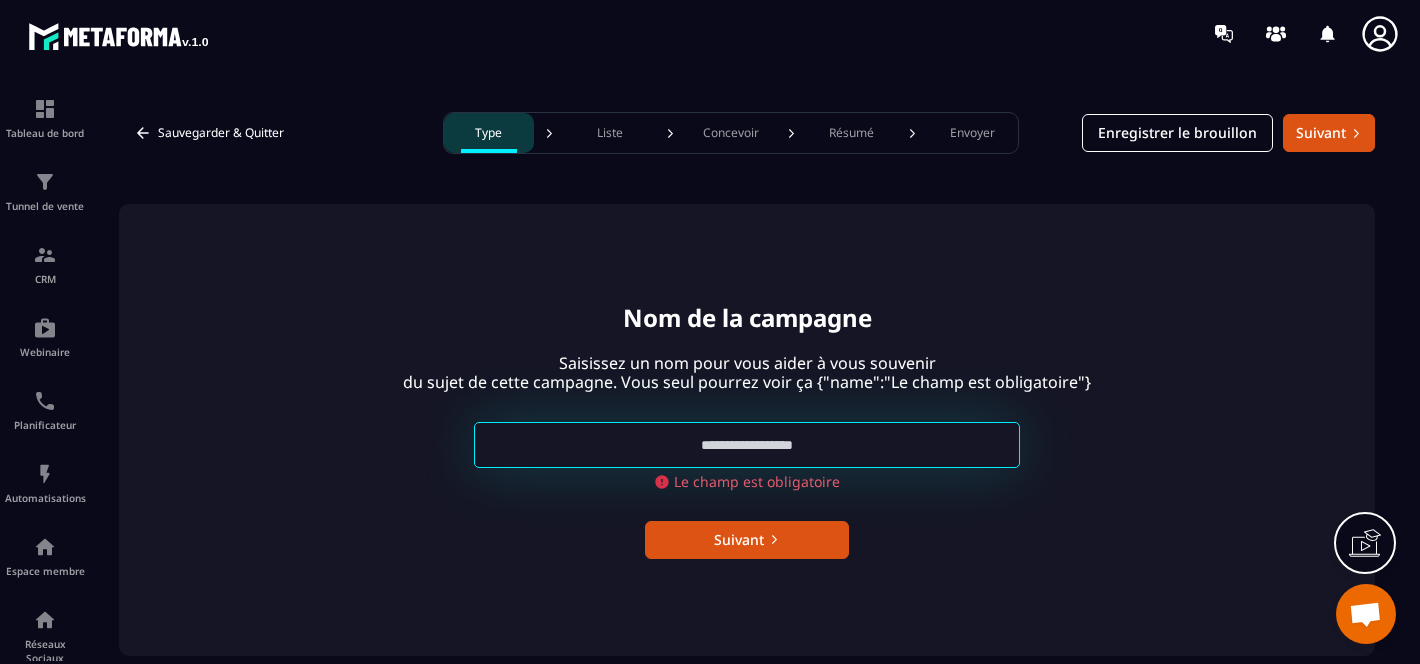 scroll, scrollTop: 262, scrollLeft: 0, axis: vertical 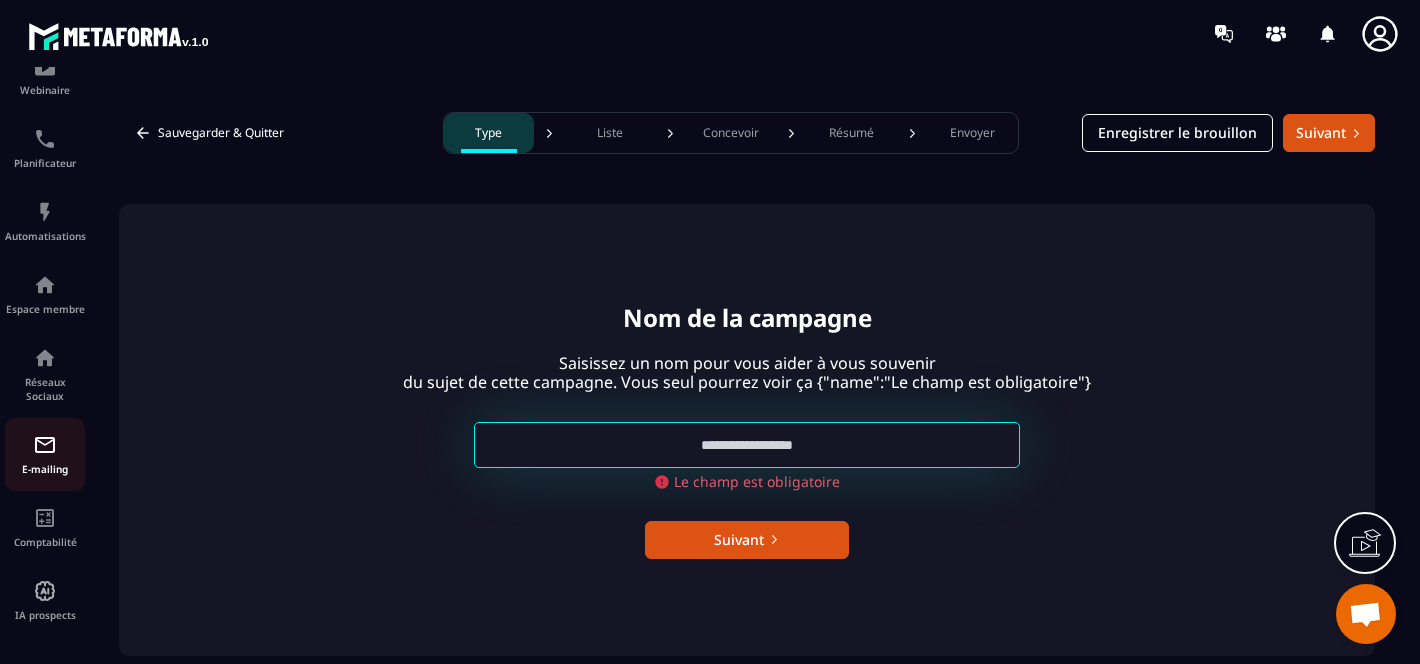 click on "E-mailing" at bounding box center (45, 454) 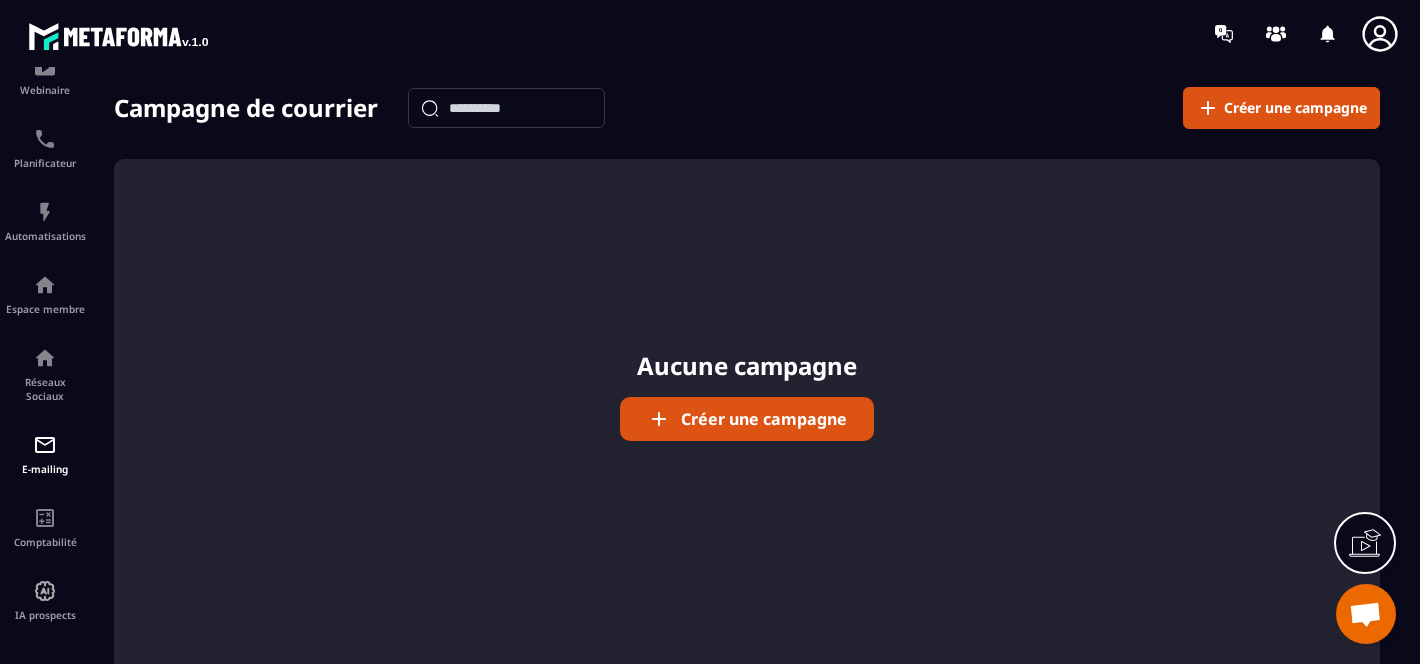click on "Créer une campagne" at bounding box center (764, 419) 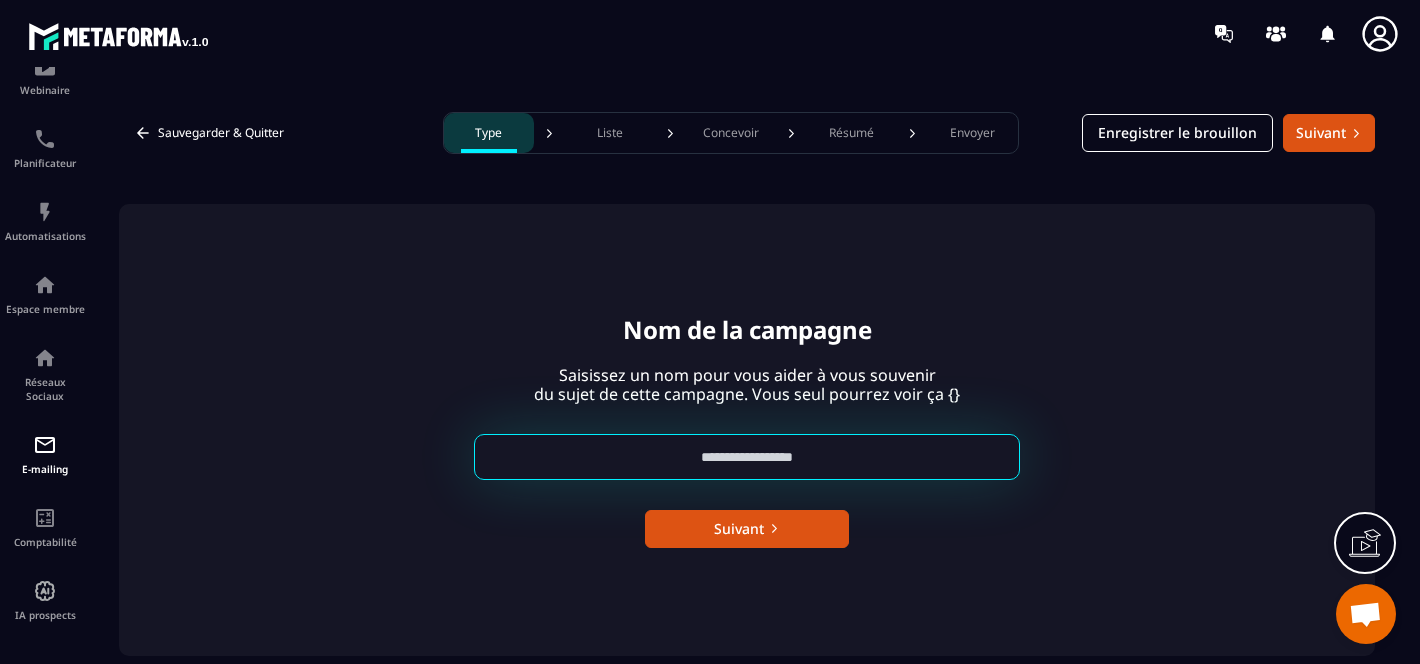 click on "Concevoir" at bounding box center [731, 133] 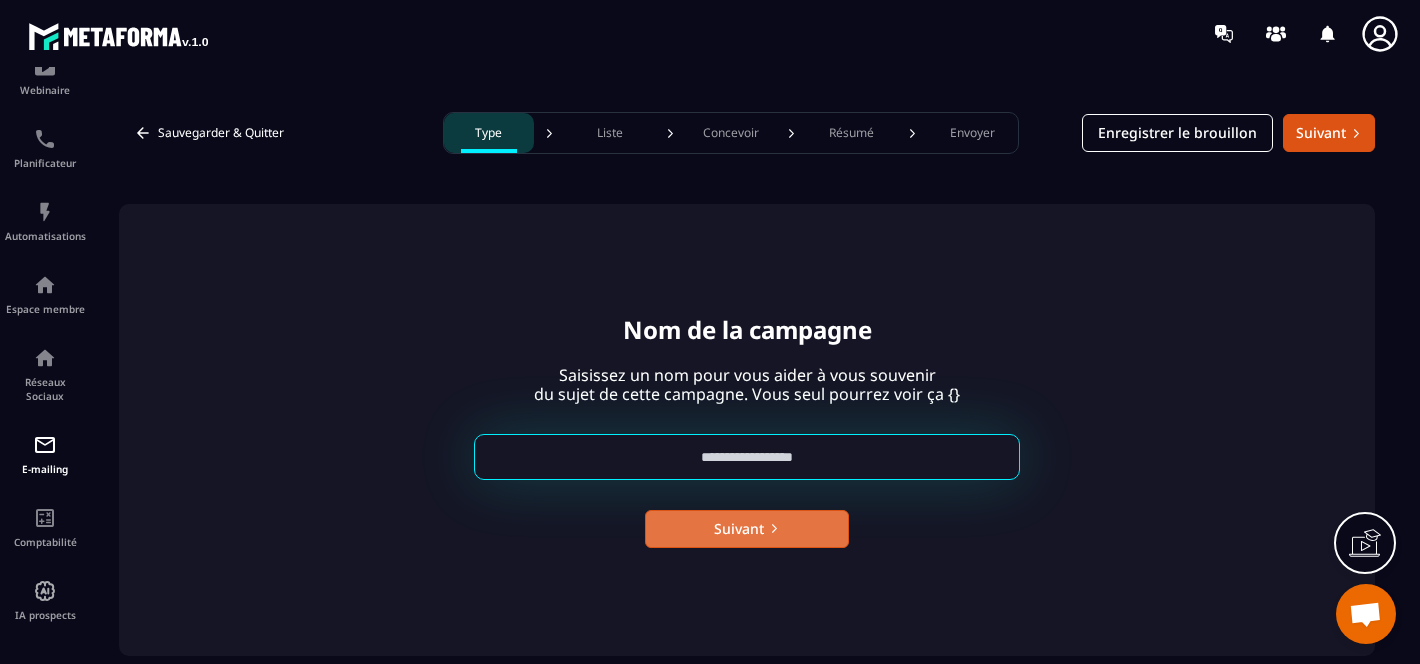 click on "Suivant" at bounding box center (747, 529) 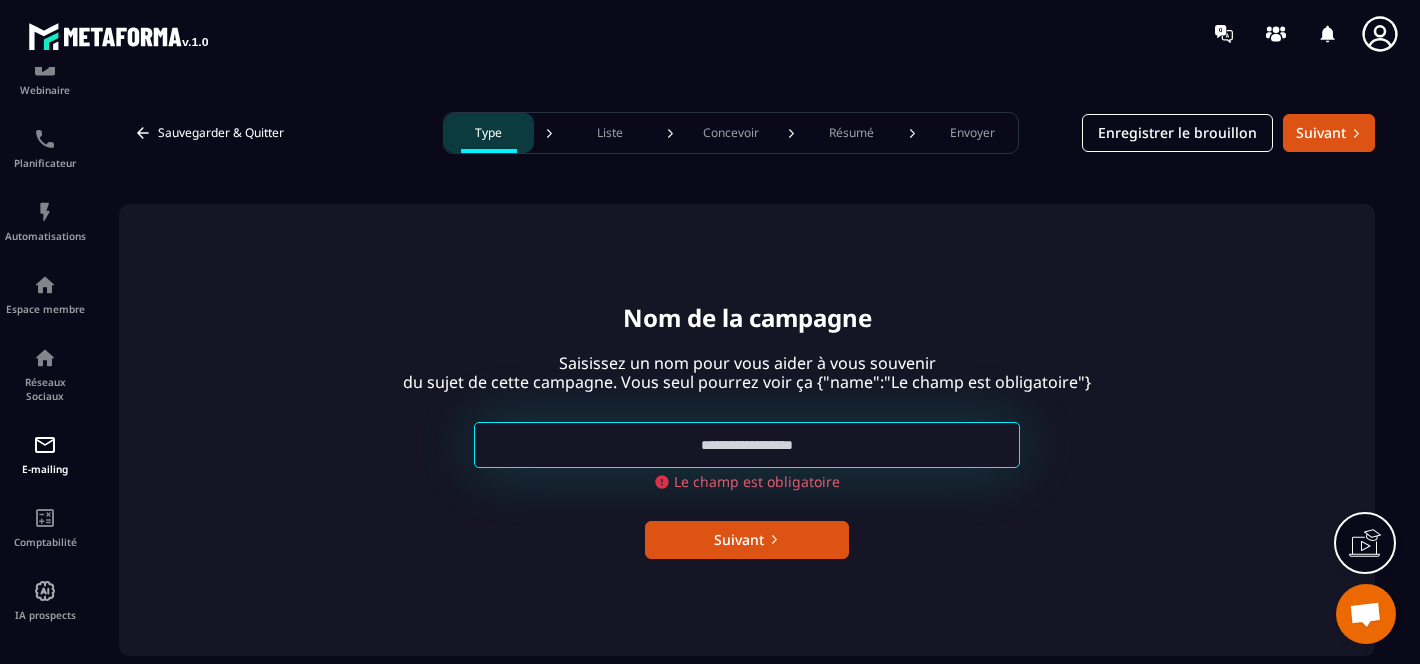 click at bounding box center [747, 445] 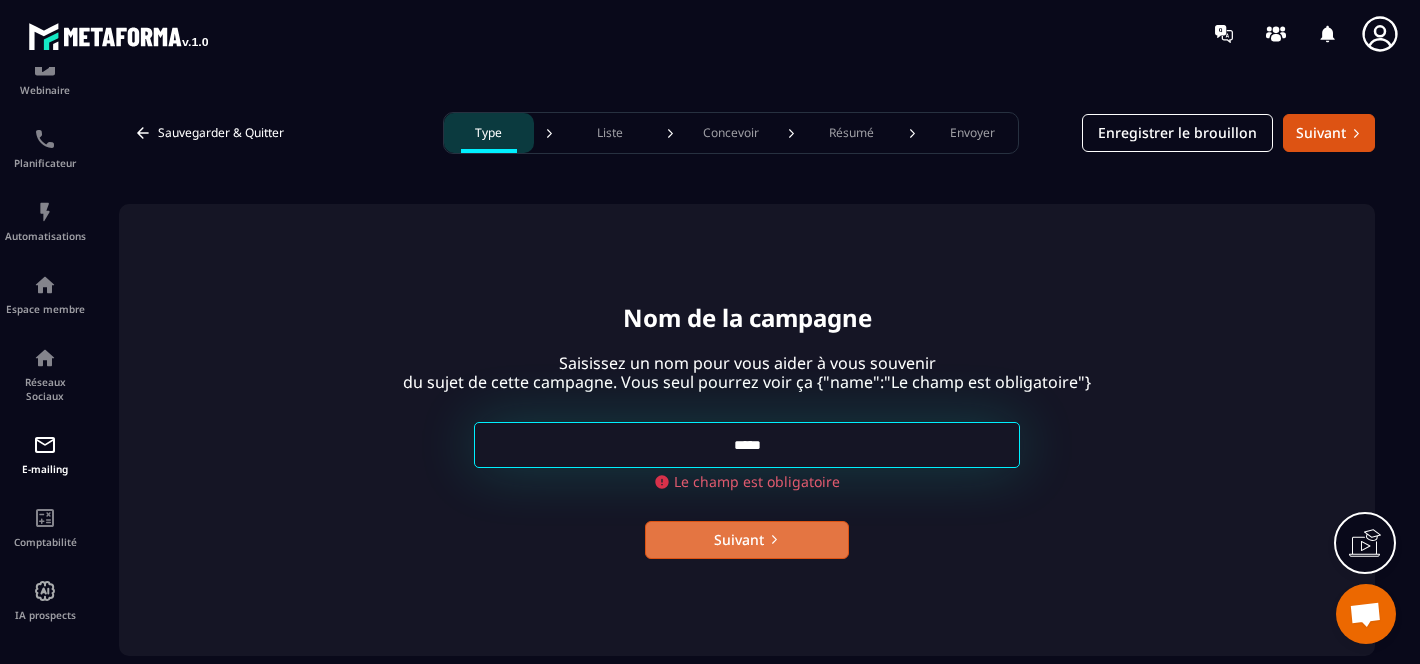type on "*****" 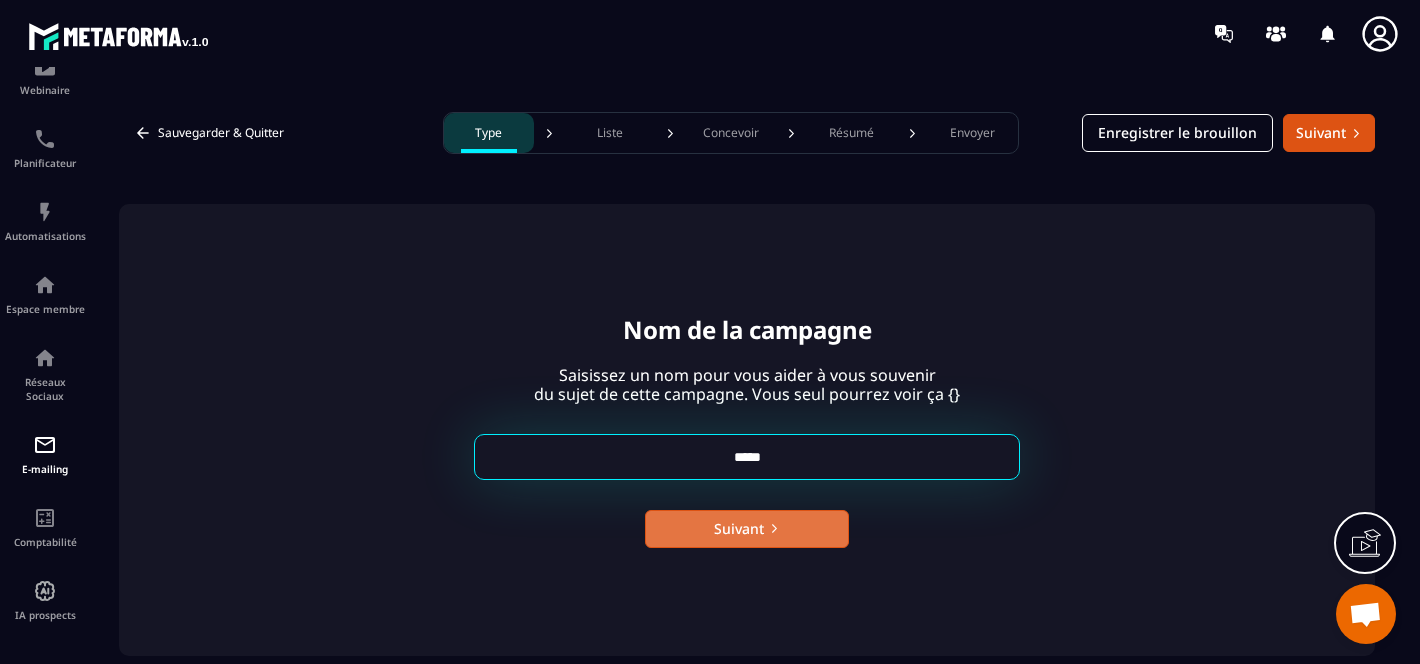 click on "Suivant" at bounding box center (747, 529) 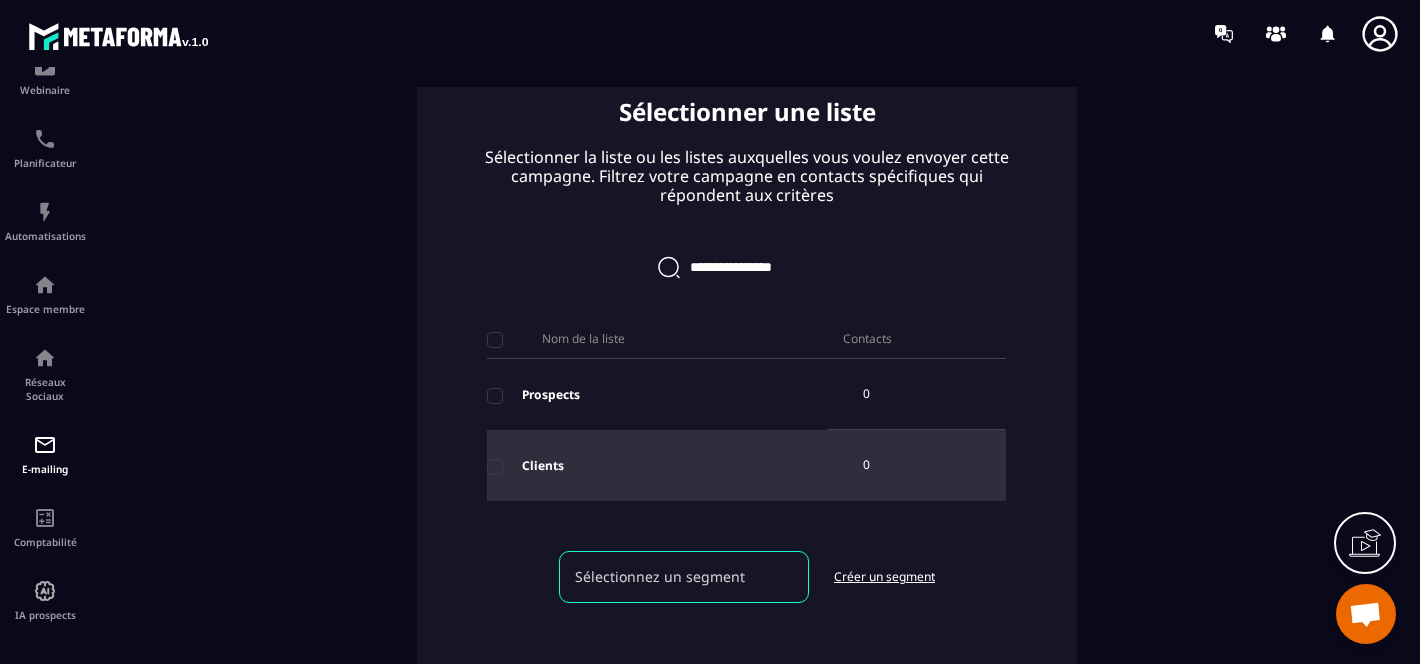 scroll, scrollTop: 159, scrollLeft: 0, axis: vertical 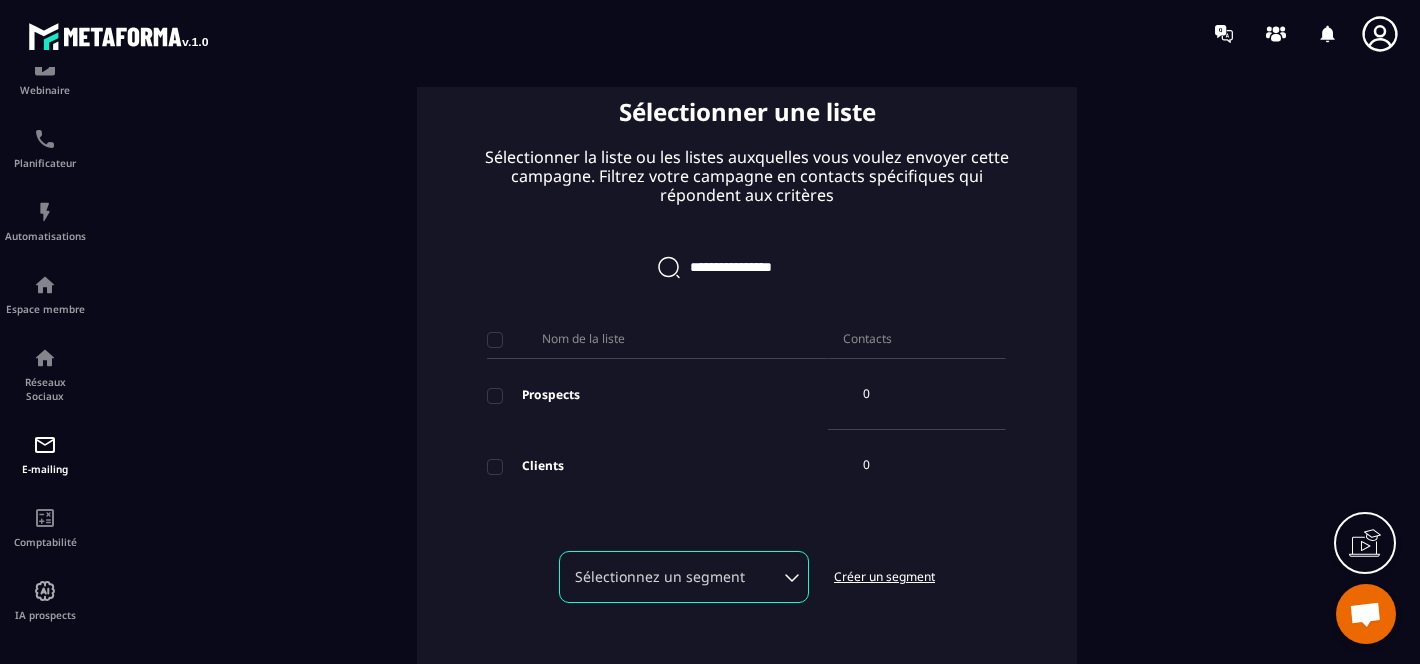 click on "Prospects" at bounding box center (657, 395) 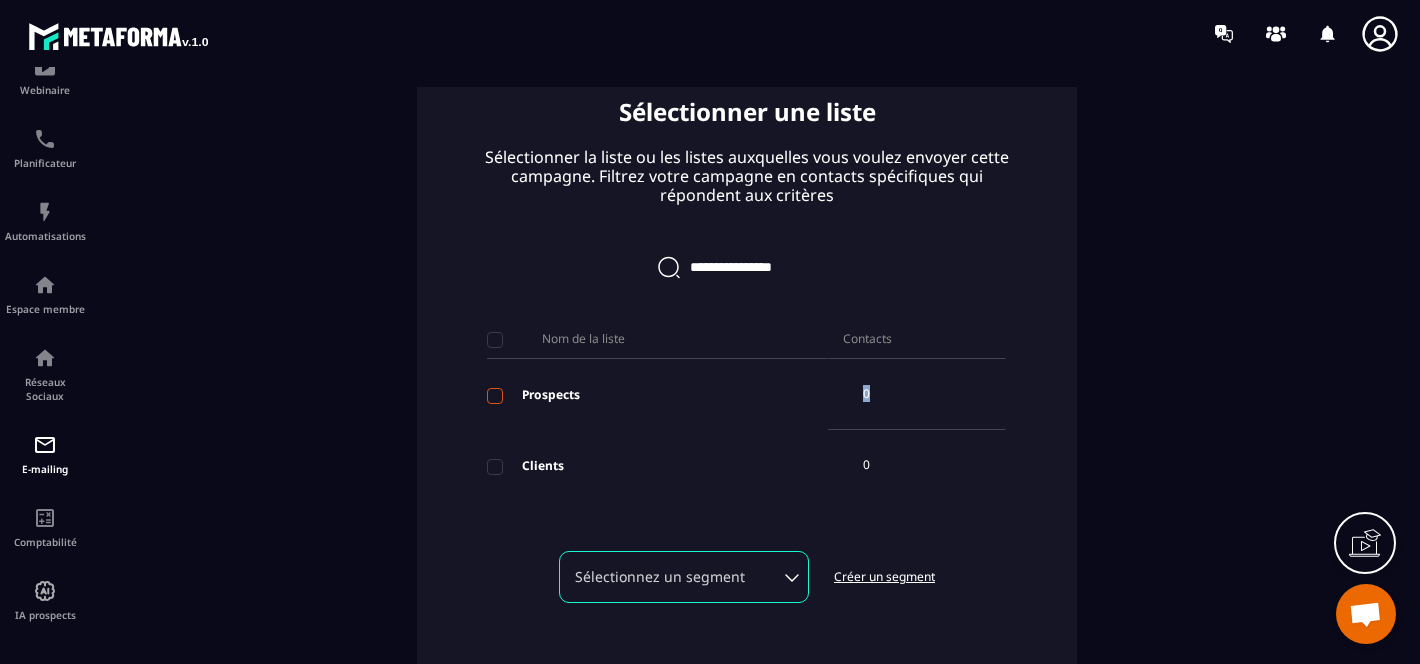 click at bounding box center [495, 396] 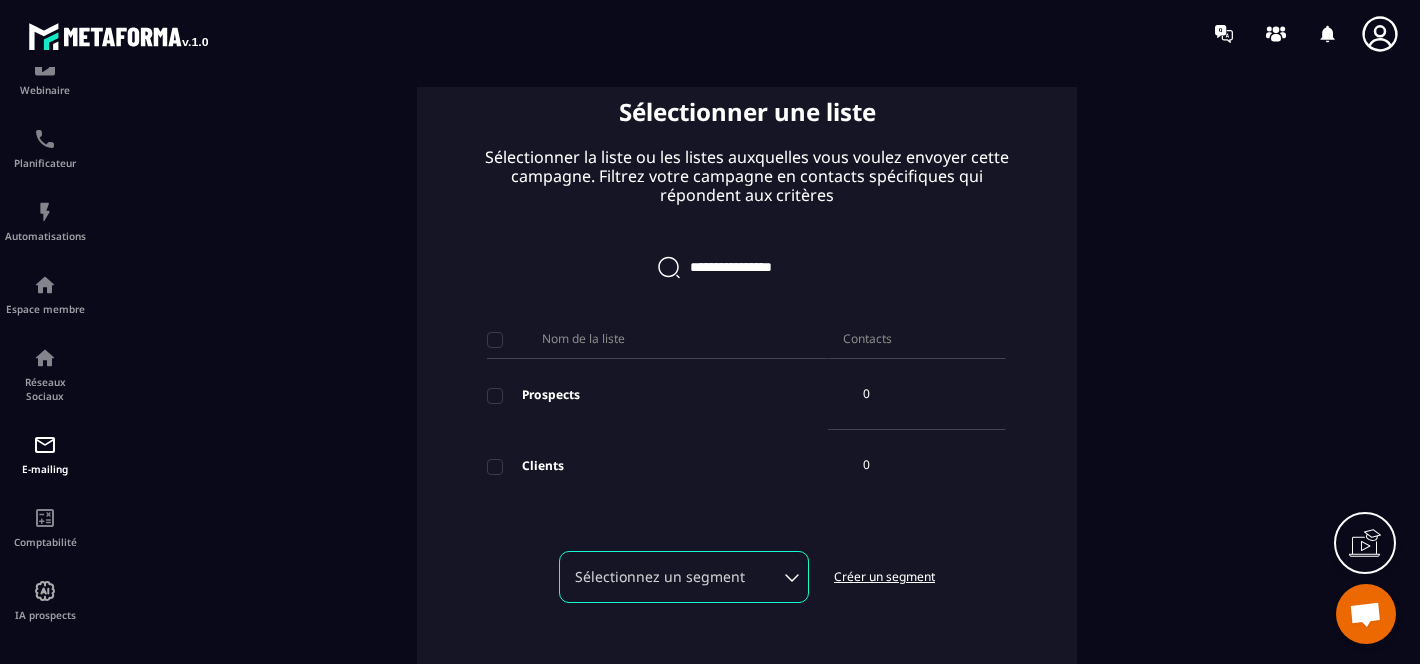 click on "Sélectionnez un segment" at bounding box center (684, 577) 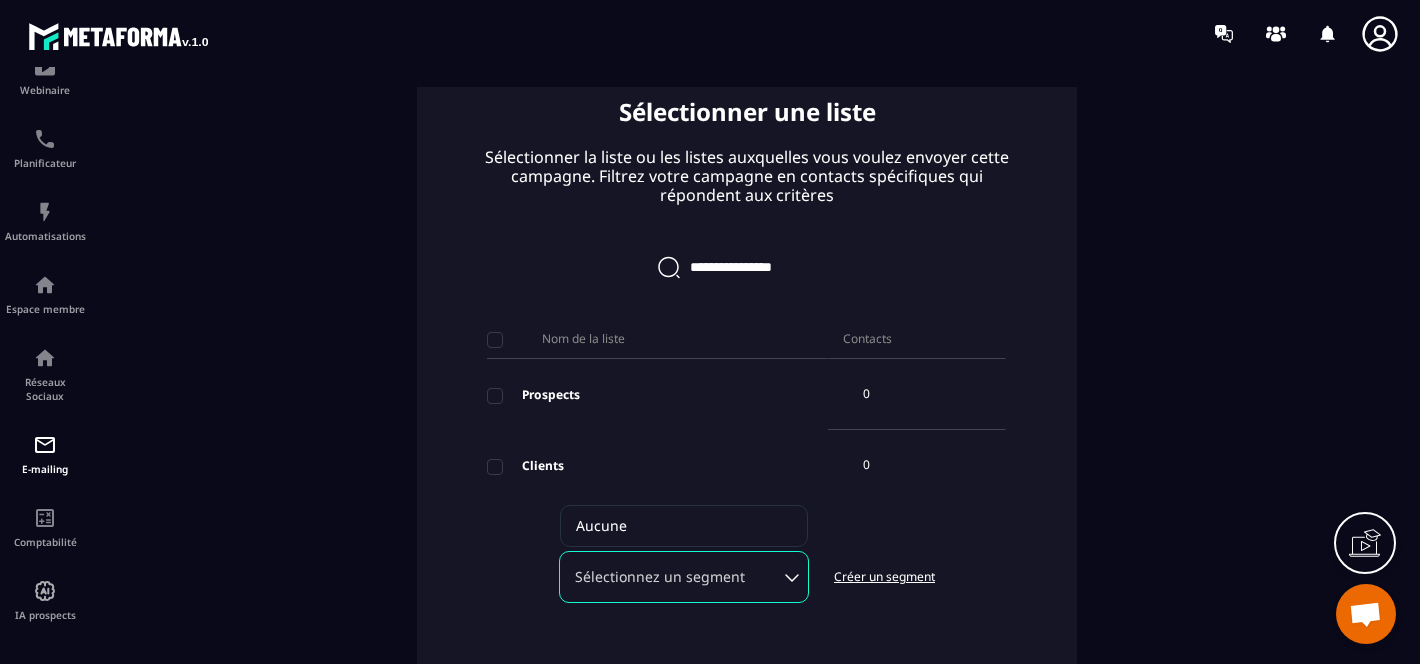 click on "Sélectionner une liste Sélectionner la liste ou les listes auxquelles vous voulez envoyer cette campagne. Filtrez votre campagne en contacts spécifiques qui répondent aux critères Nom de la liste Contacts Prospects 0 Clients 0 Sélectionnez un segment Aucune  Créer un segment" at bounding box center (747, 364) 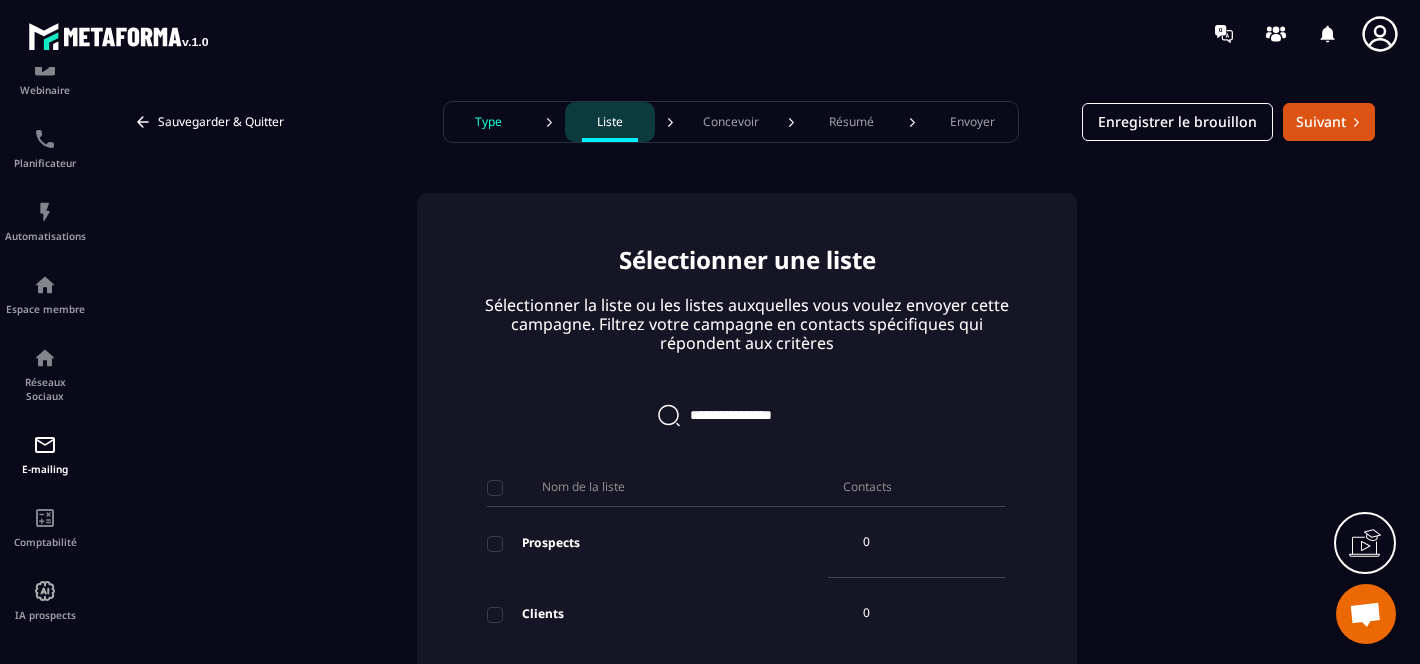 scroll, scrollTop: 0, scrollLeft: 0, axis: both 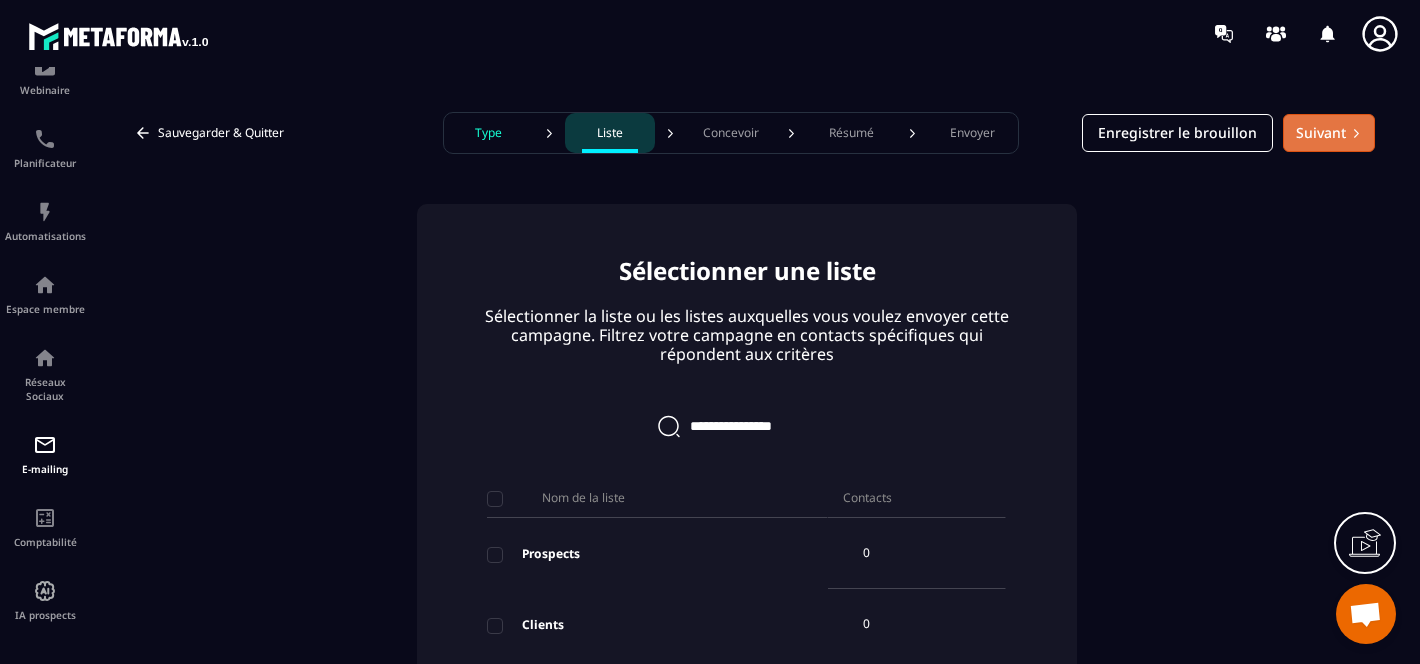 click on "Suivant" at bounding box center (1329, 133) 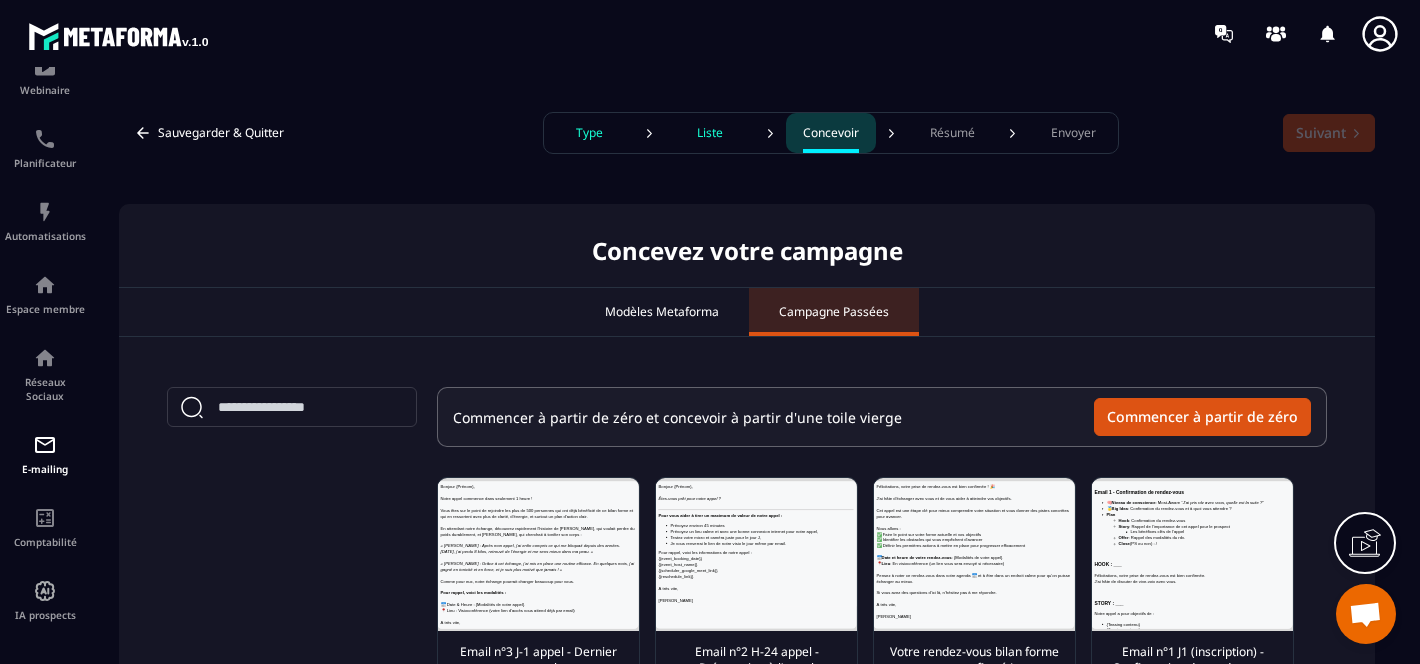 scroll, scrollTop: 0, scrollLeft: 0, axis: both 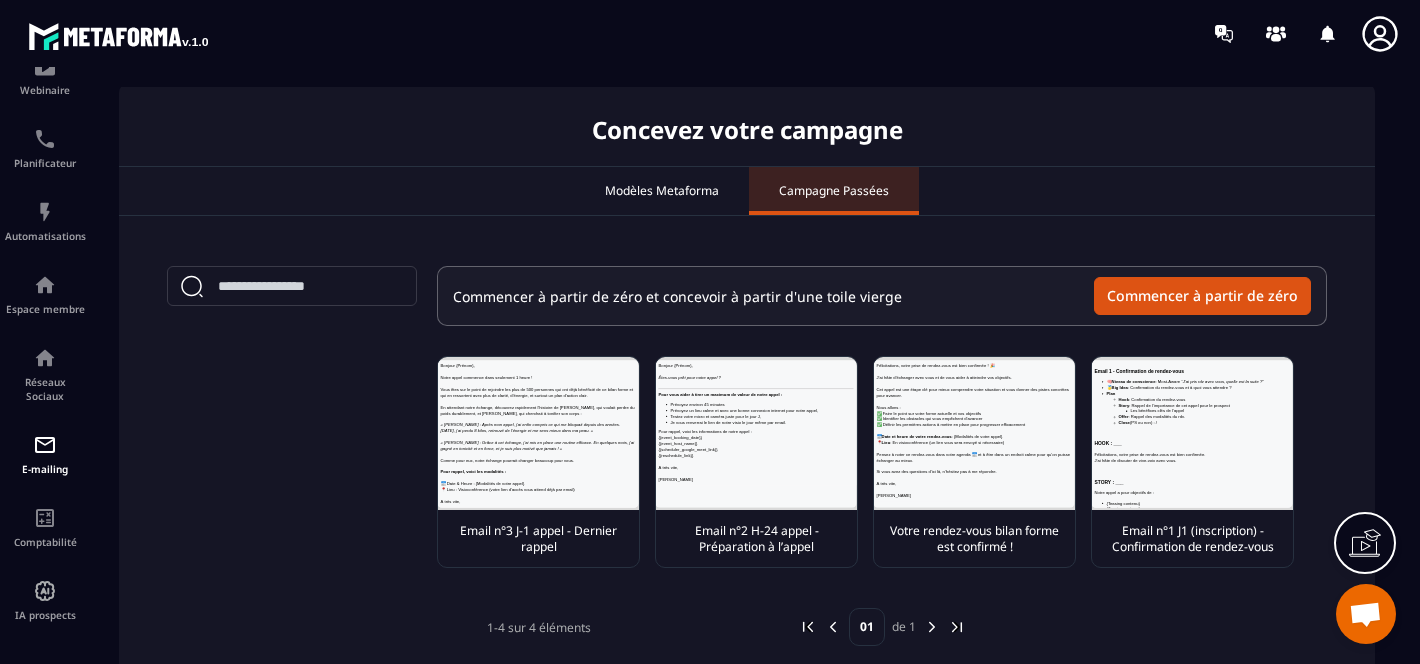 click on "Modèles Metaforma" at bounding box center [662, 191] 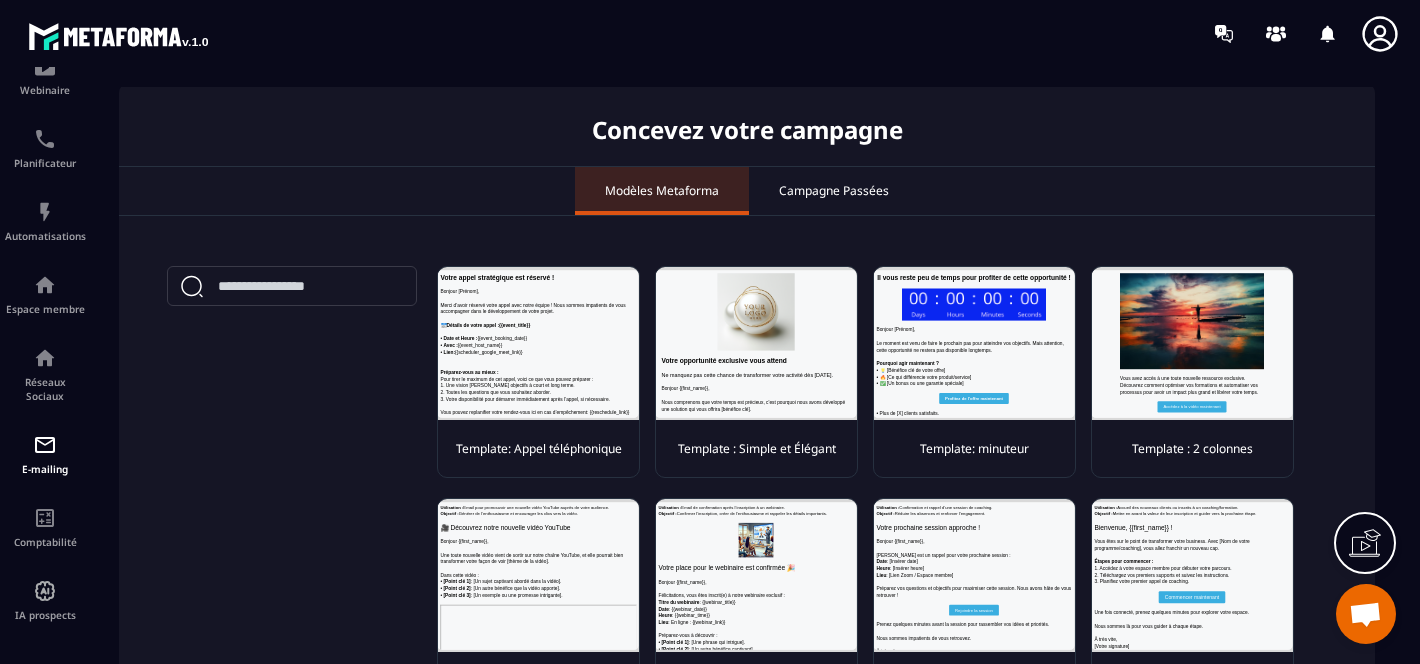 scroll, scrollTop: 0, scrollLeft: 0, axis: both 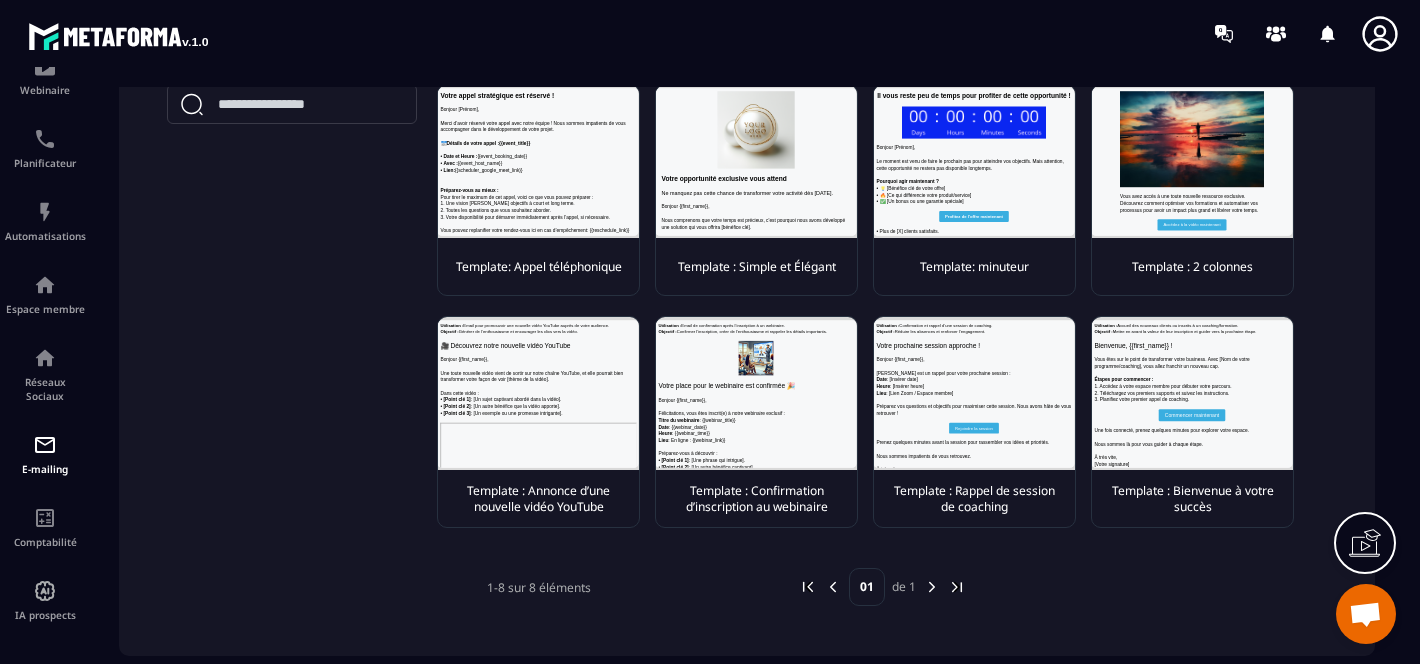 click at bounding box center (538, 161) 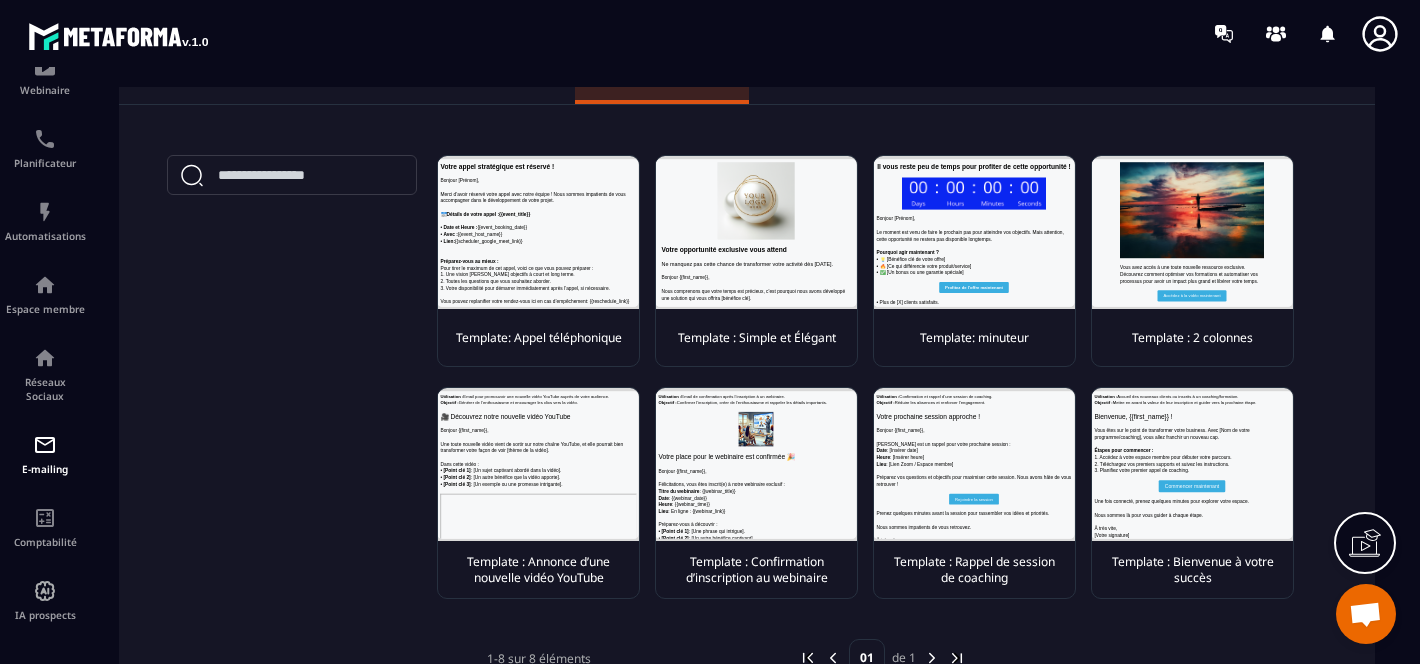 scroll, scrollTop: 130, scrollLeft: 0, axis: vertical 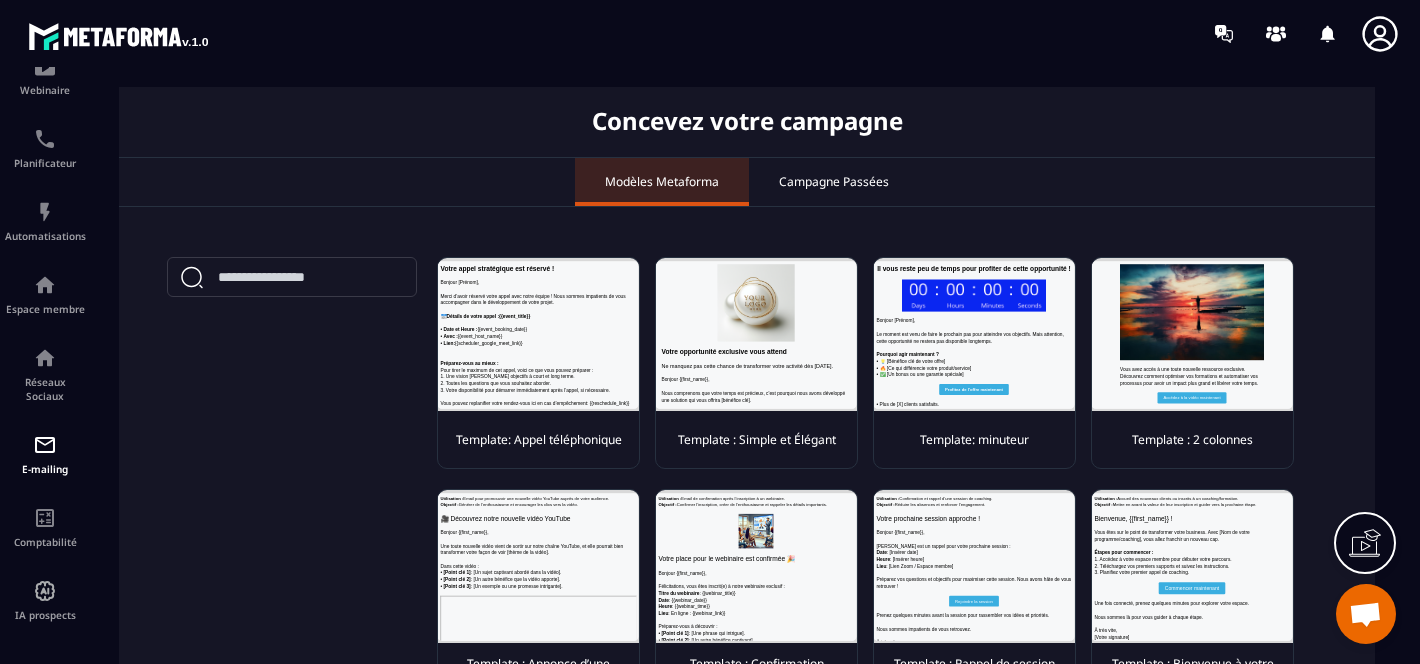 click at bounding box center (538, 334) 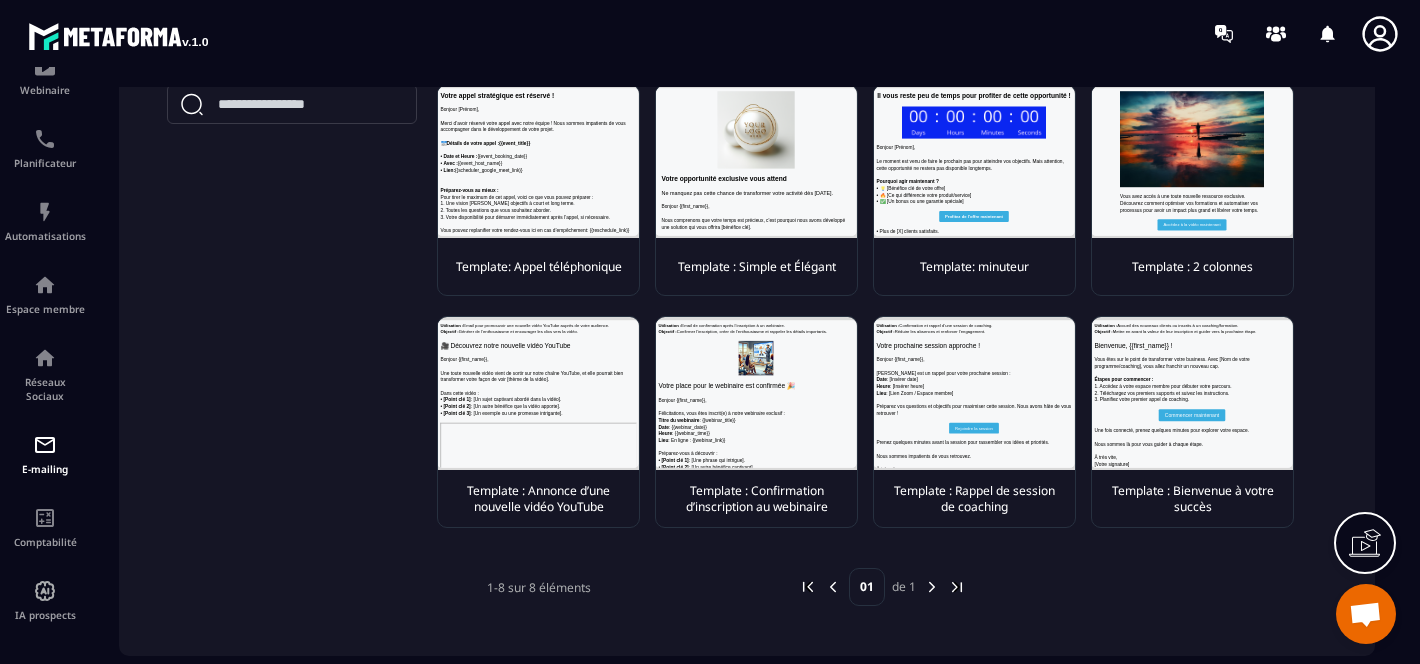 click at bounding box center [538, 161] 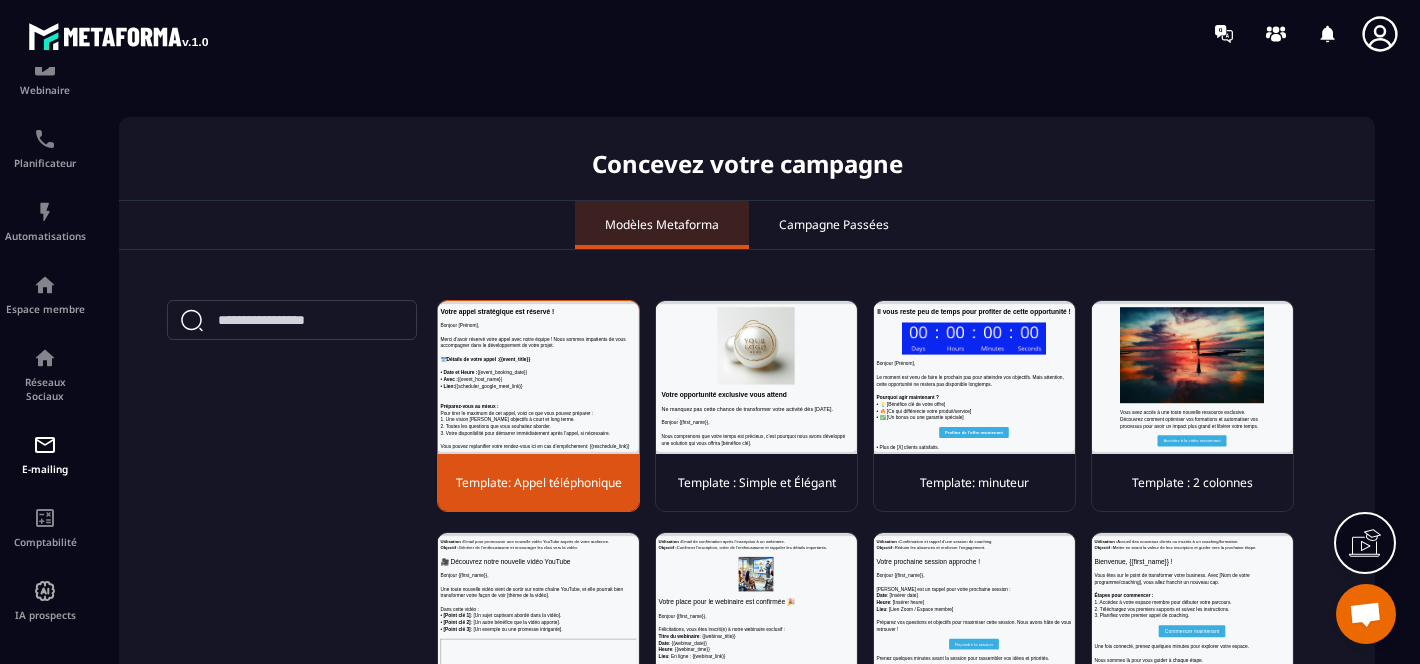 scroll, scrollTop: 0, scrollLeft: 0, axis: both 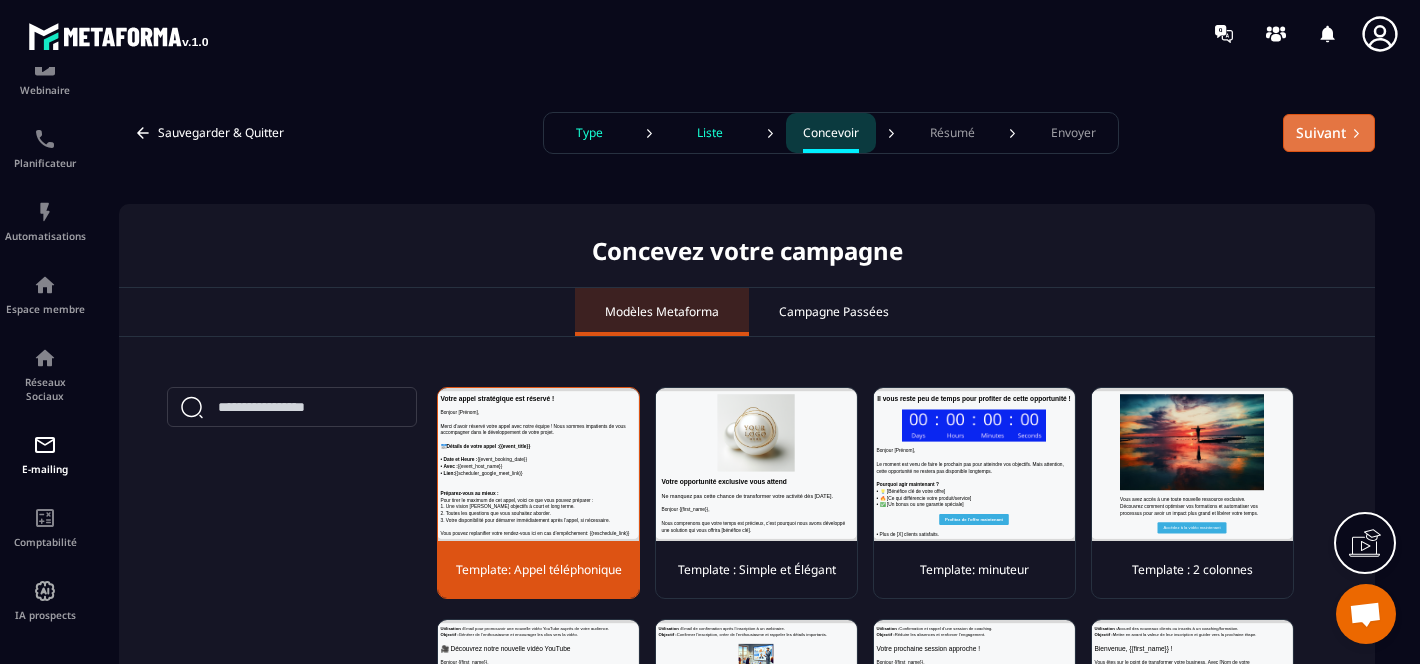 click on "Suivant" at bounding box center [1329, 133] 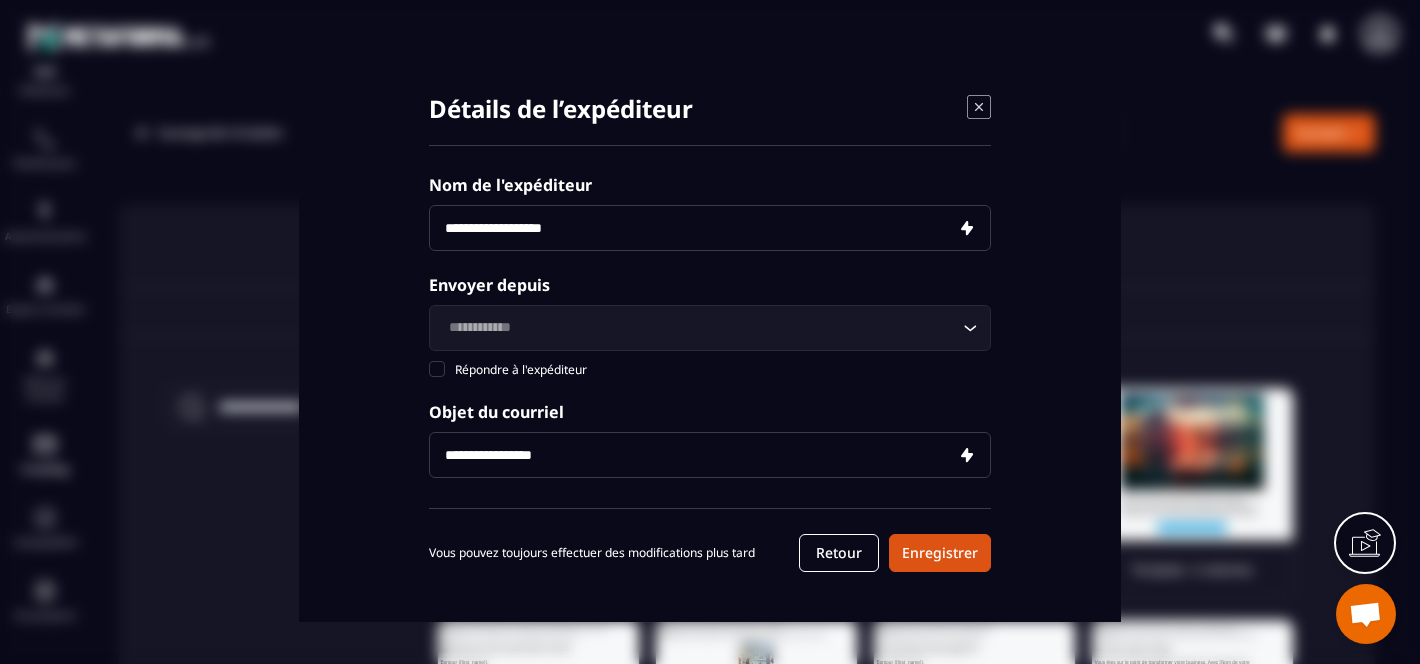 click 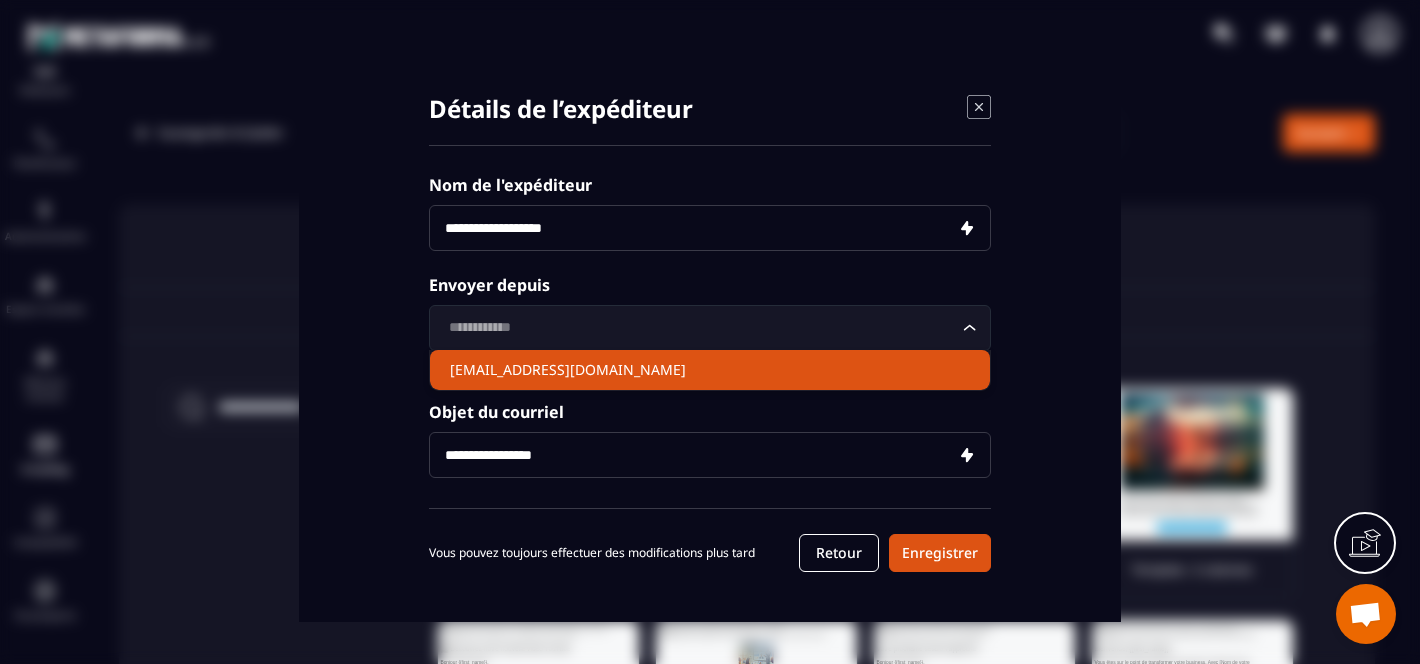 click on "[EMAIL_ADDRESS][DOMAIN_NAME]" 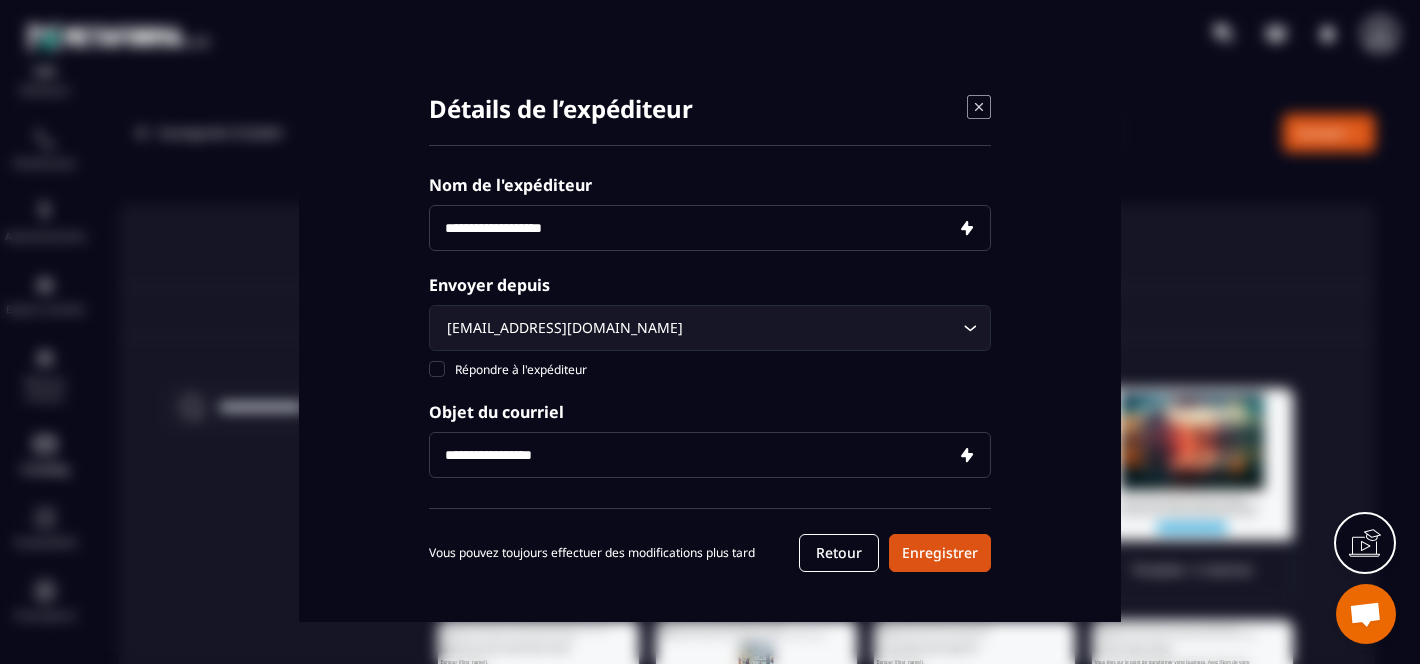 click at bounding box center (710, 228) 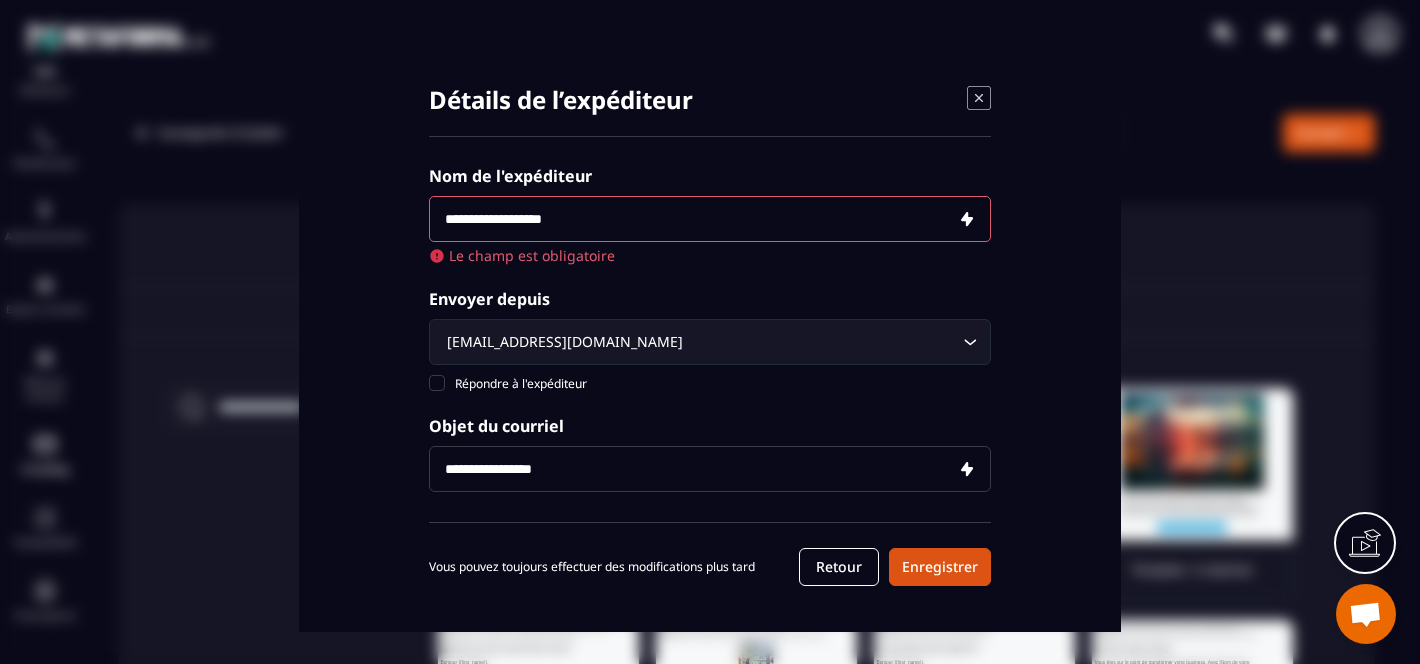 click at bounding box center (710, 469) 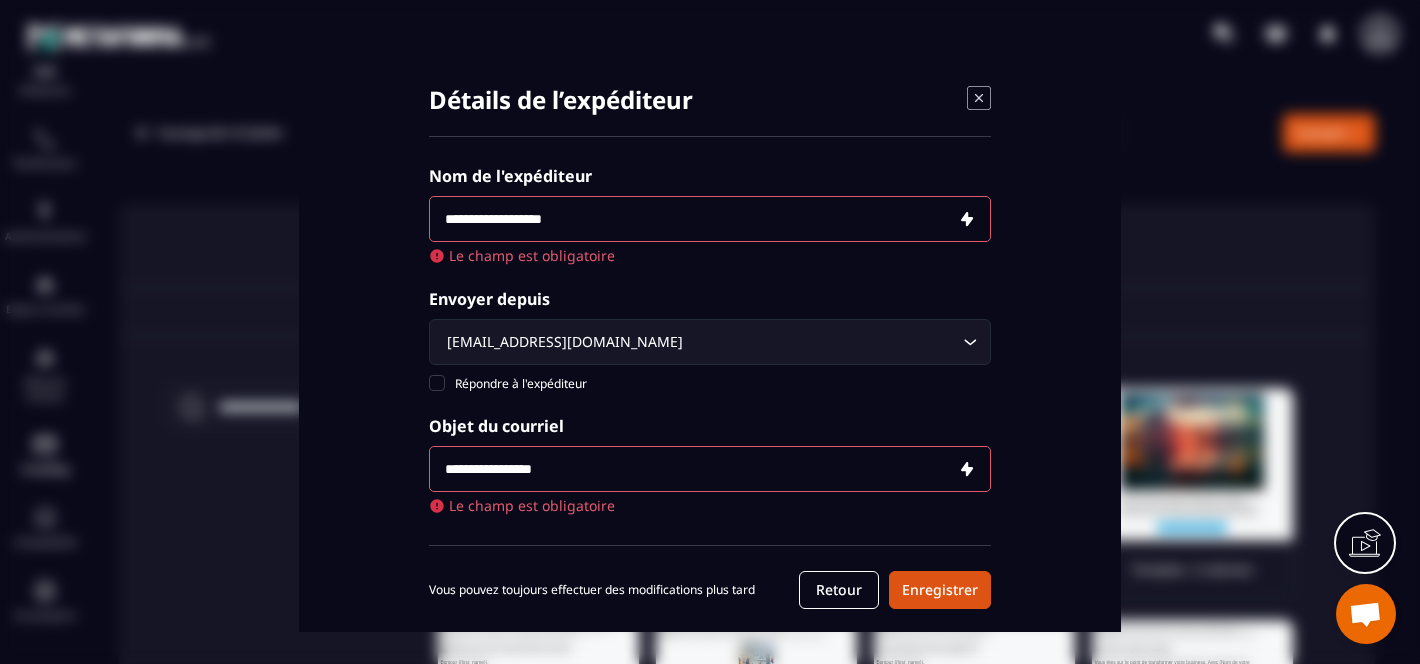 click at bounding box center (710, 469) 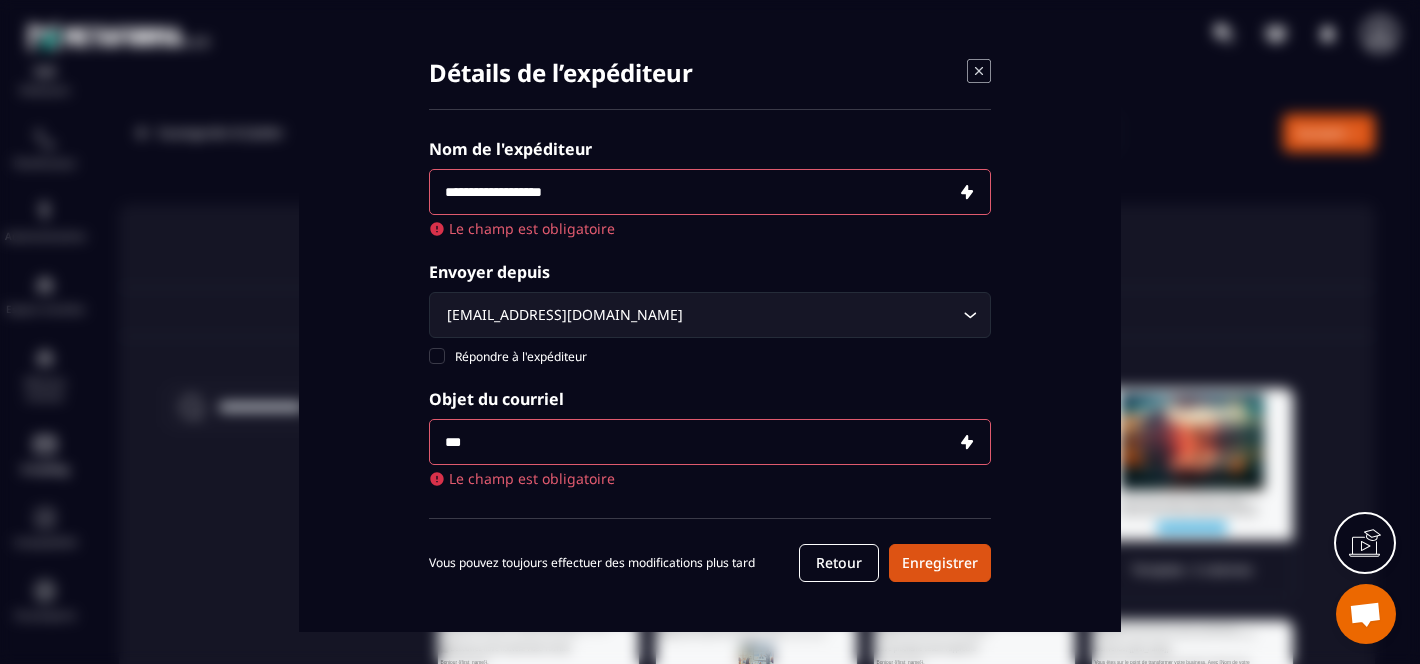 type on "***" 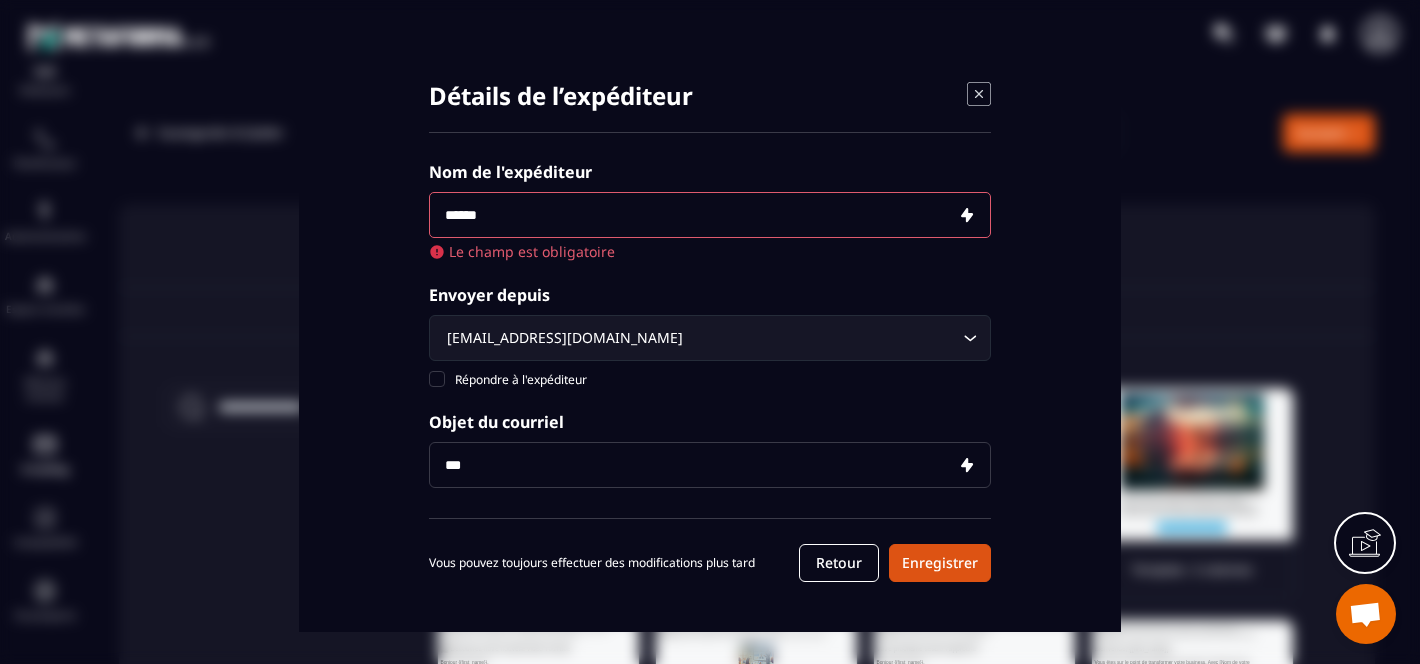 type on "******" 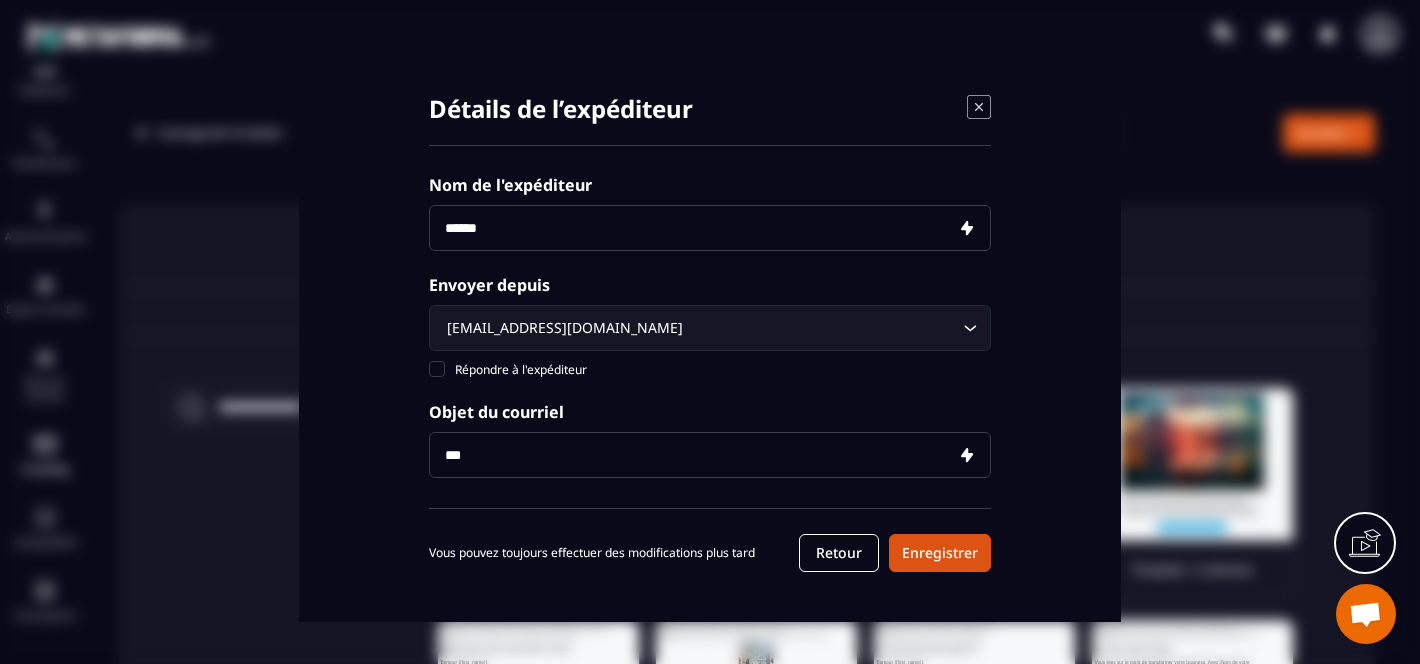 click on "Nom de l'expéditeur Envoyer depuis [EMAIL_ADDRESS][DOMAIN_NAME] Loading... Répondre à l'expéditeur E-mail recevoir une réponse Objet du courriel ***" at bounding box center (710, 342) 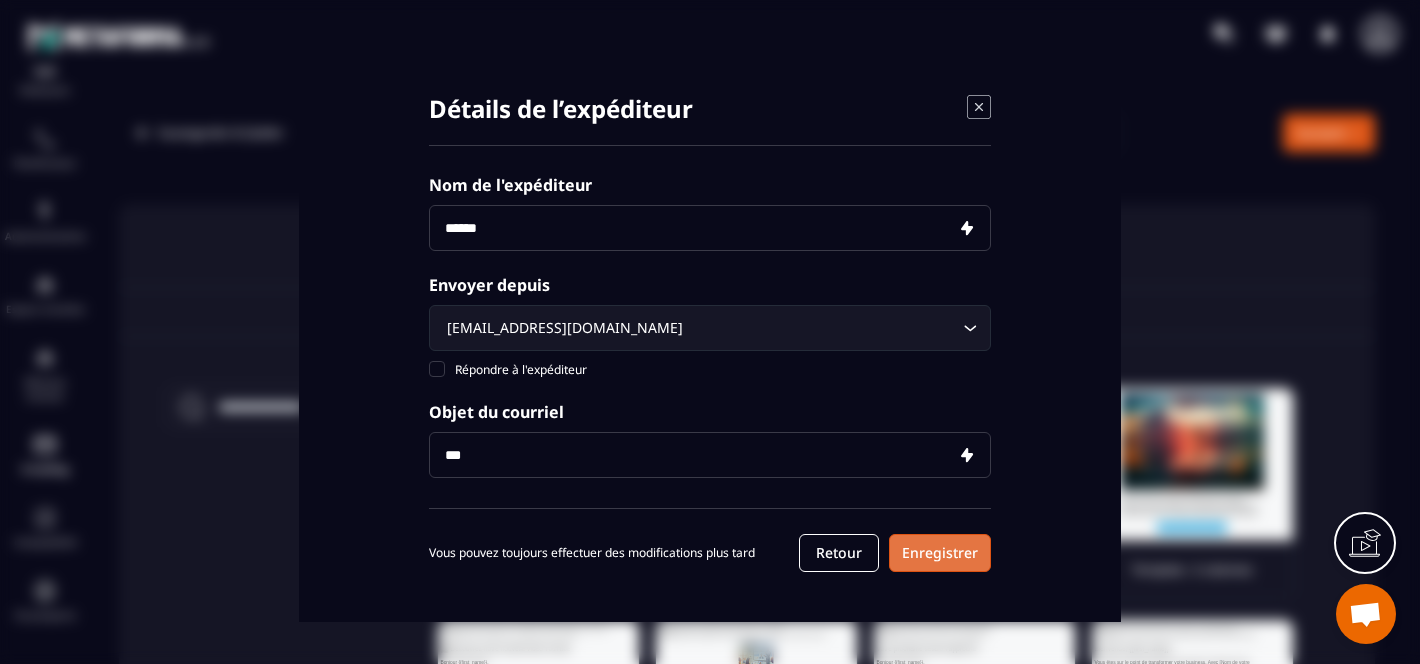 click on "Enregistrer" at bounding box center (940, 553) 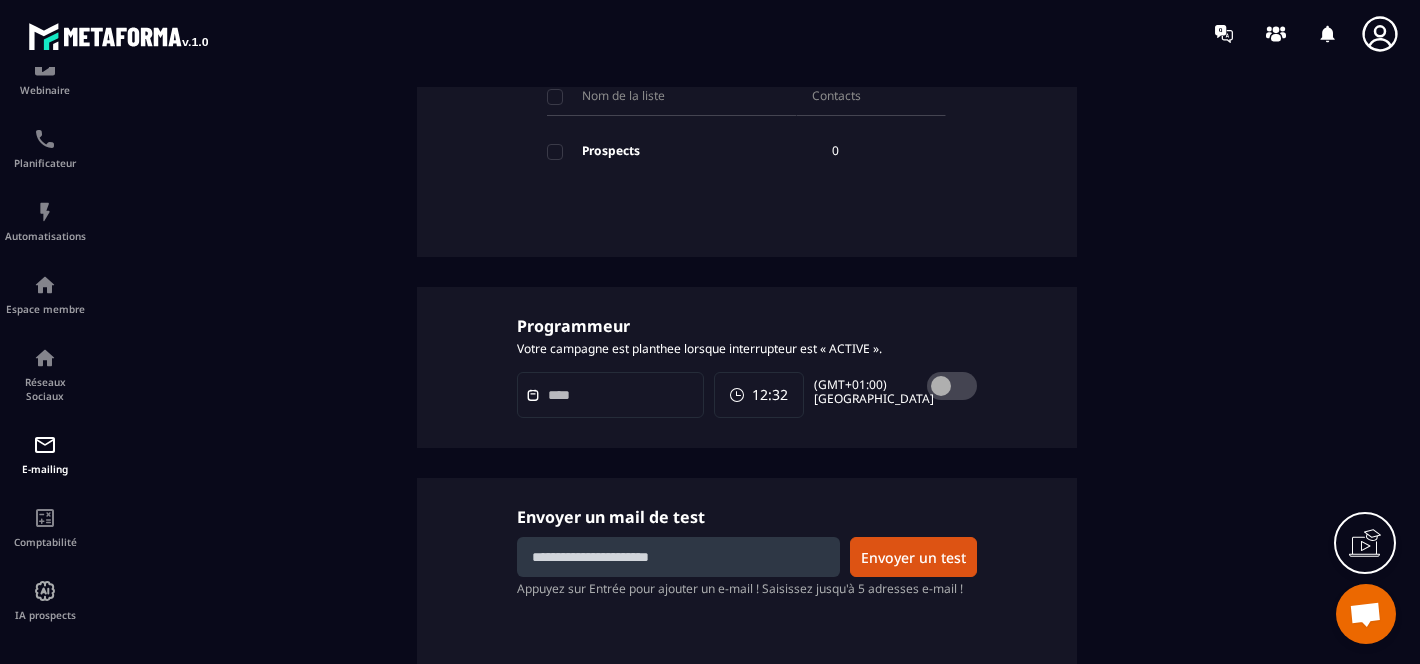 scroll, scrollTop: 1074, scrollLeft: 0, axis: vertical 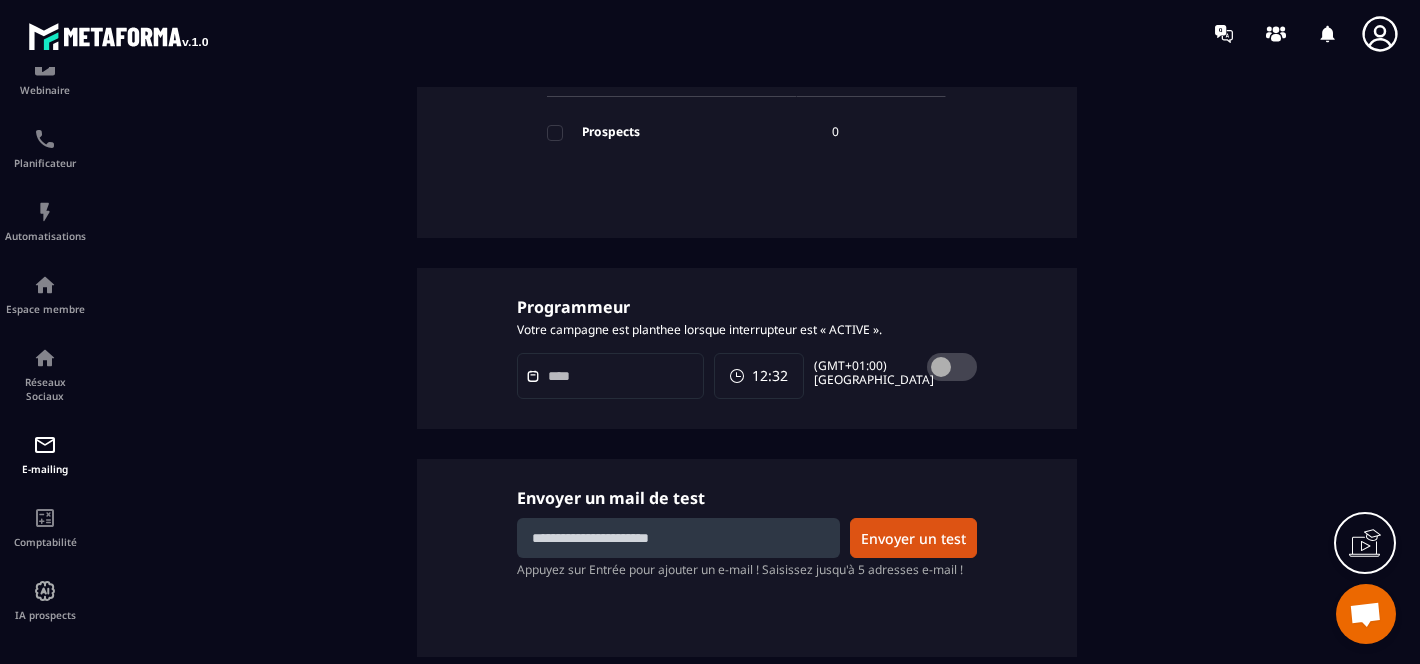 click on "12:32" at bounding box center [770, 376] 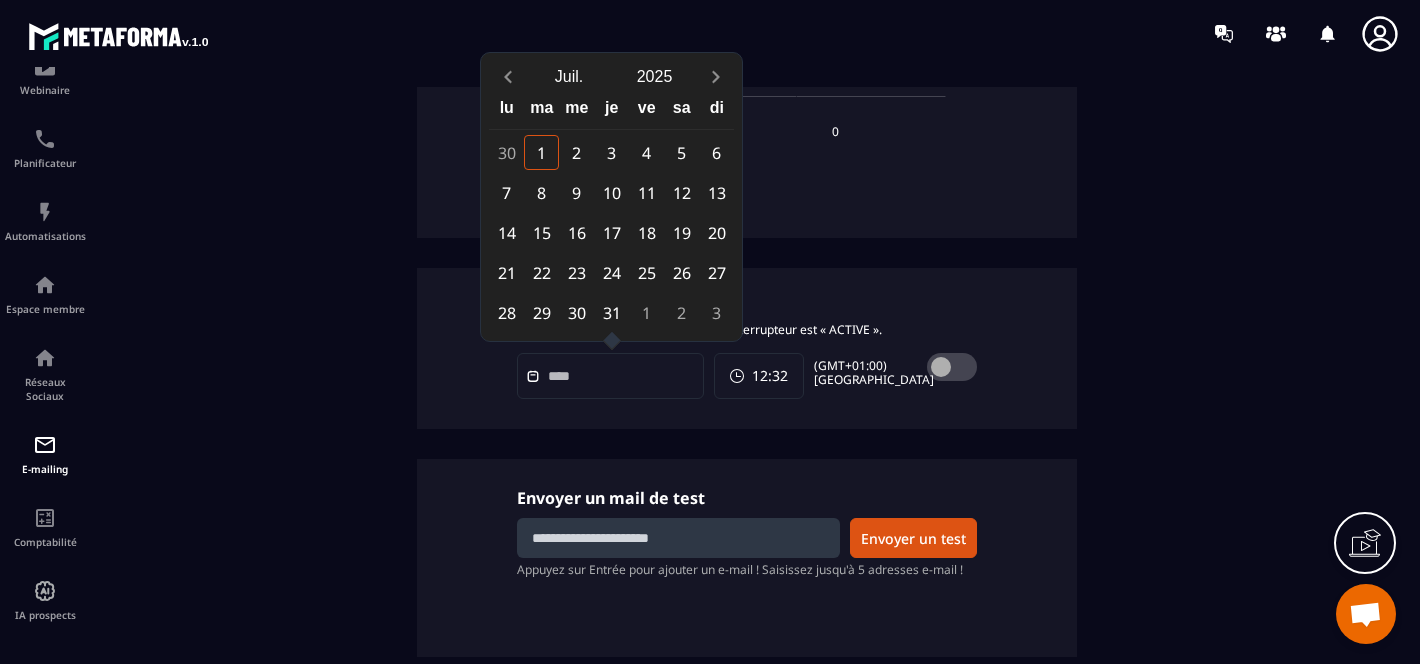 click on "Programmeur Votre campagne est planthee lorsque interrupteur est « ACTIVE ». 12:32 (GMT+01:00) [GEOGRAPHIC_DATA]" at bounding box center (747, 348) 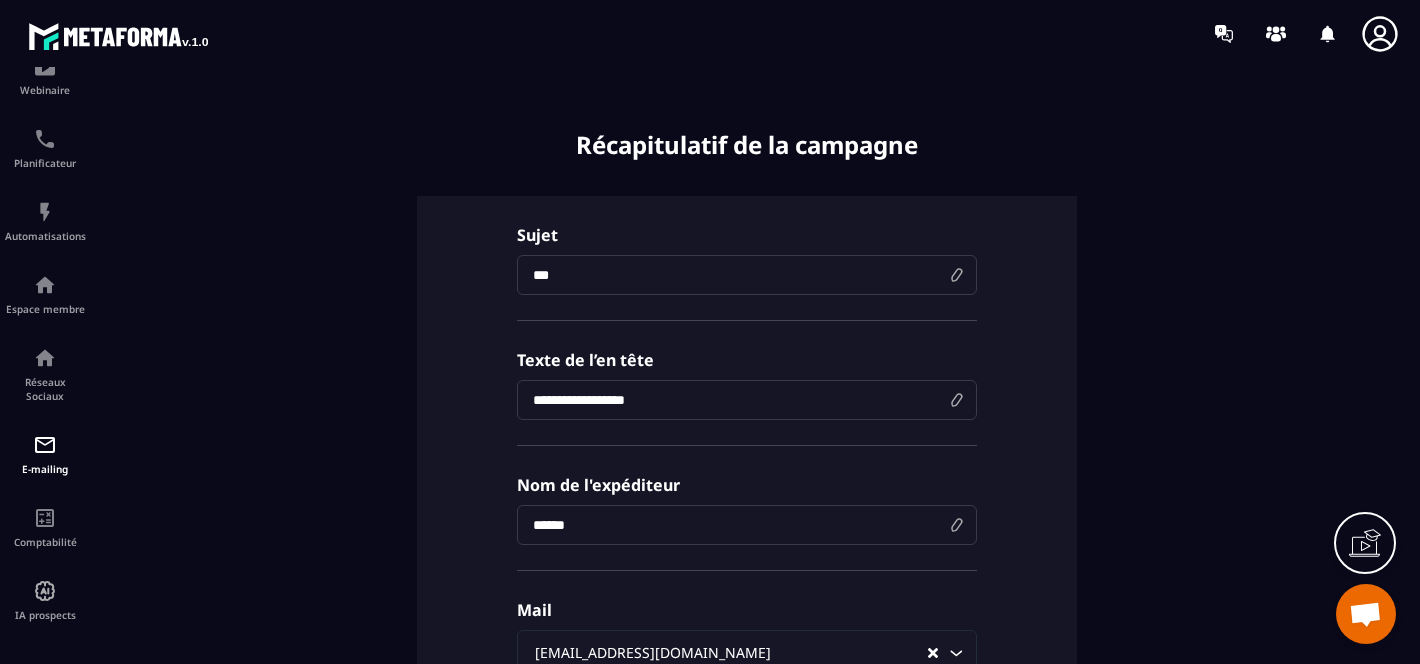 scroll, scrollTop: 0, scrollLeft: 0, axis: both 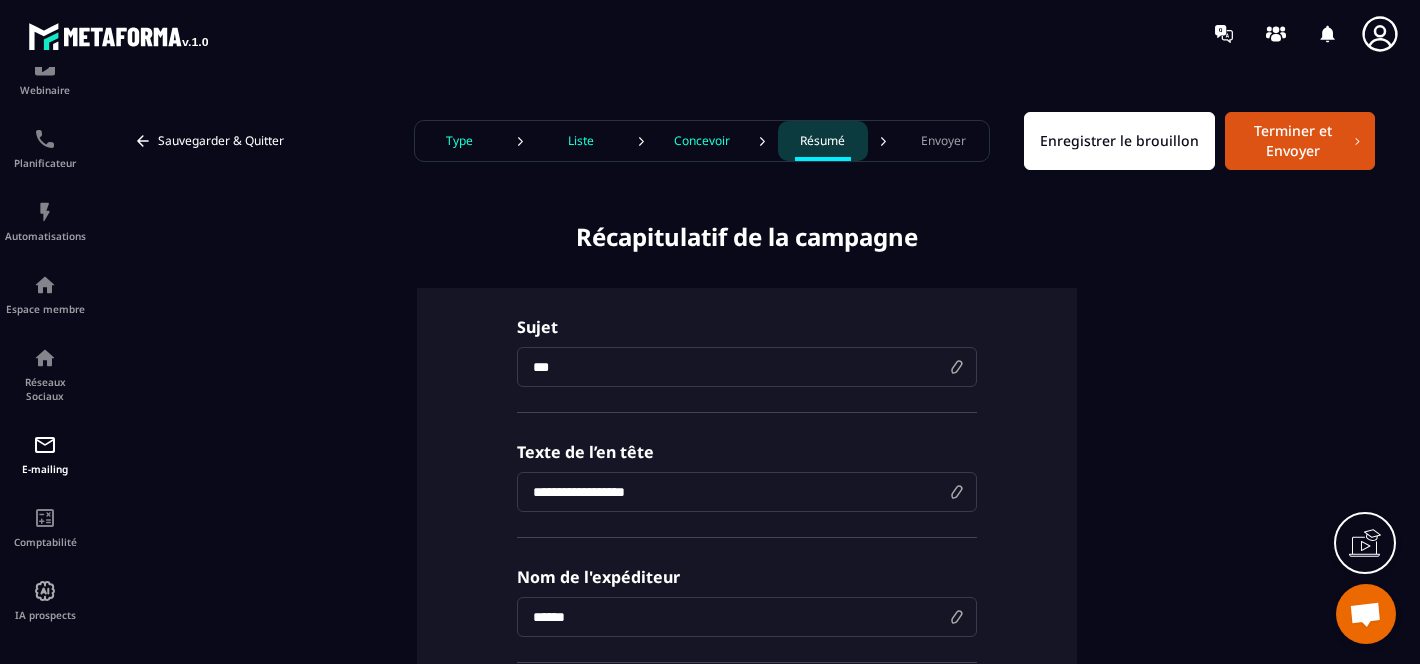 click on "Enregistrer le brouillon" at bounding box center (1119, 141) 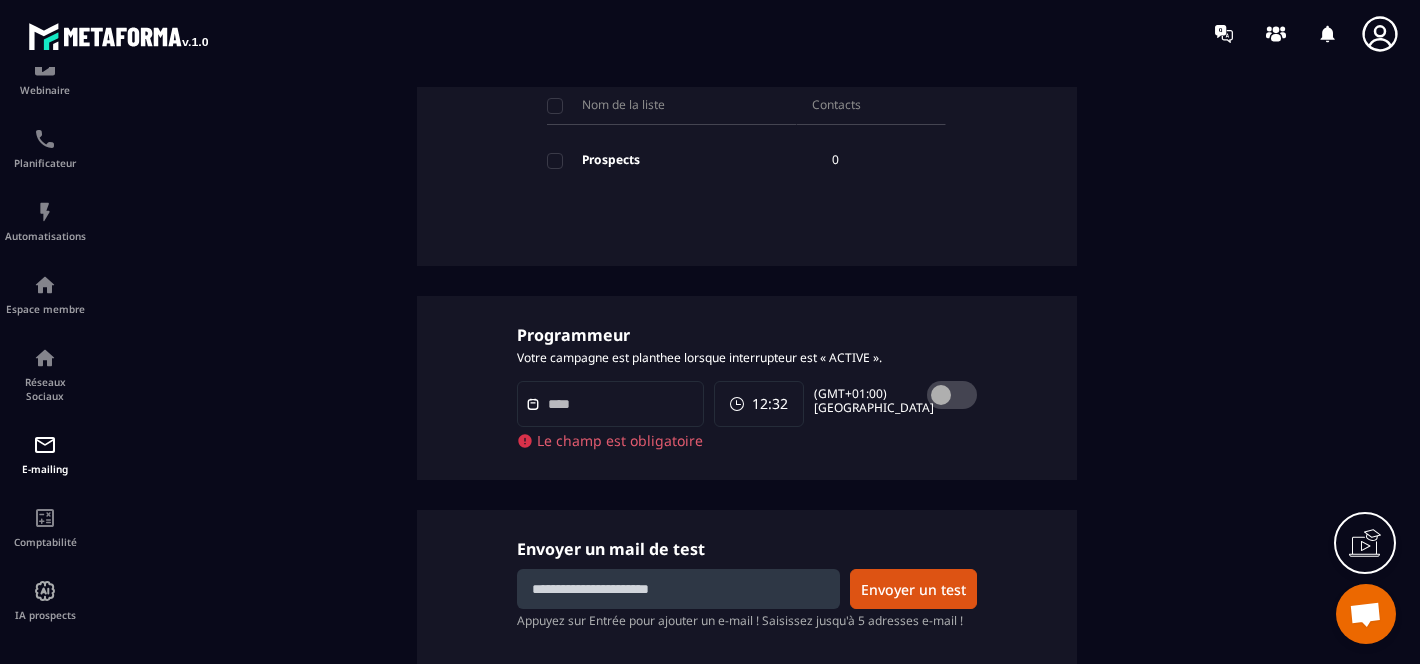 scroll, scrollTop: 1097, scrollLeft: 0, axis: vertical 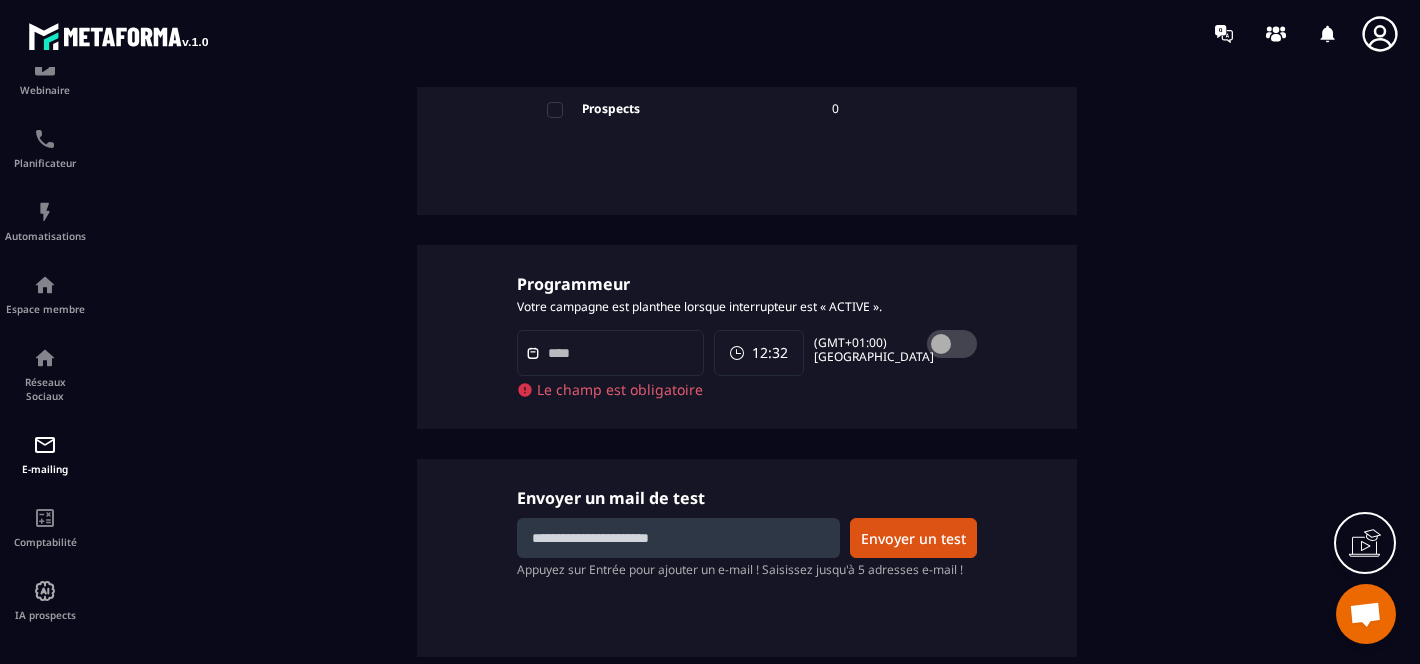 click 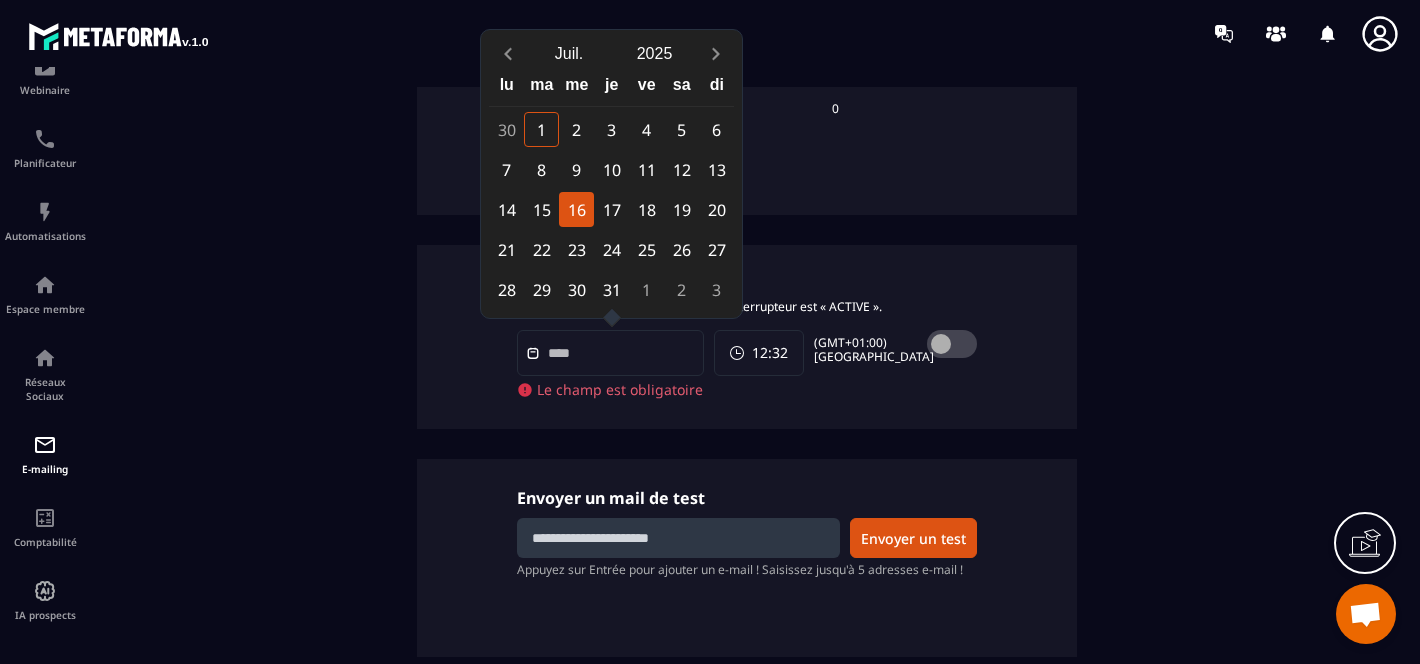 click on "16" at bounding box center (576, 209) 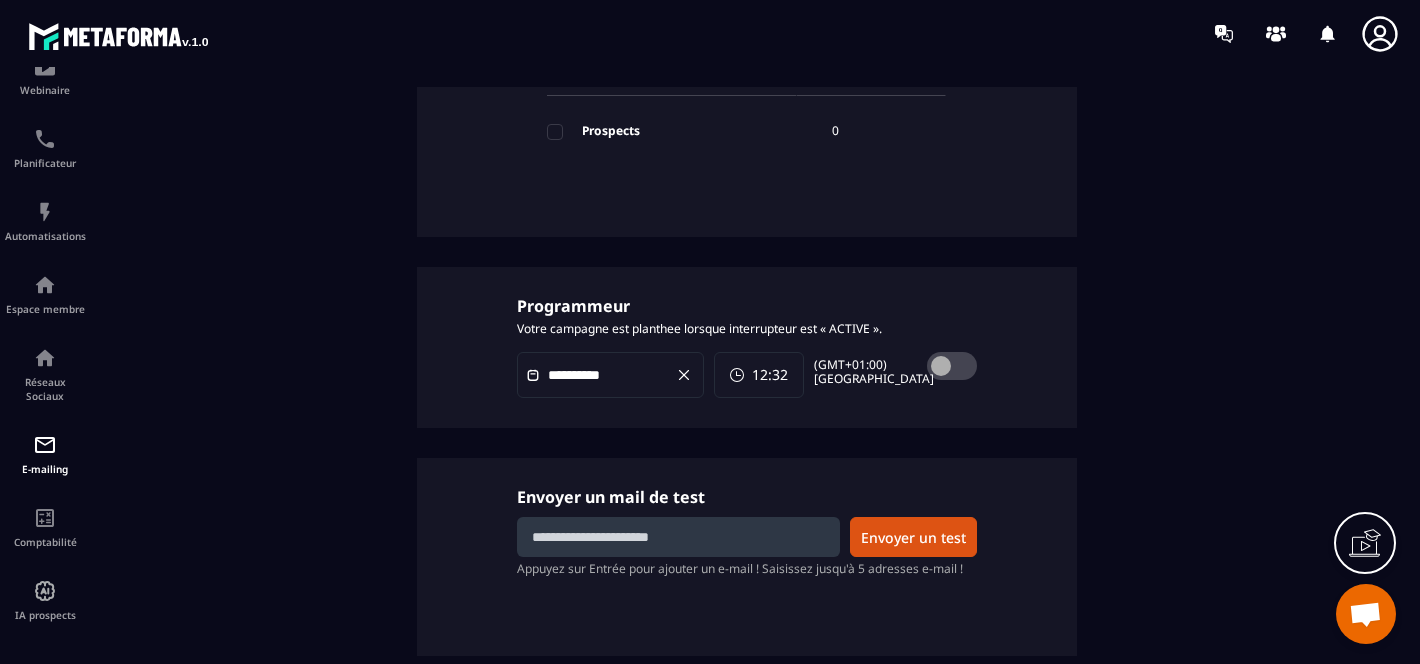 scroll, scrollTop: 1074, scrollLeft: 0, axis: vertical 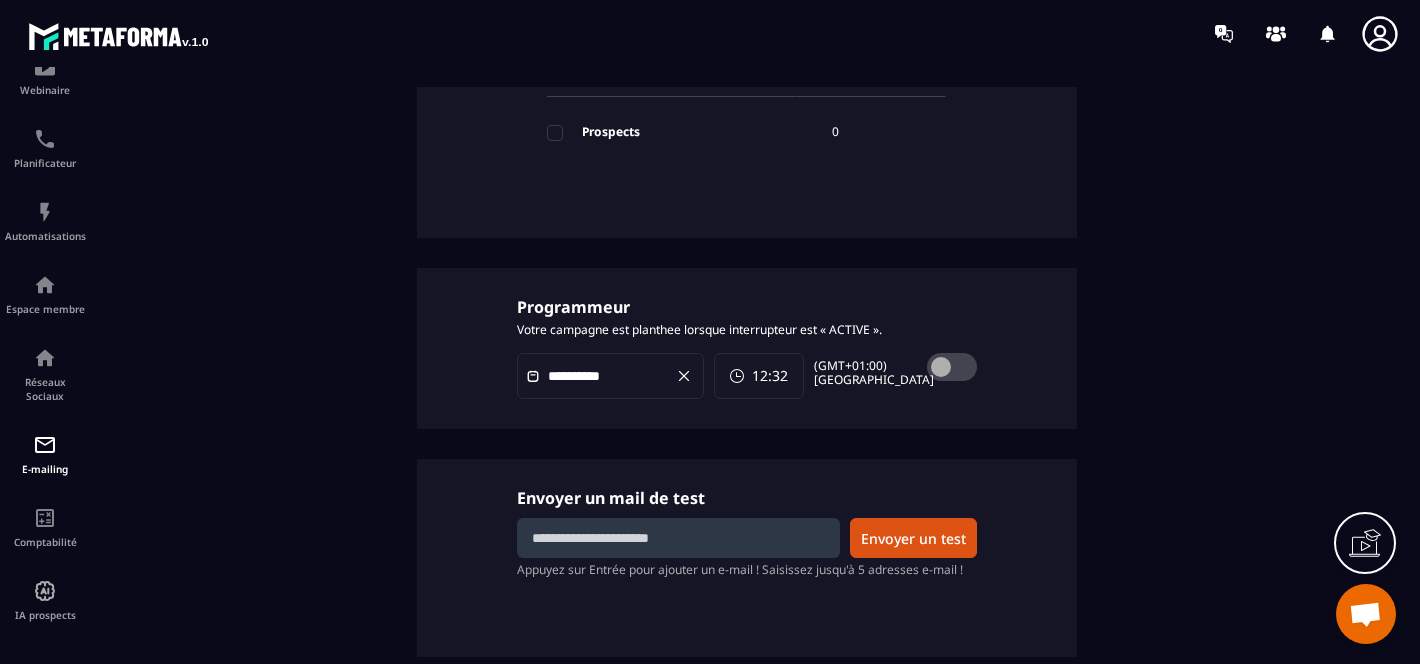 click on "**********" at bounding box center (747, -99) 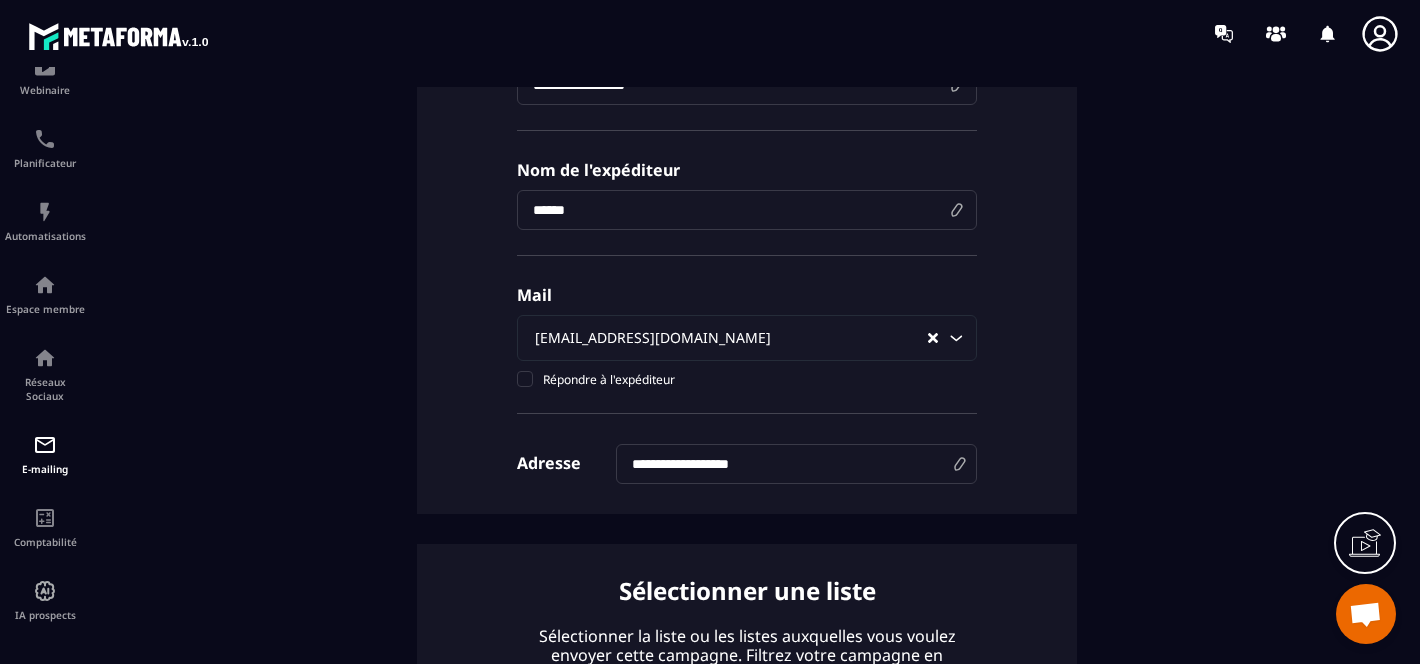 scroll, scrollTop: 0, scrollLeft: 0, axis: both 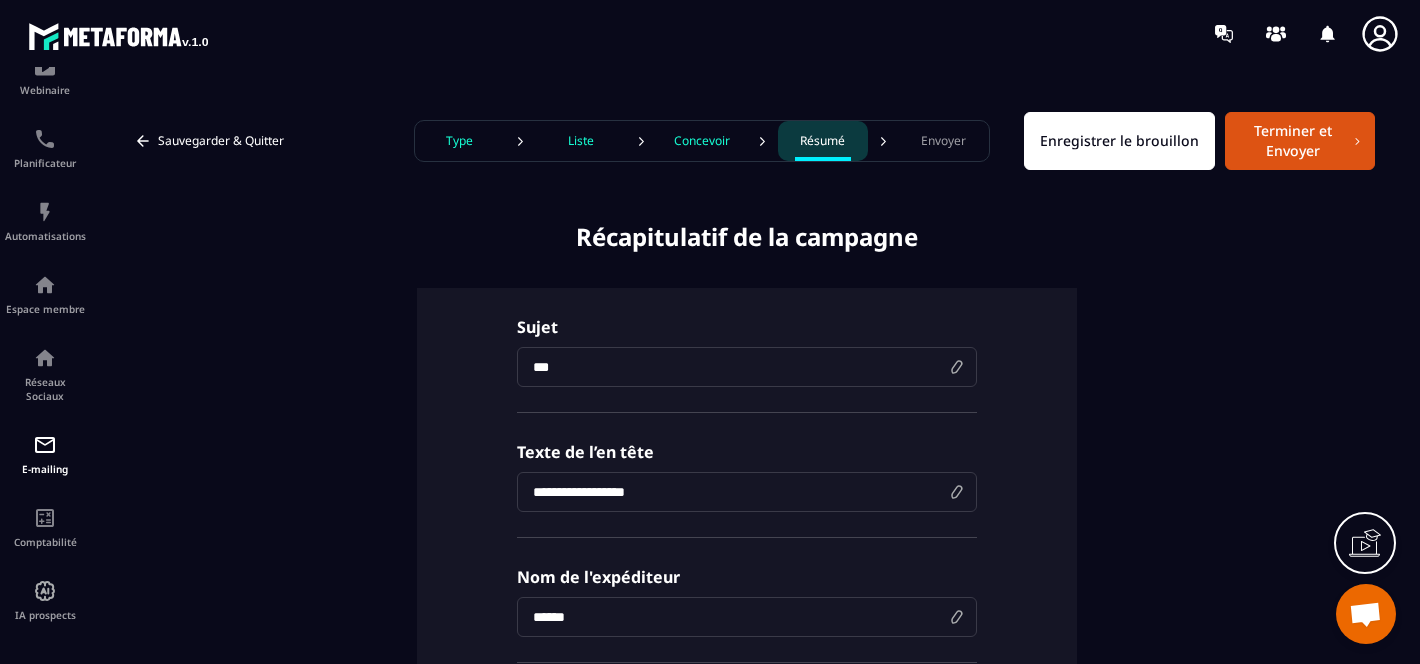 click on "Enregistrer le brouillon" at bounding box center (1119, 141) 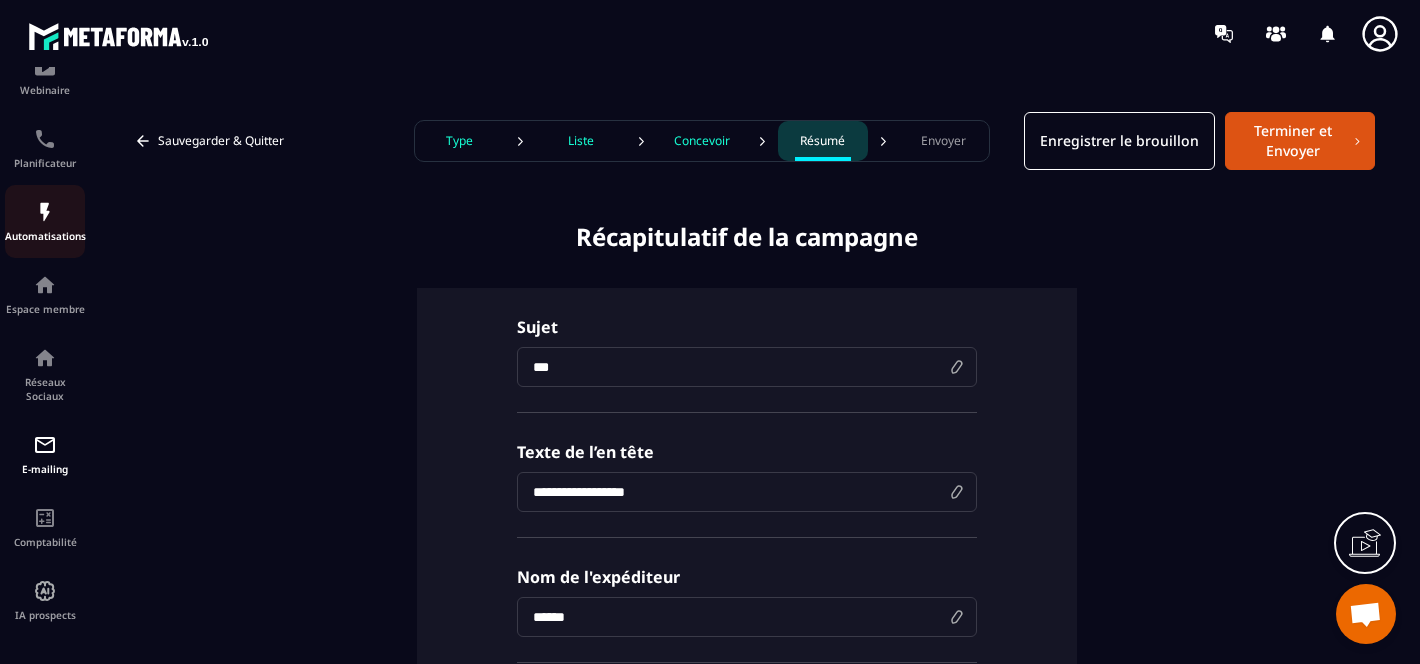 click at bounding box center (45, 212) 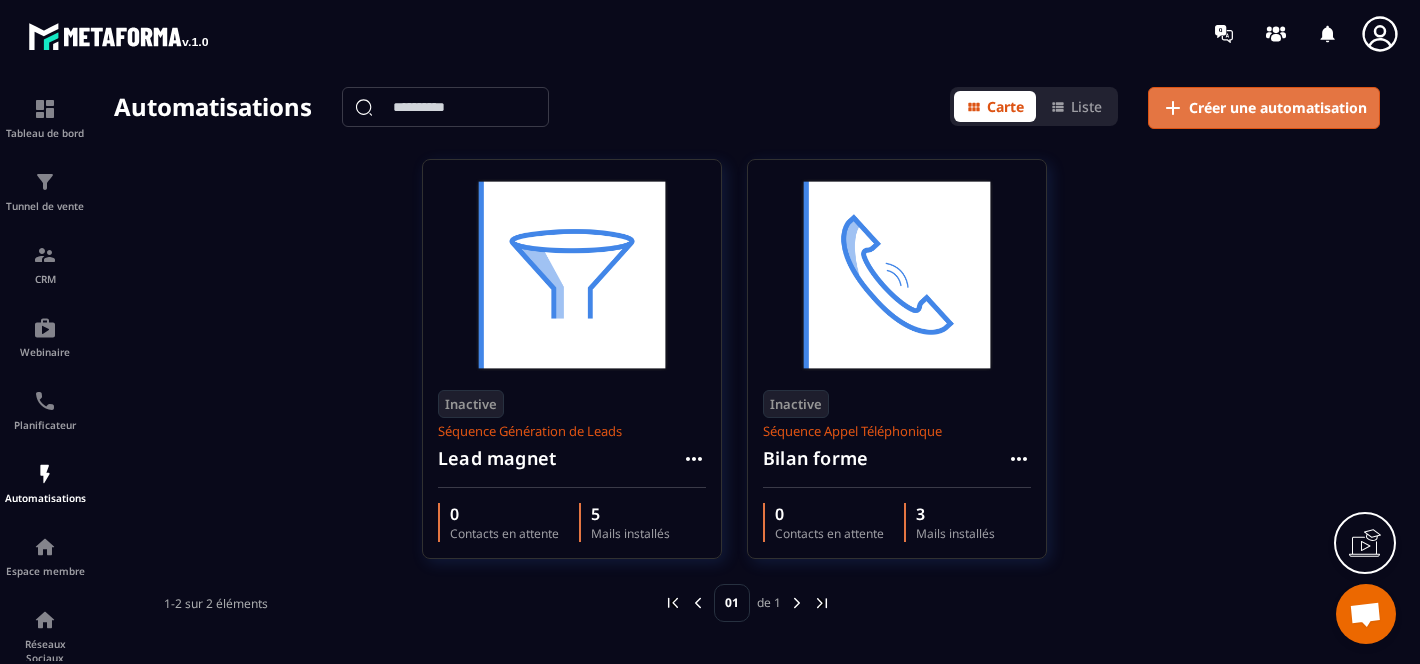 click on "Créer une automatisation" 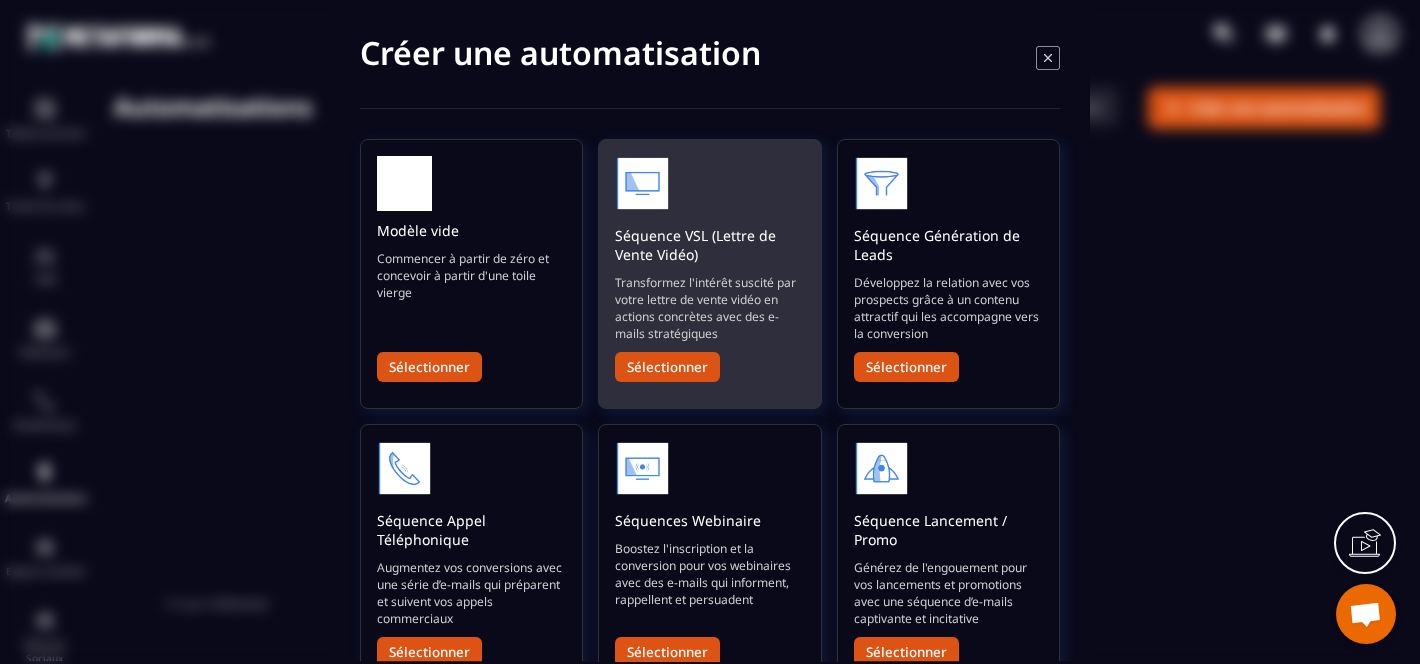 click on "Sélectionner" at bounding box center [667, 367] 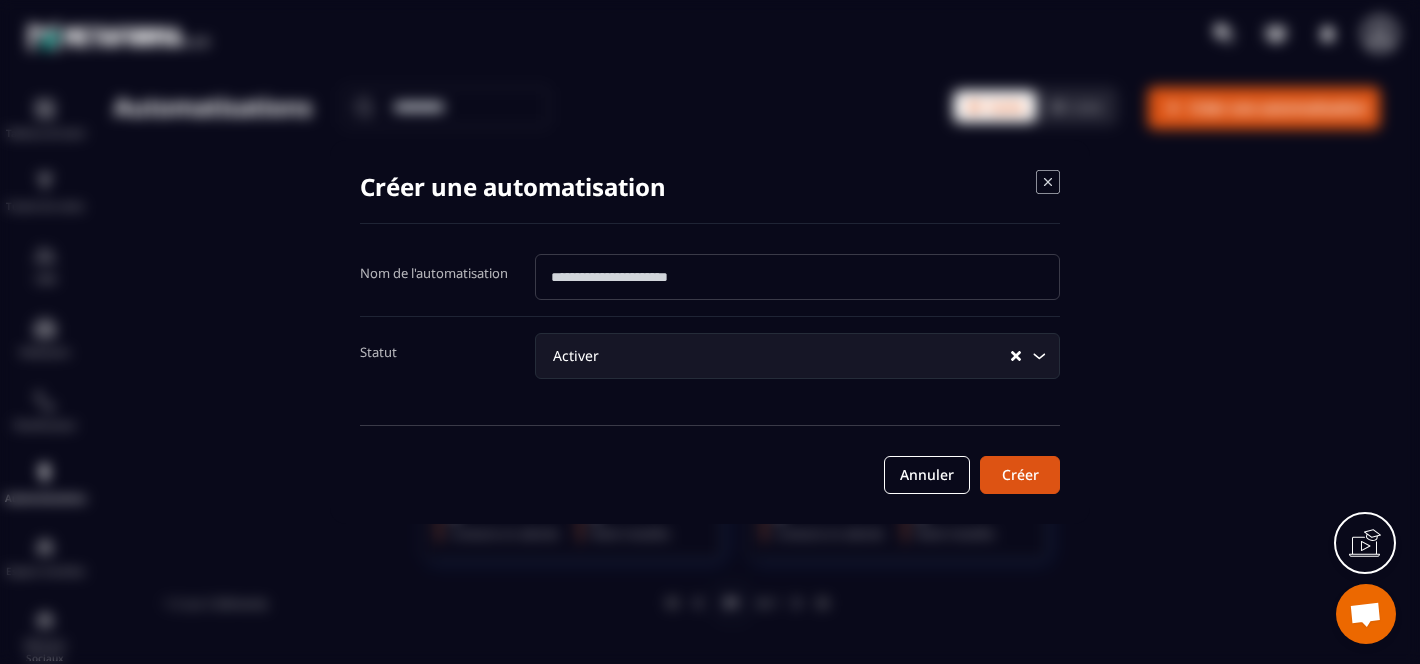 click at bounding box center (797, 277) 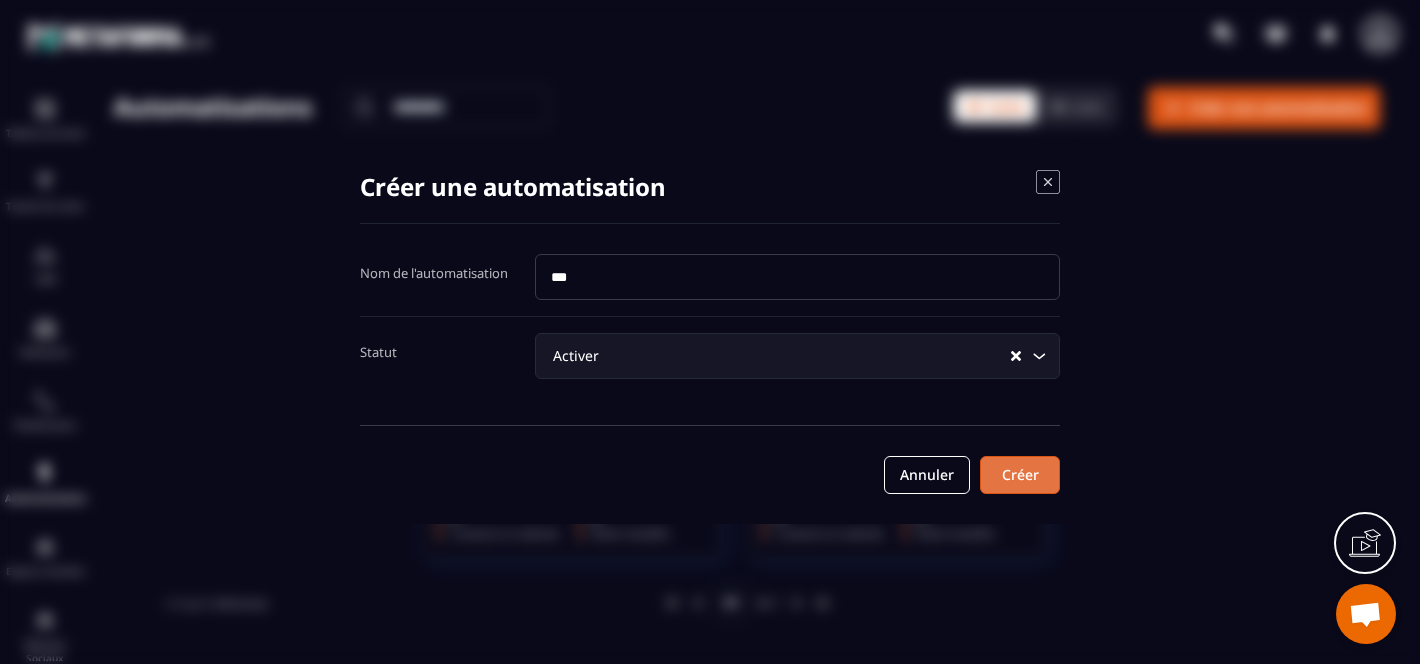type on "***" 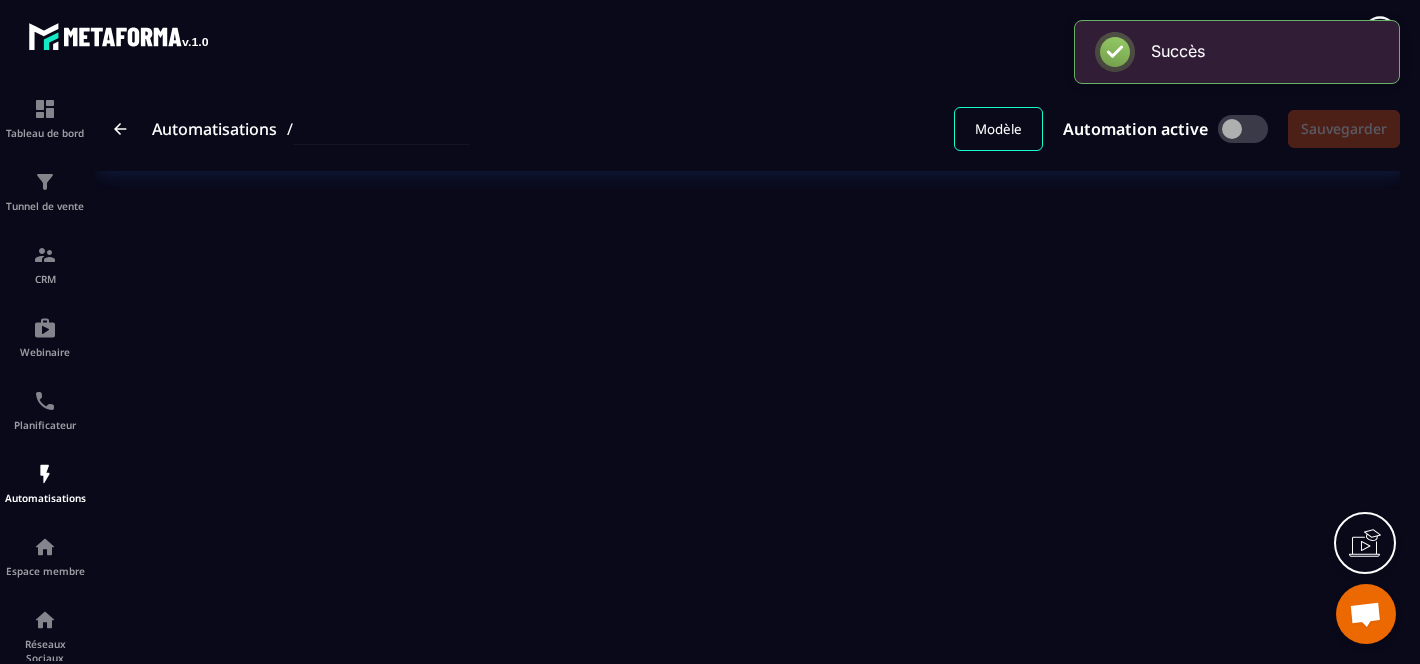 type on "***" 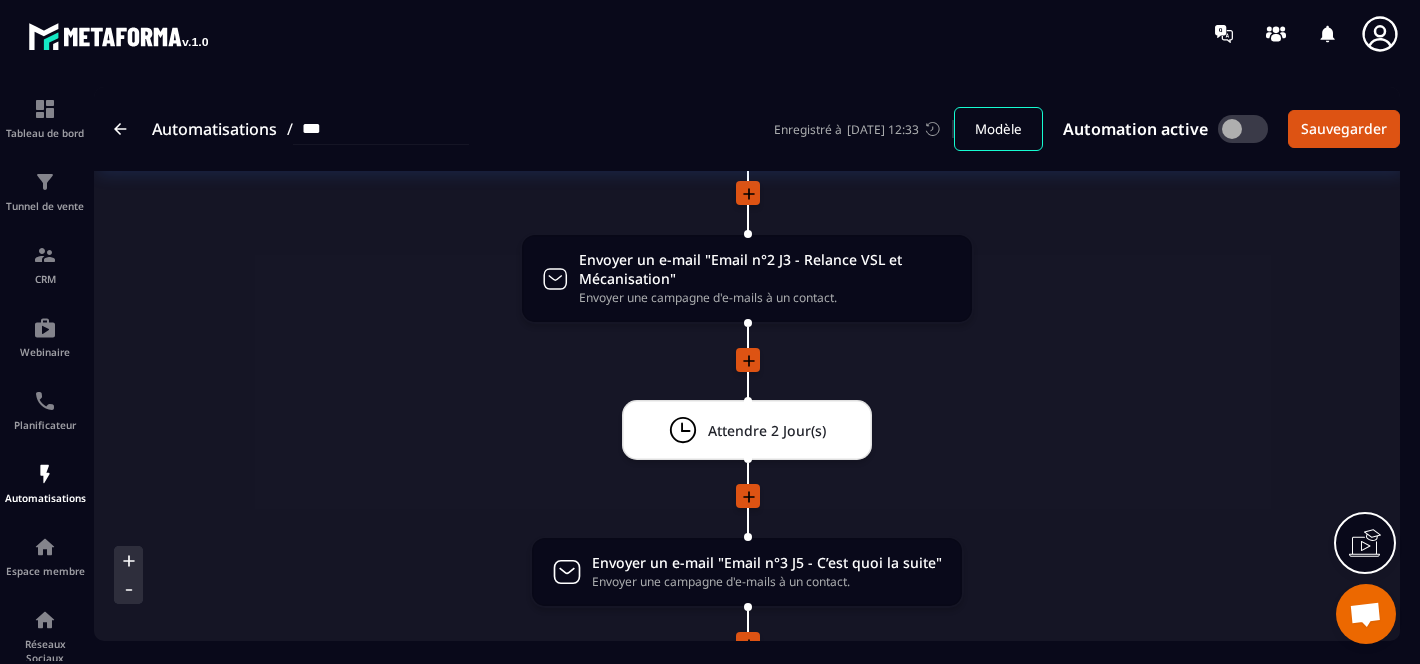 scroll, scrollTop: 831, scrollLeft: 0, axis: vertical 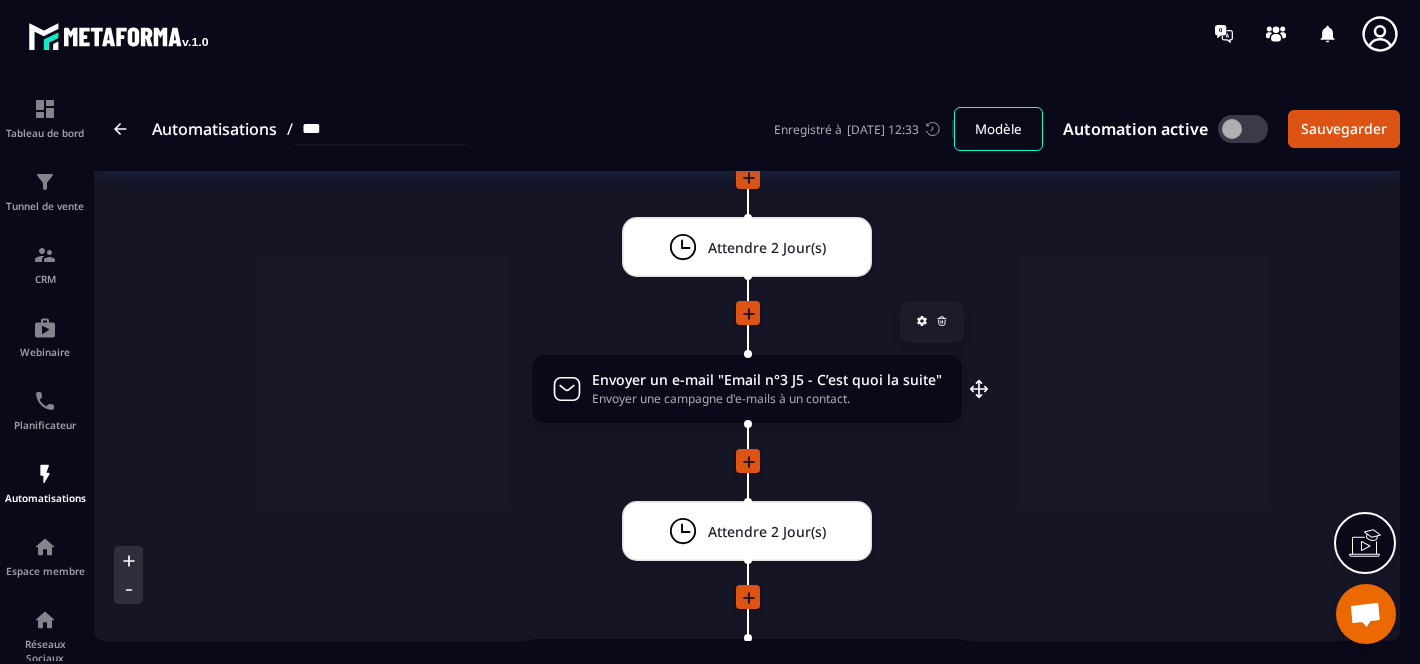 click on "Envoyer une campagne d'e-mails à un contact." at bounding box center (767, 398) 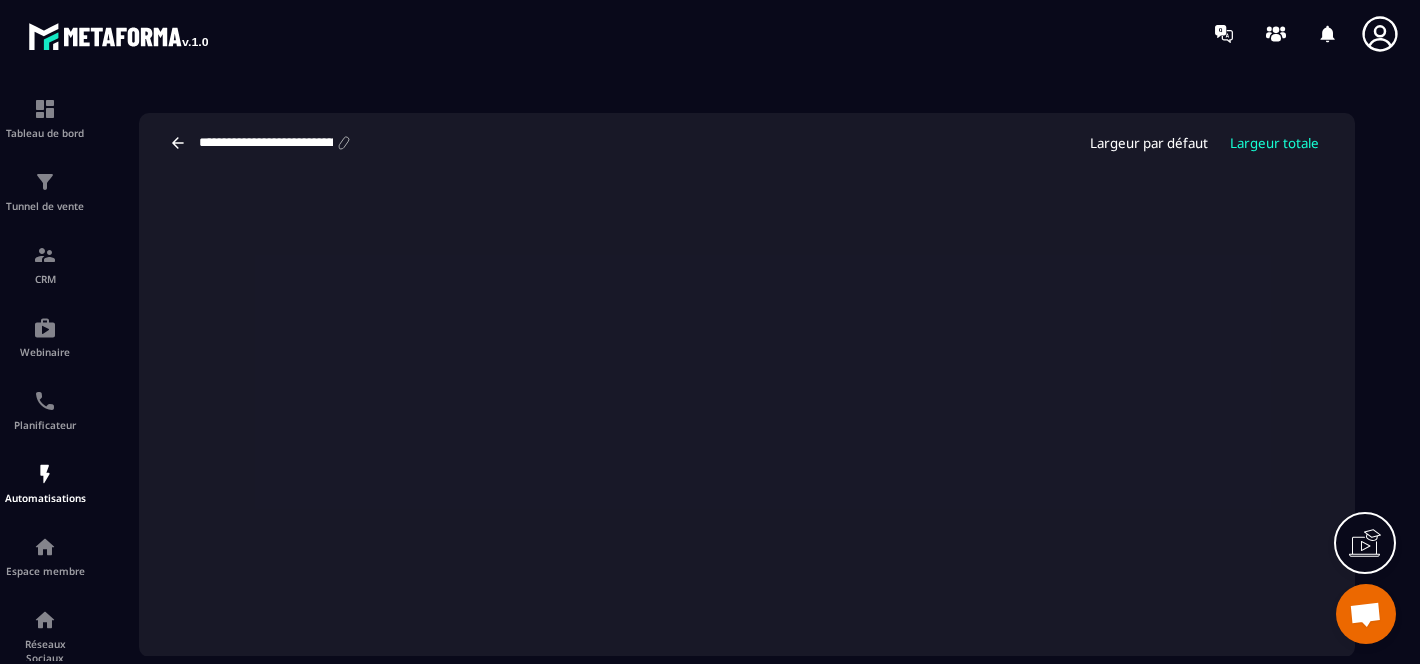 scroll, scrollTop: 92, scrollLeft: 0, axis: vertical 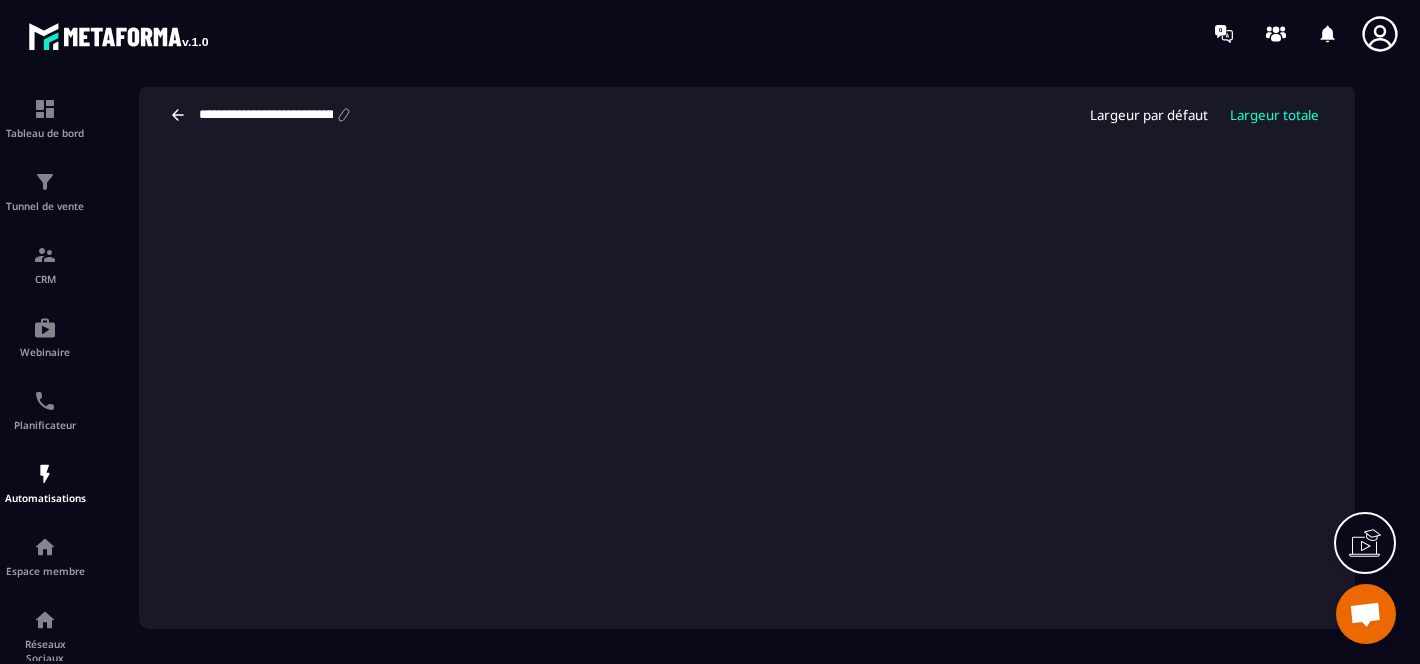click at bounding box center (1365, 616) 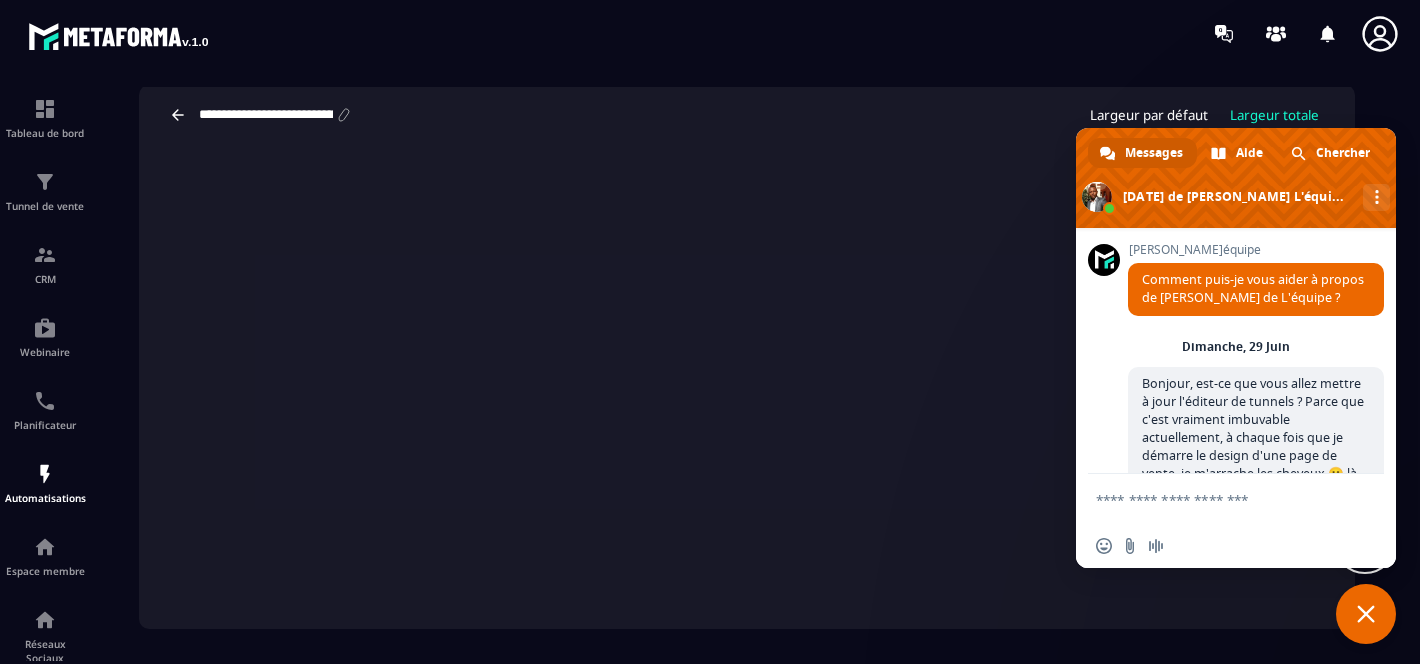 scroll, scrollTop: 1736, scrollLeft: 0, axis: vertical 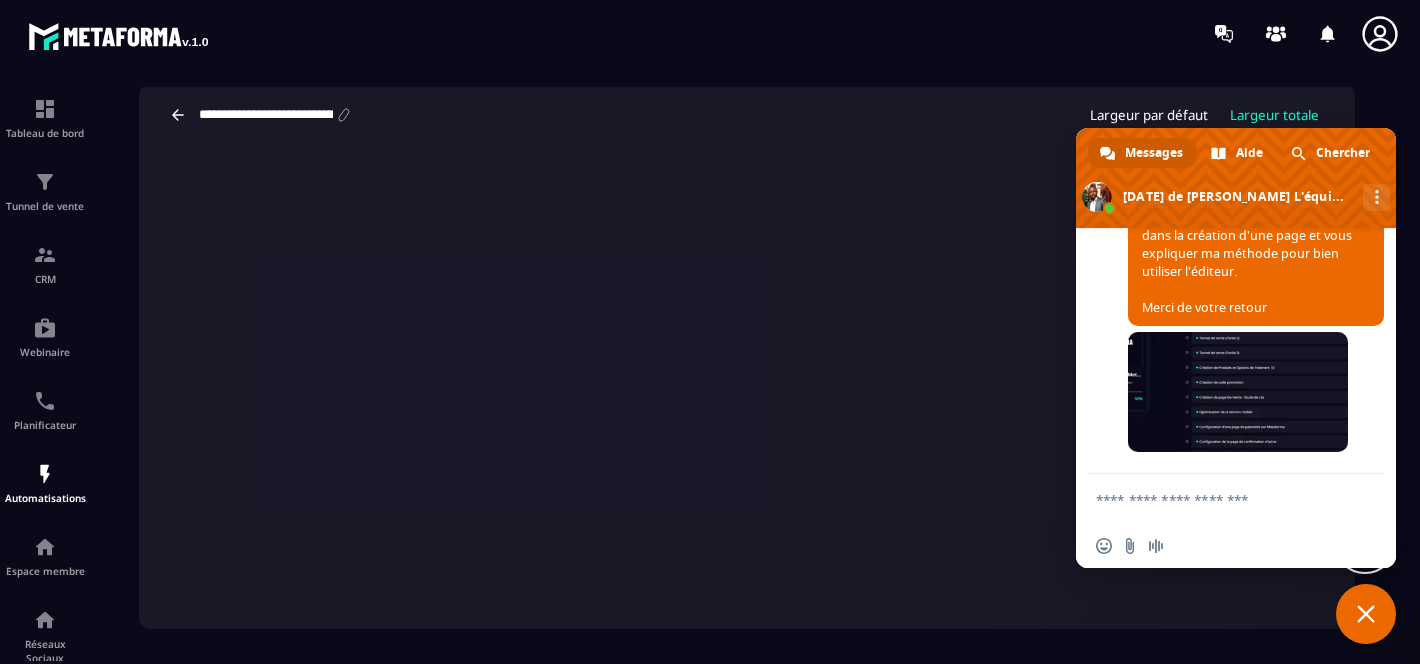 click at bounding box center [1366, 614] 